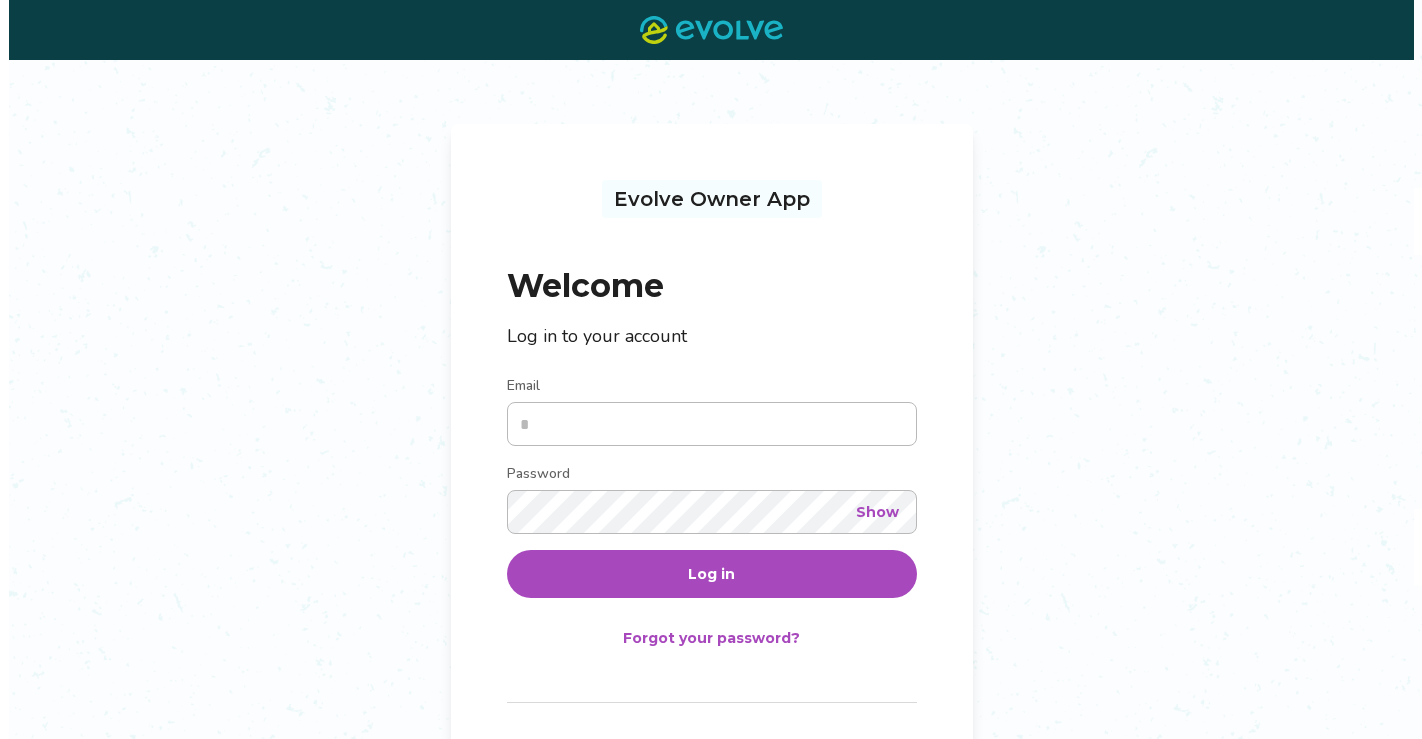 scroll, scrollTop: 0, scrollLeft: 0, axis: both 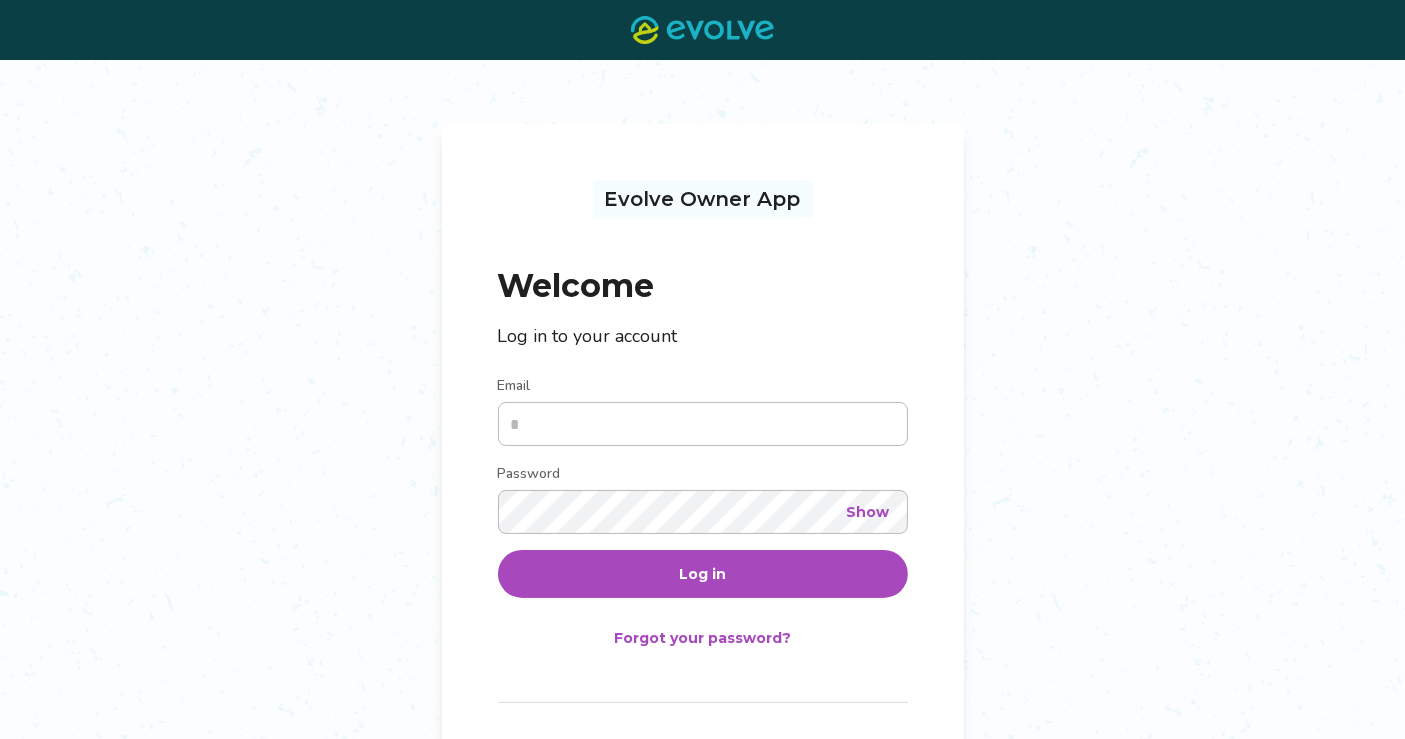 type on "**********" 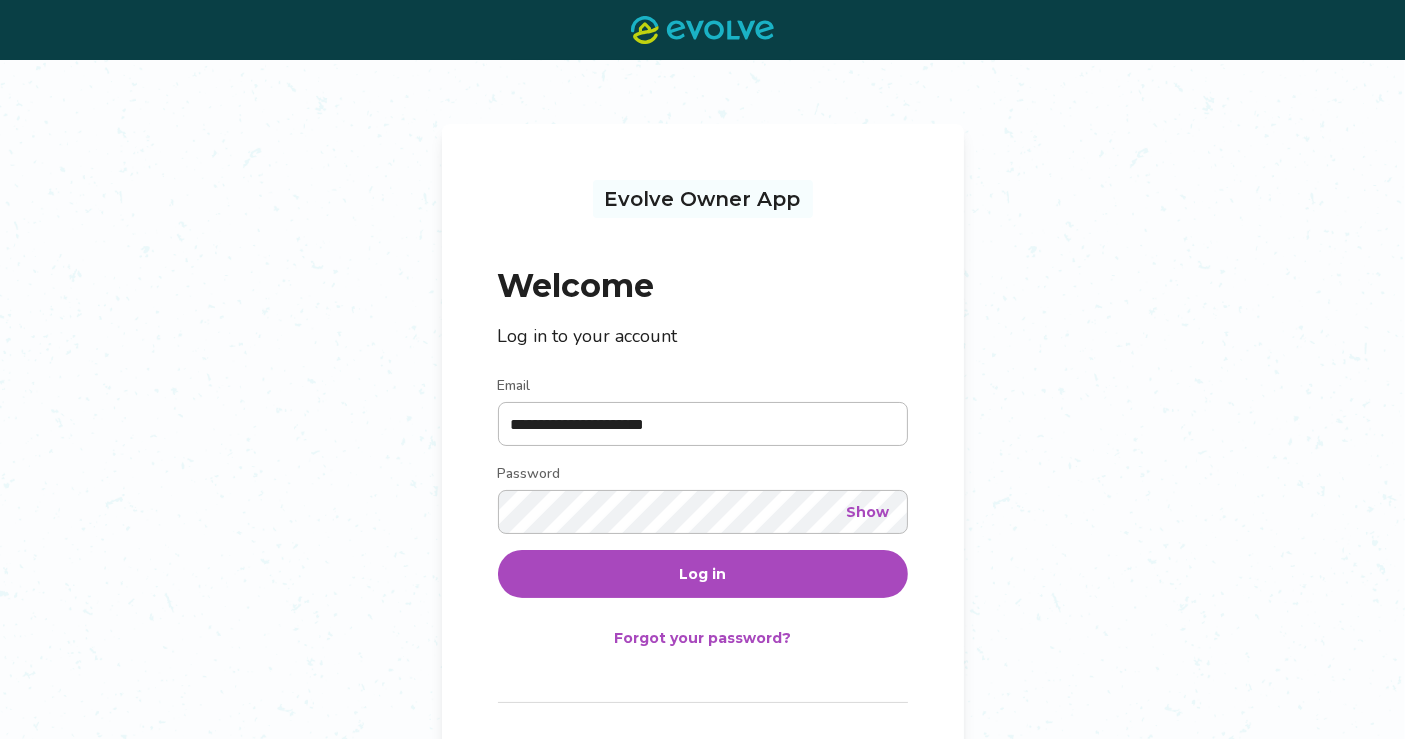 click on "Log in" at bounding box center (703, 574) 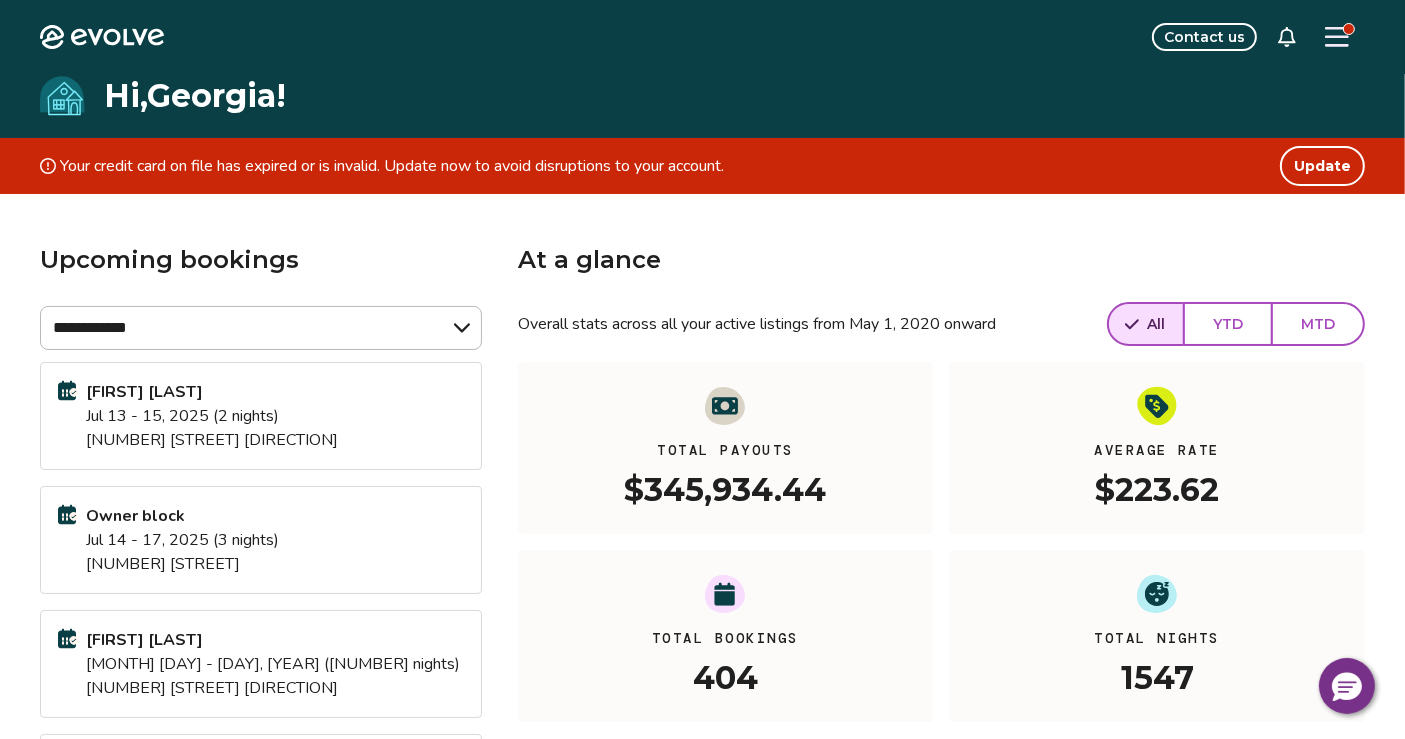 click 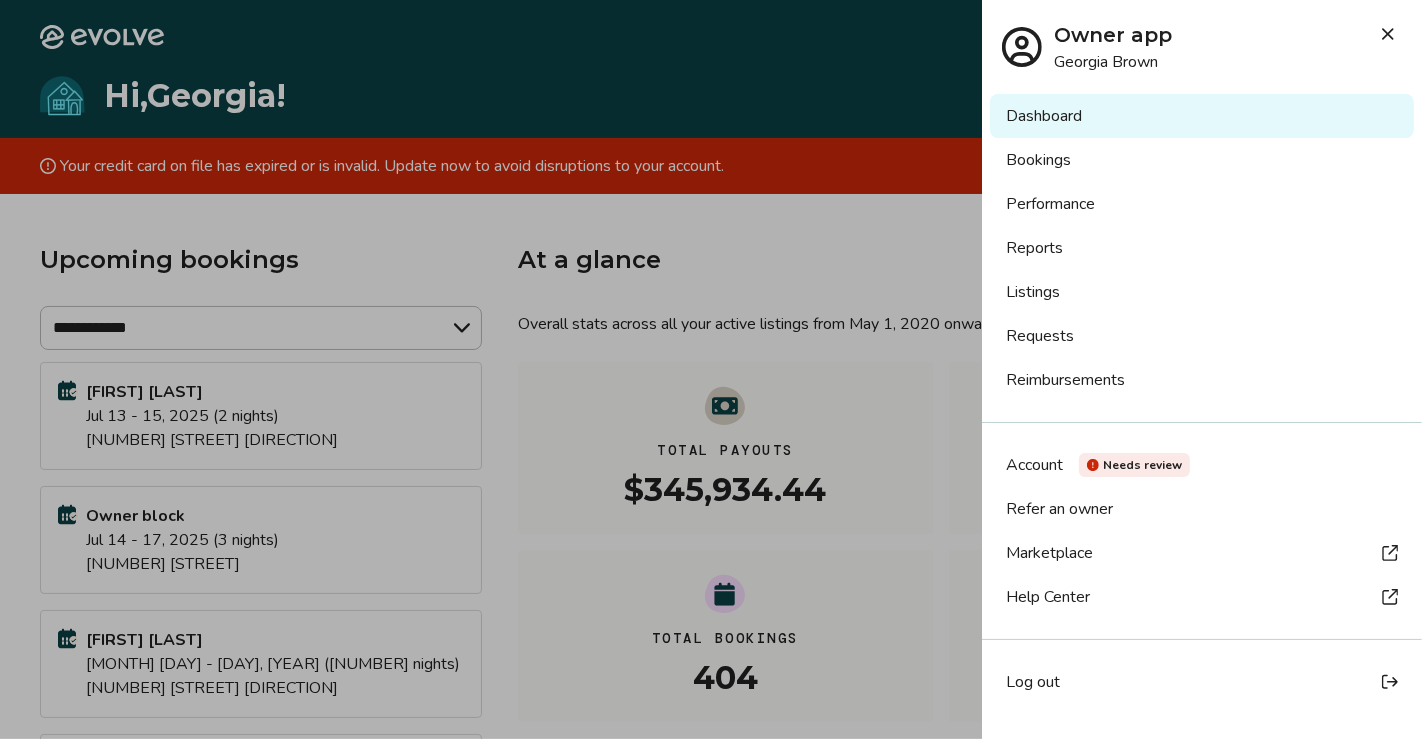 click on "Reimbursements" at bounding box center [1202, 380] 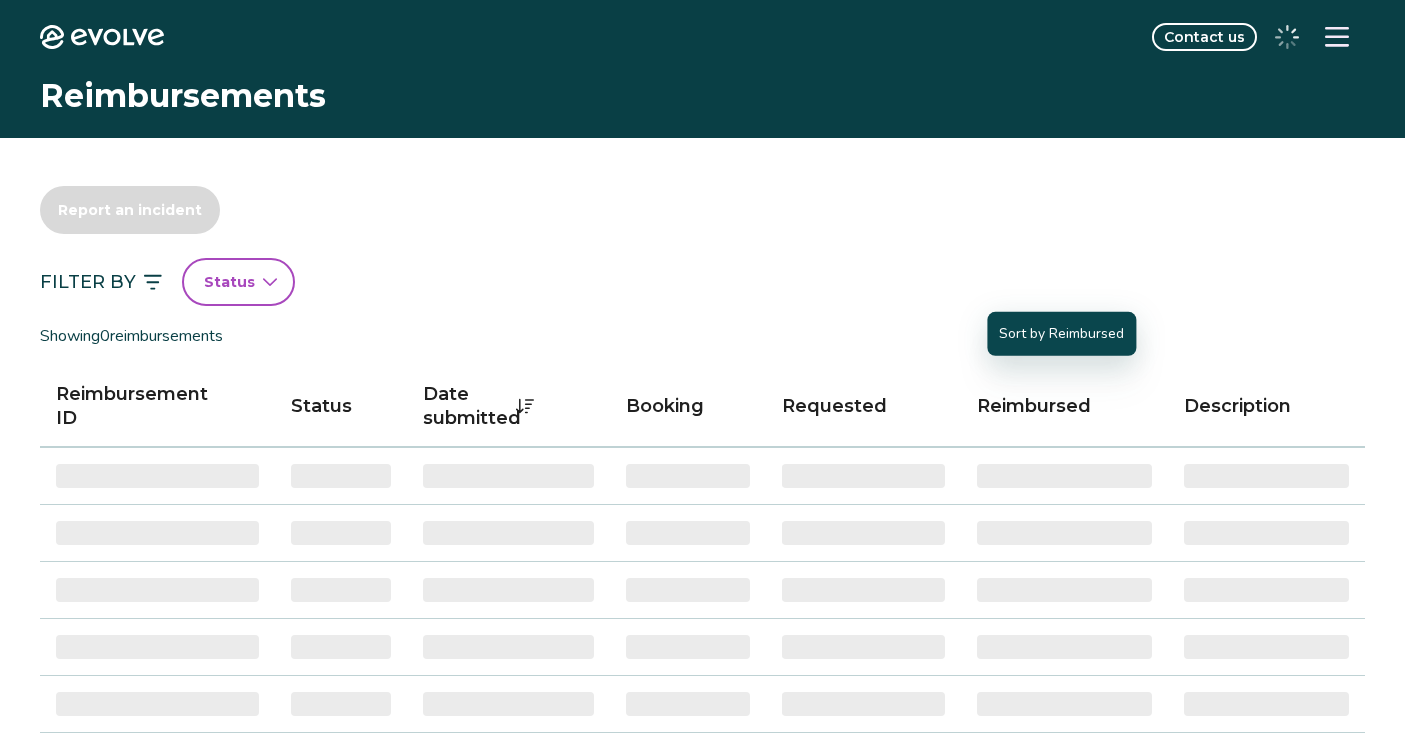 scroll, scrollTop: 0, scrollLeft: 0, axis: both 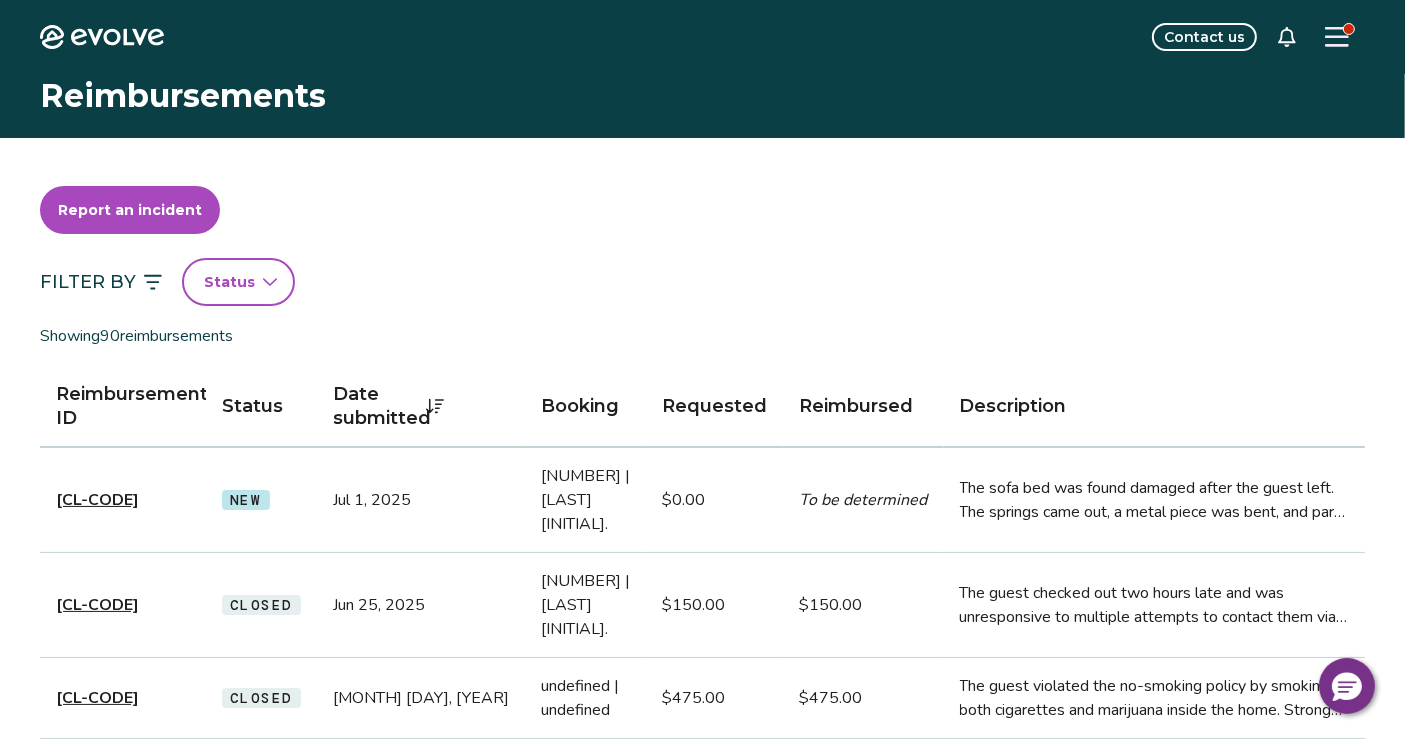 click on "CL-0139445" at bounding box center [97, 500] 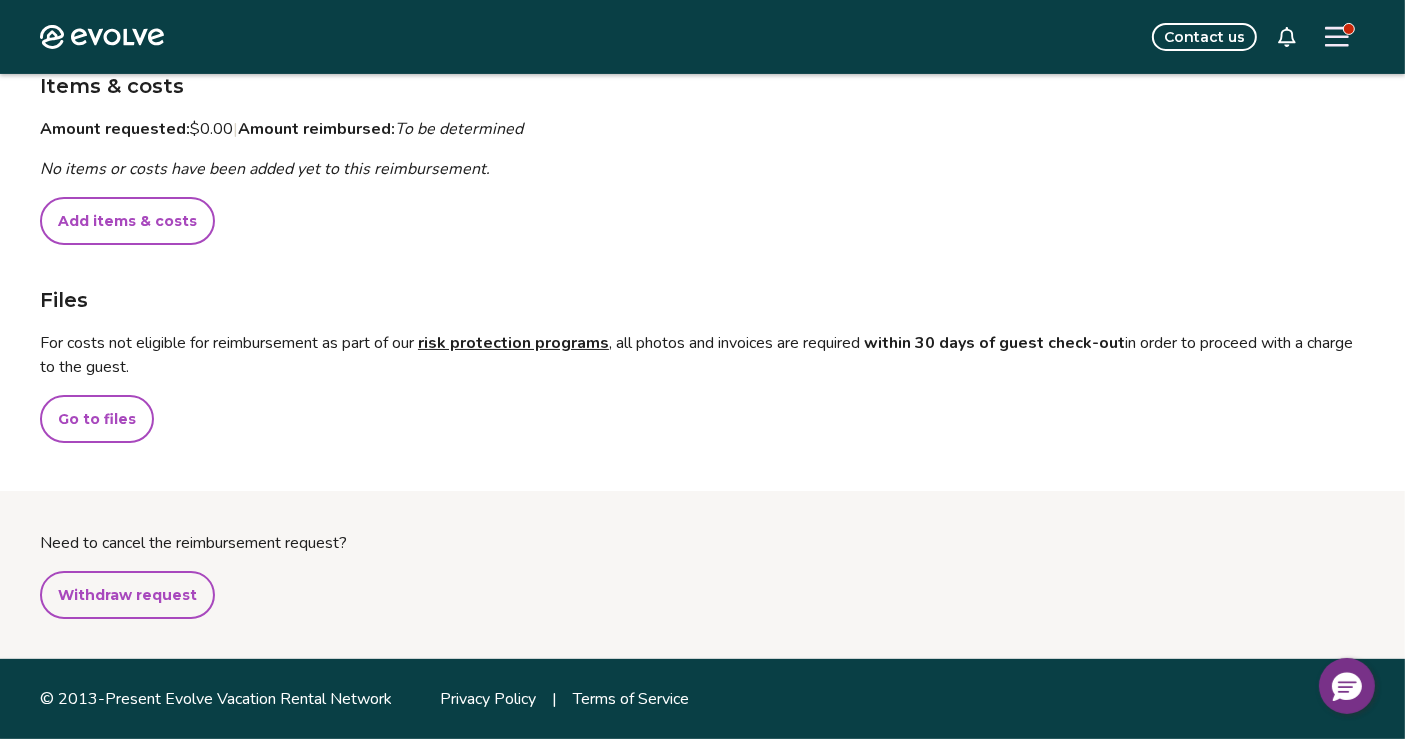 scroll, scrollTop: 553, scrollLeft: 0, axis: vertical 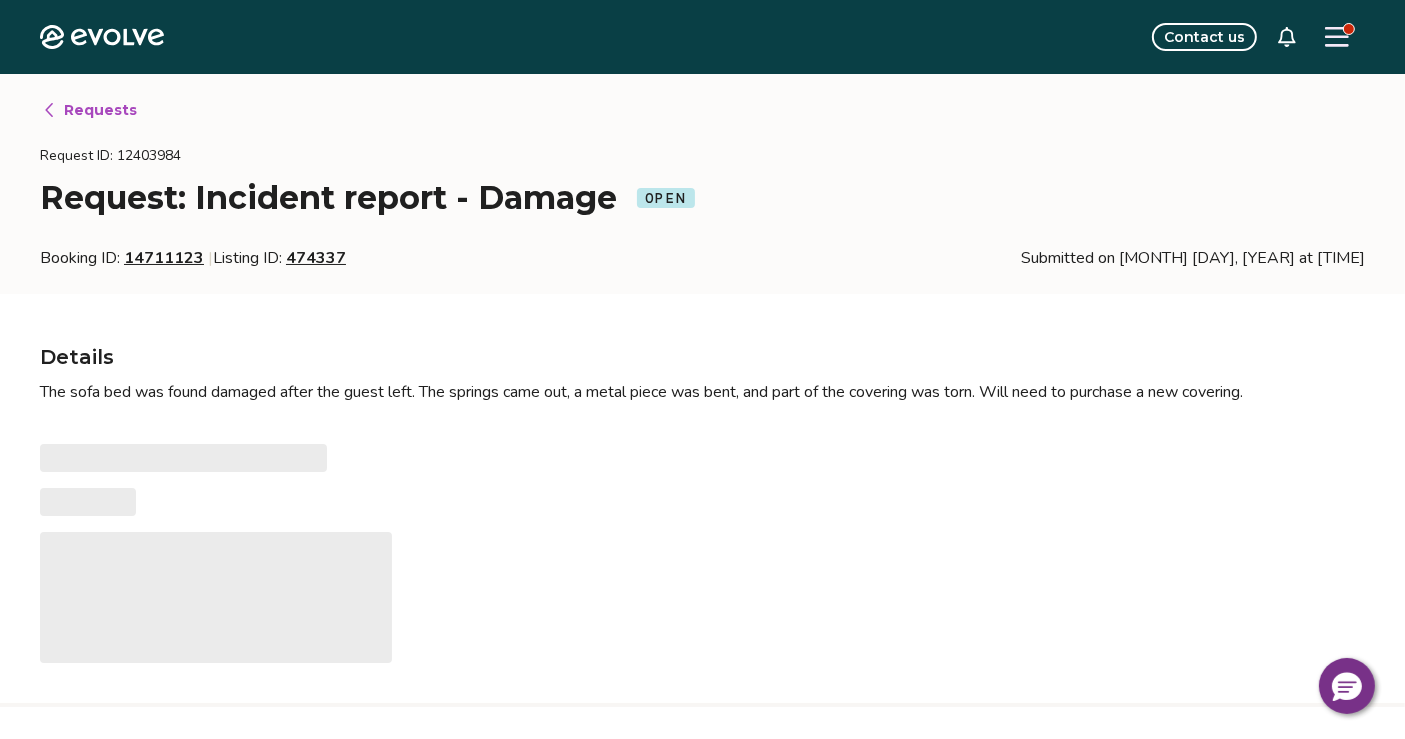 type on "*" 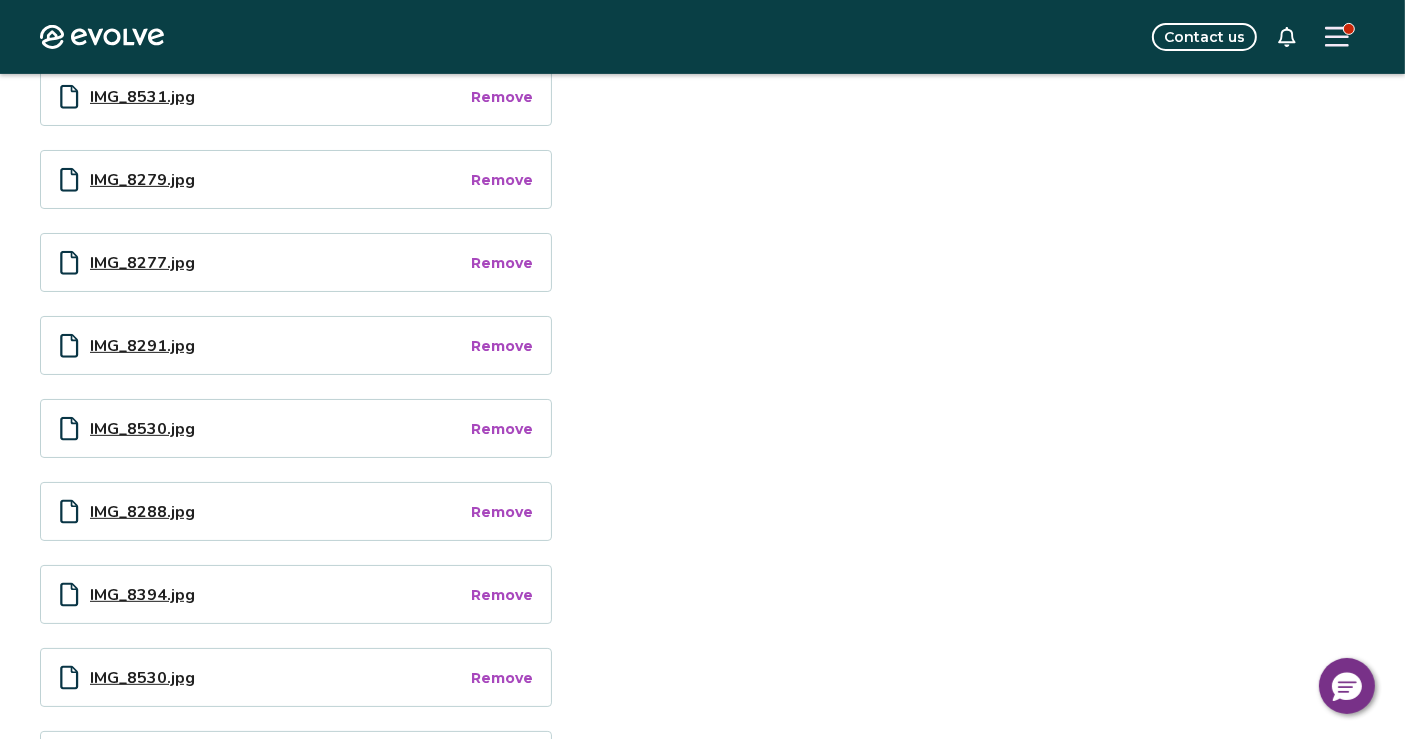 scroll, scrollTop: 725, scrollLeft: 0, axis: vertical 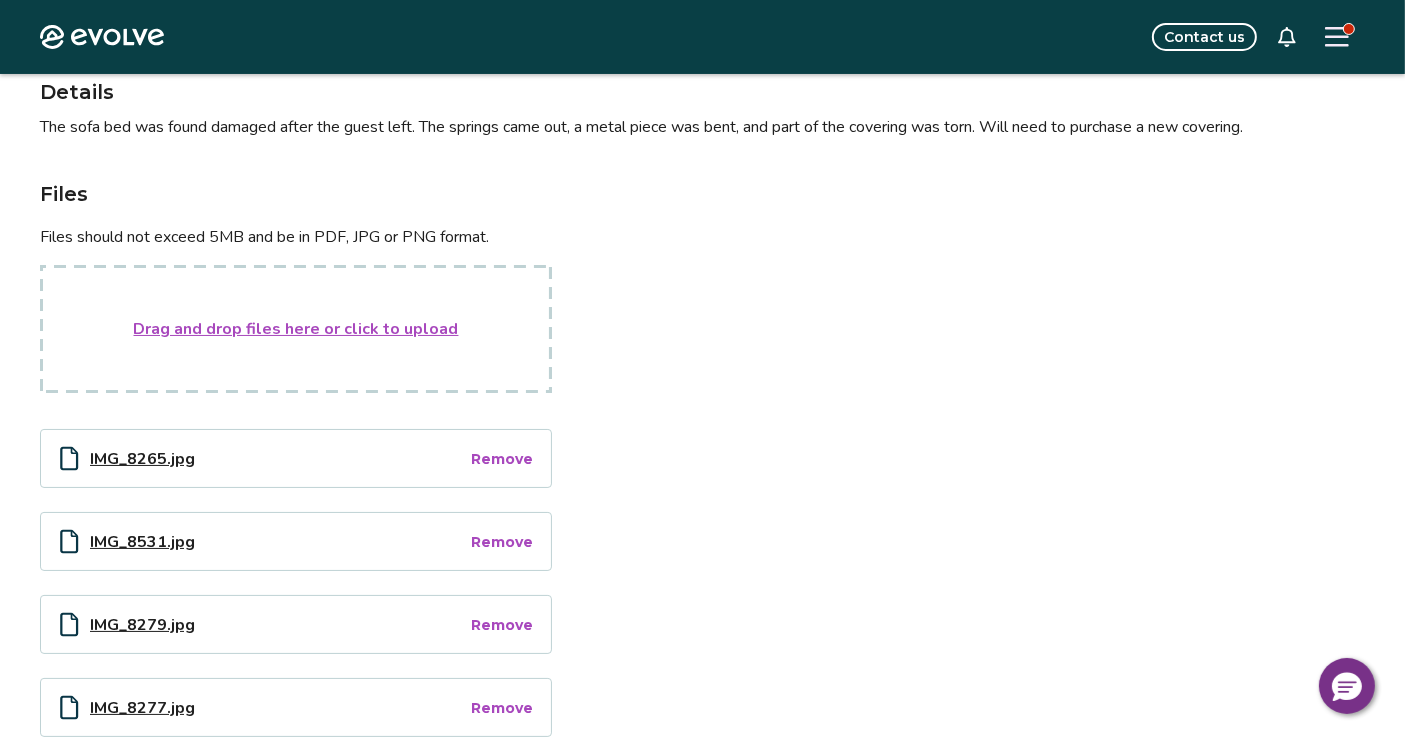 click on "Drag and drop files here or click to upload" at bounding box center (296, 329) 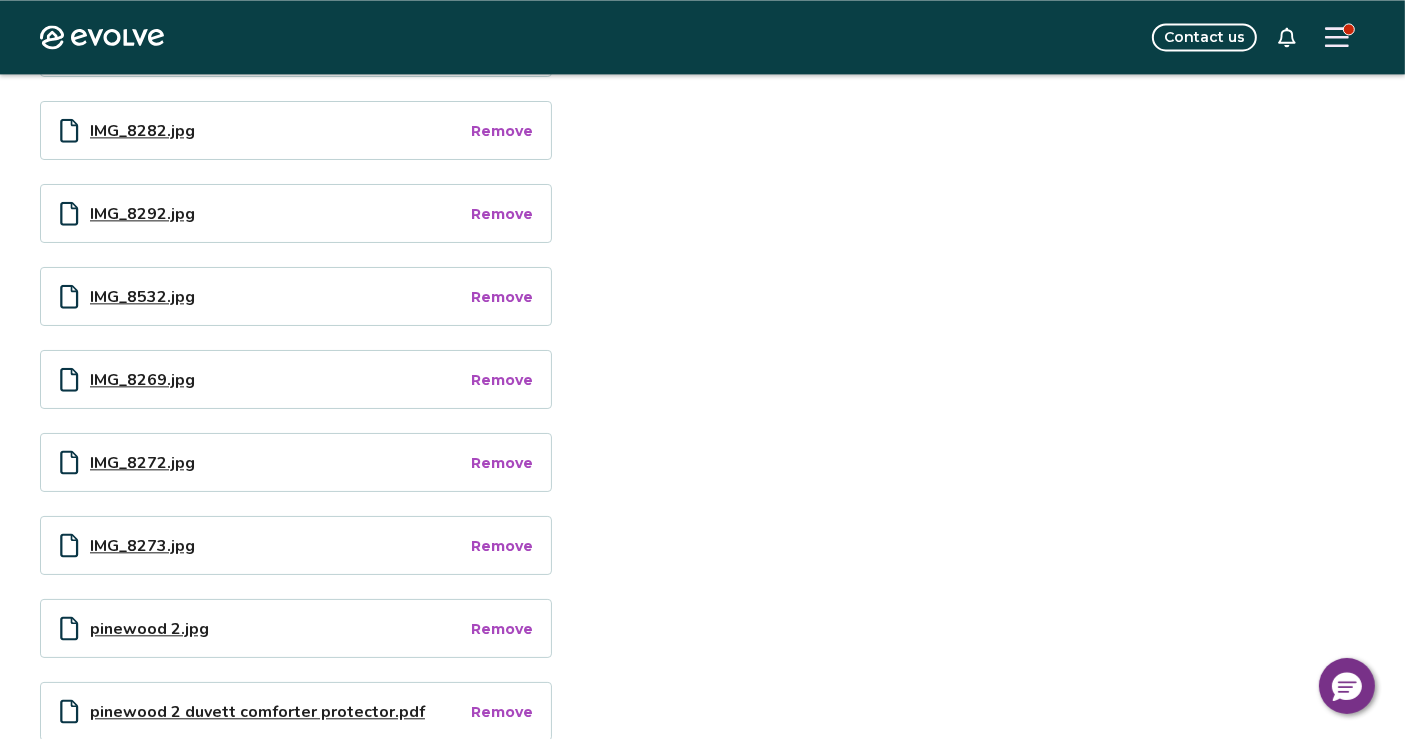 scroll, scrollTop: 4755, scrollLeft: 0, axis: vertical 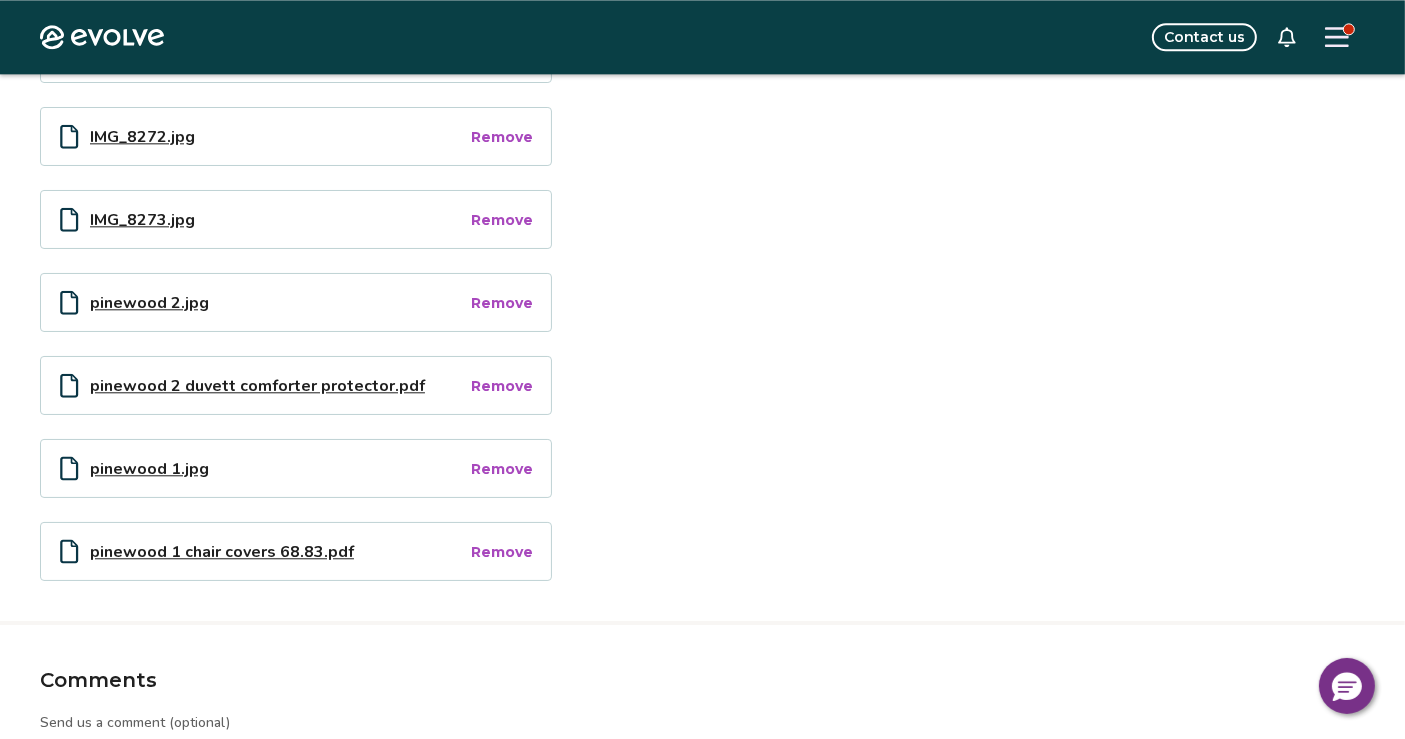 click on "pinewood 2.jpg" at bounding box center [279, 302] 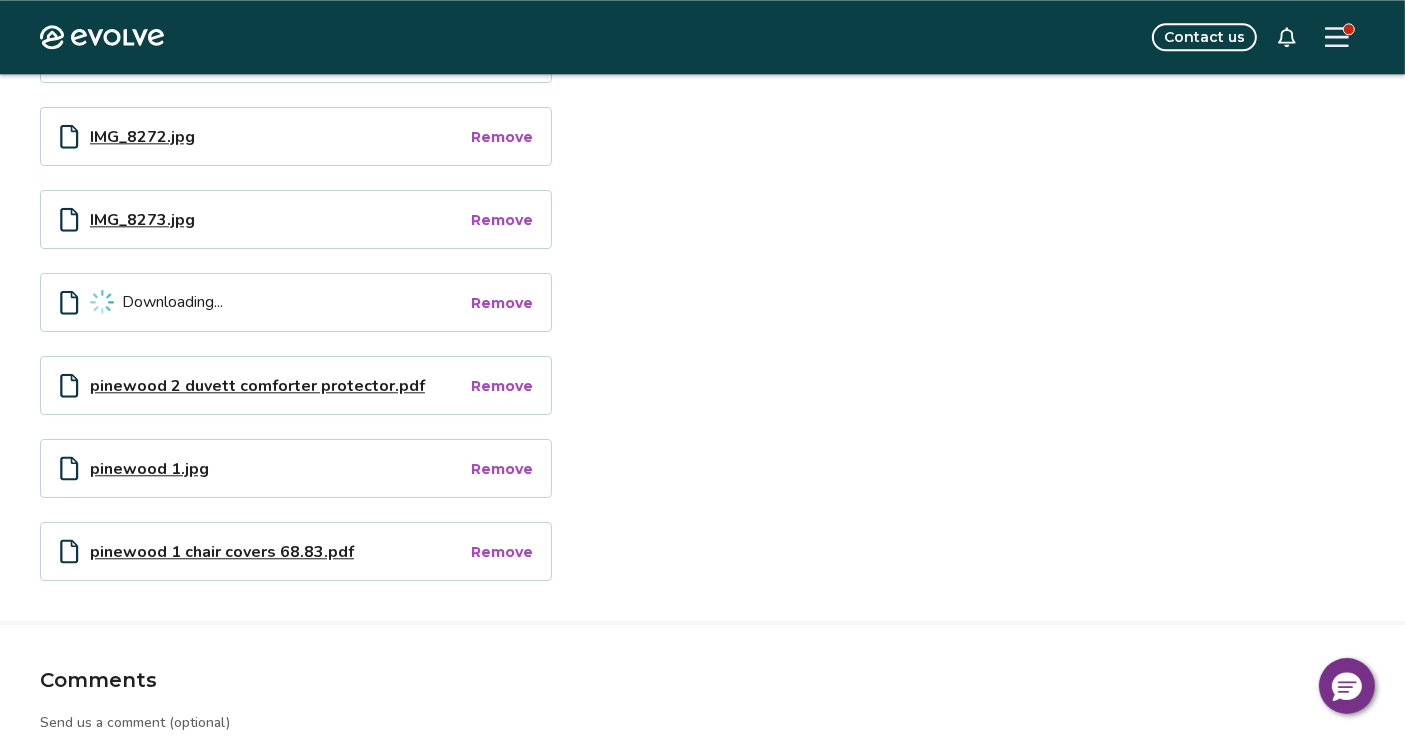 click on "Downloading..." at bounding box center (172, 302) 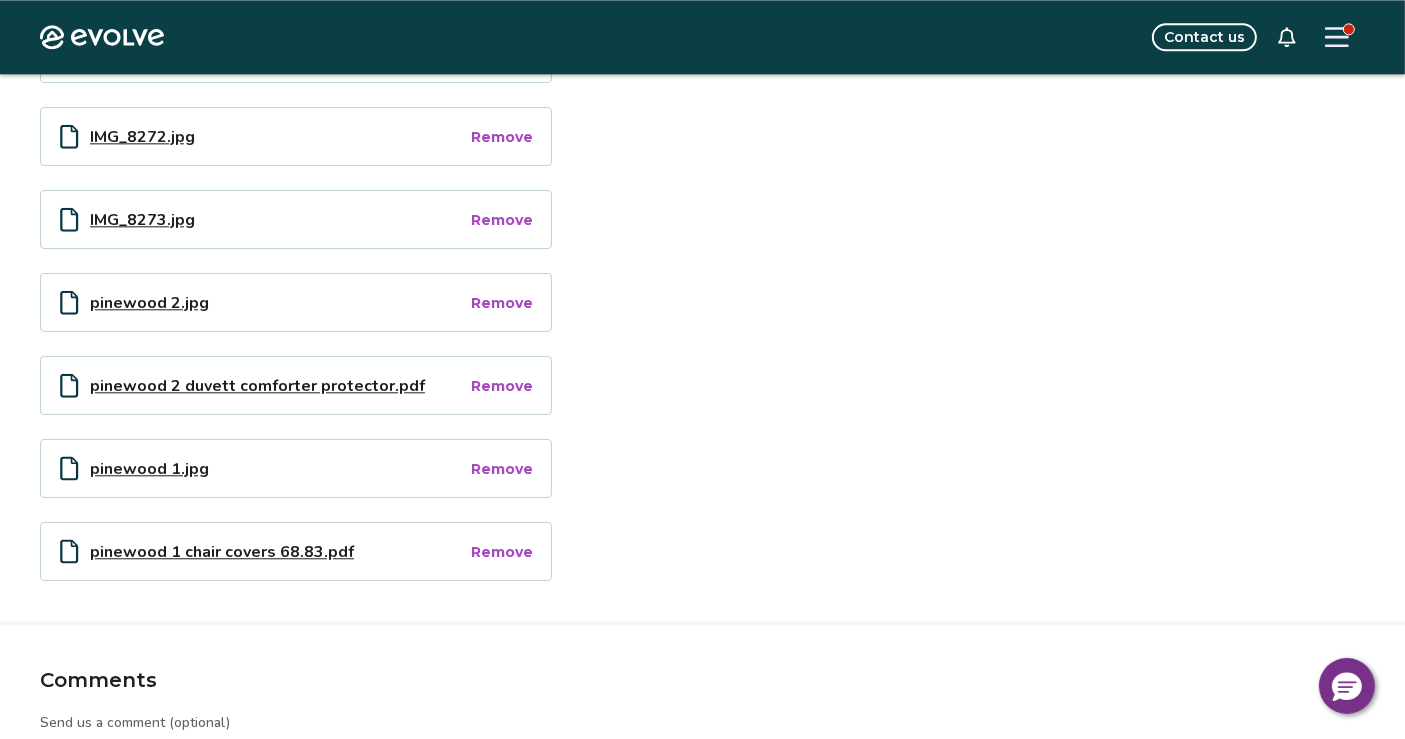 click on "Remove" at bounding box center [502, 303] 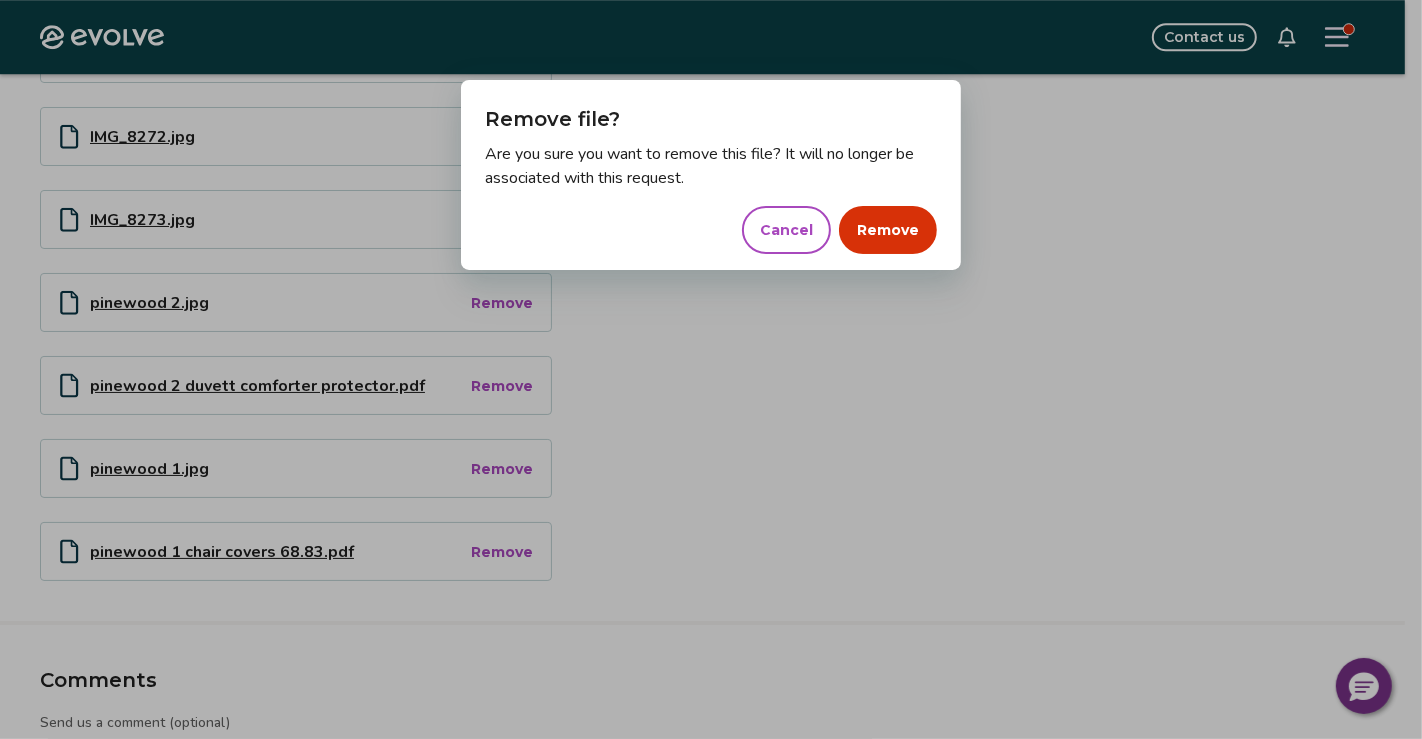 click on "Remove" at bounding box center (888, 230) 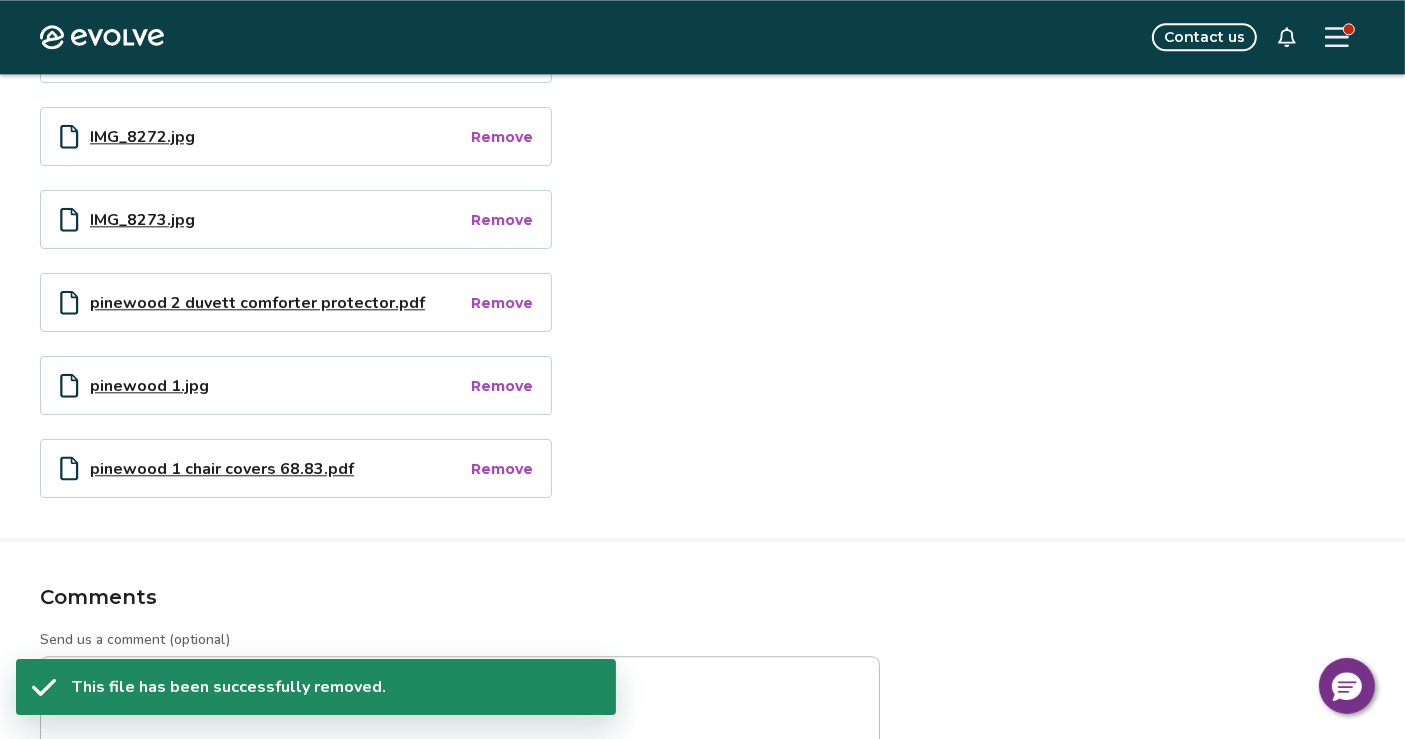 click on "pinewood 1.jpg Remove" at bounding box center (296, 385) 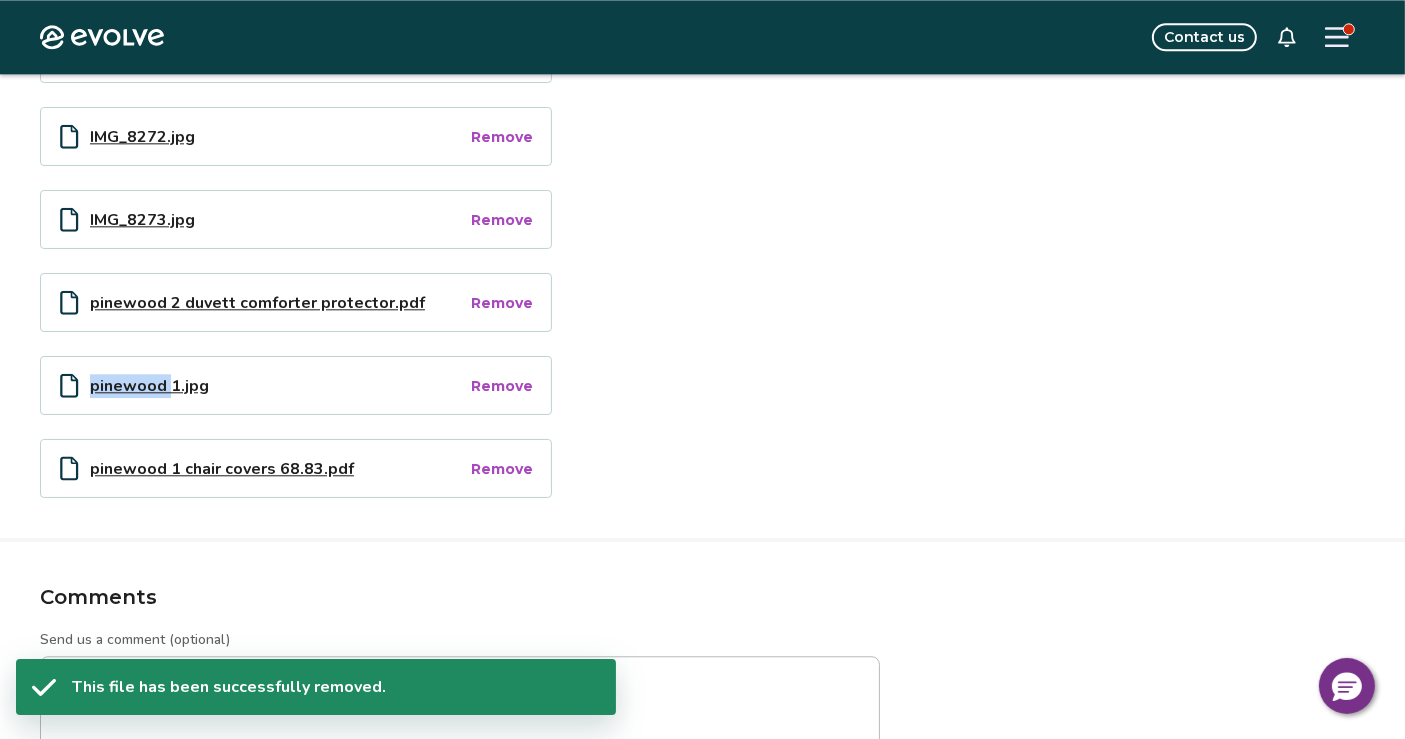 click on "pinewood 1.jpg Remove" at bounding box center [296, 385] 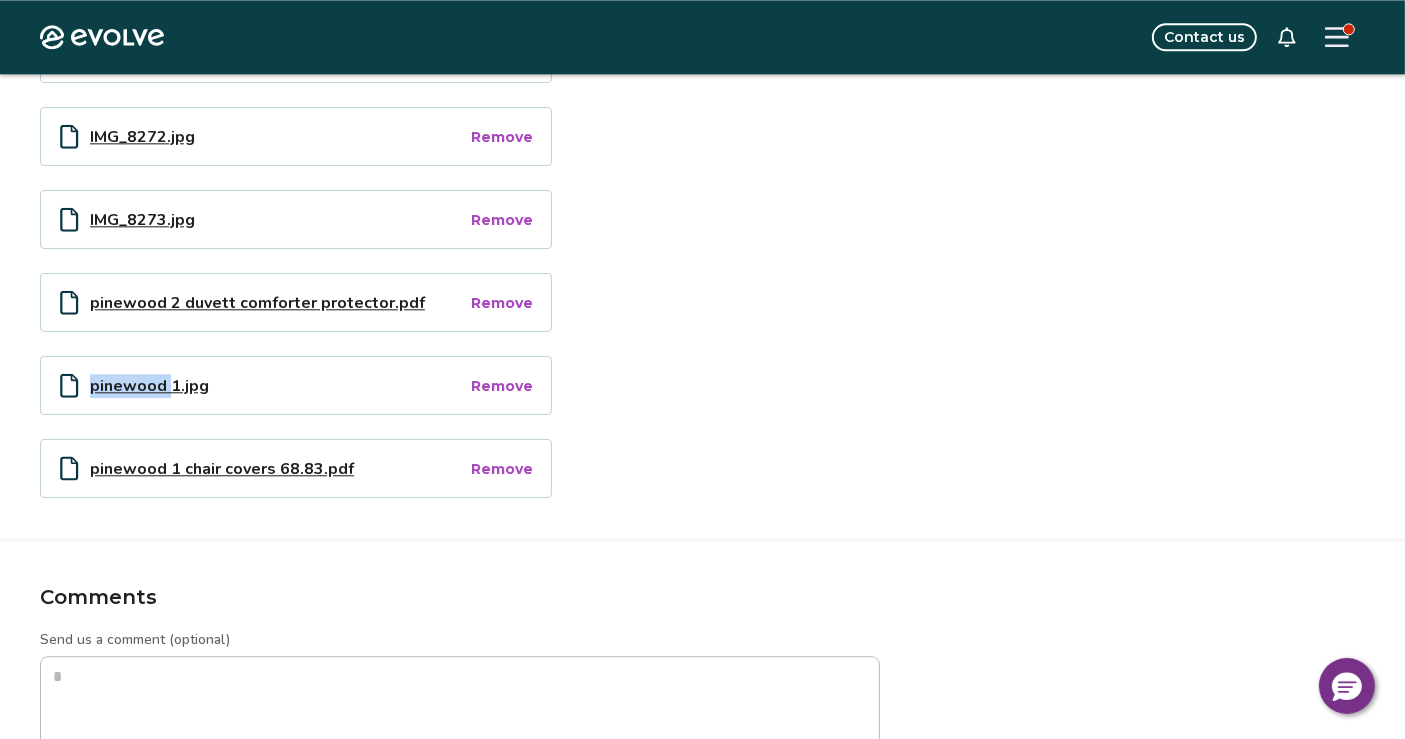 click on "pinewood 1.jpg" at bounding box center (279, 385) 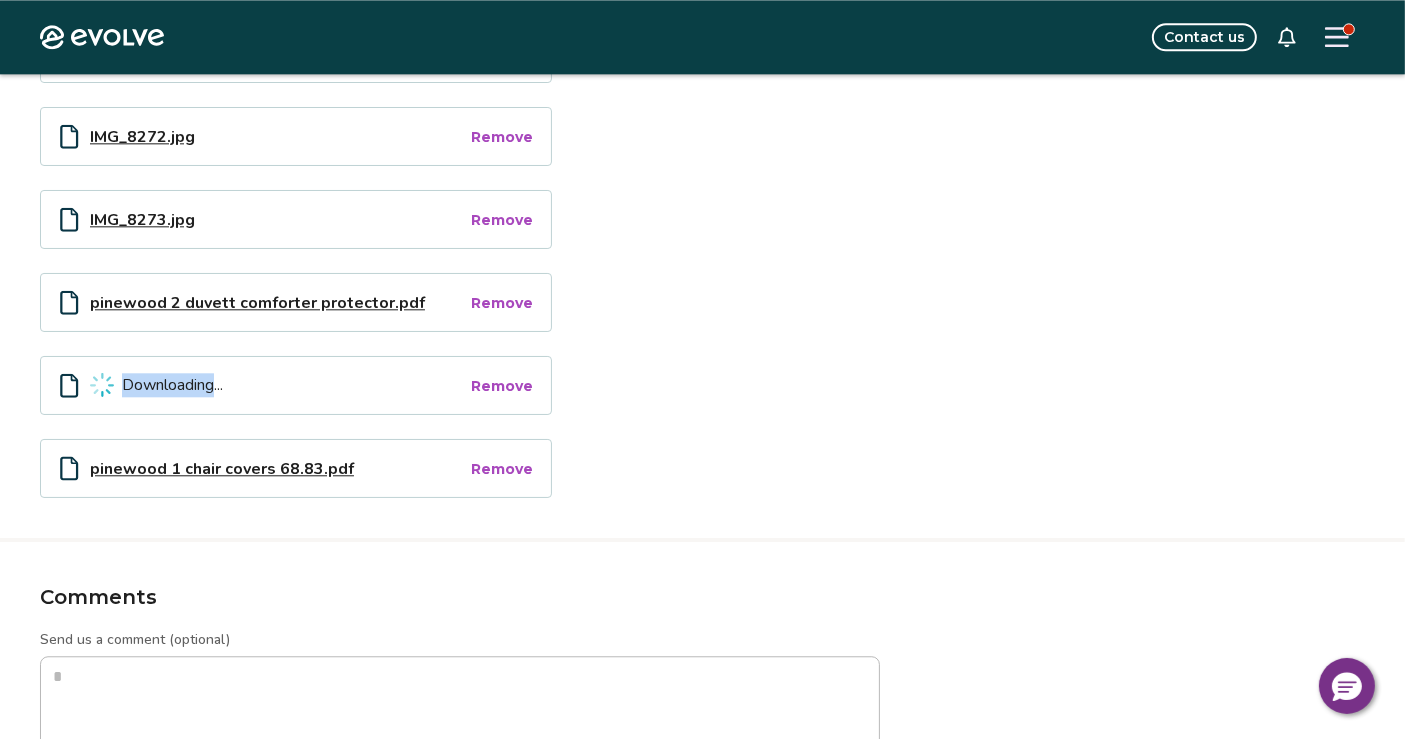click on "Downloading..." at bounding box center [172, 385] 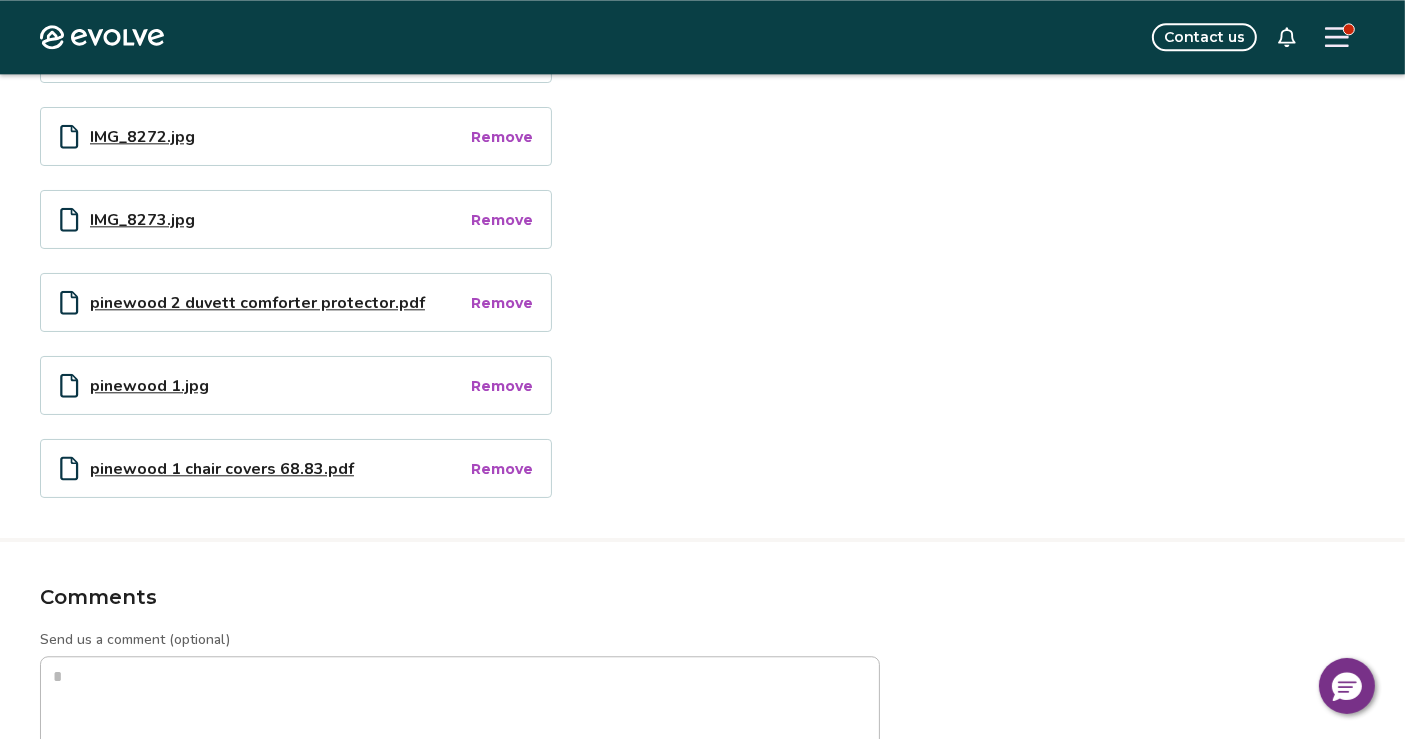 click on "Remove" at bounding box center [502, 386] 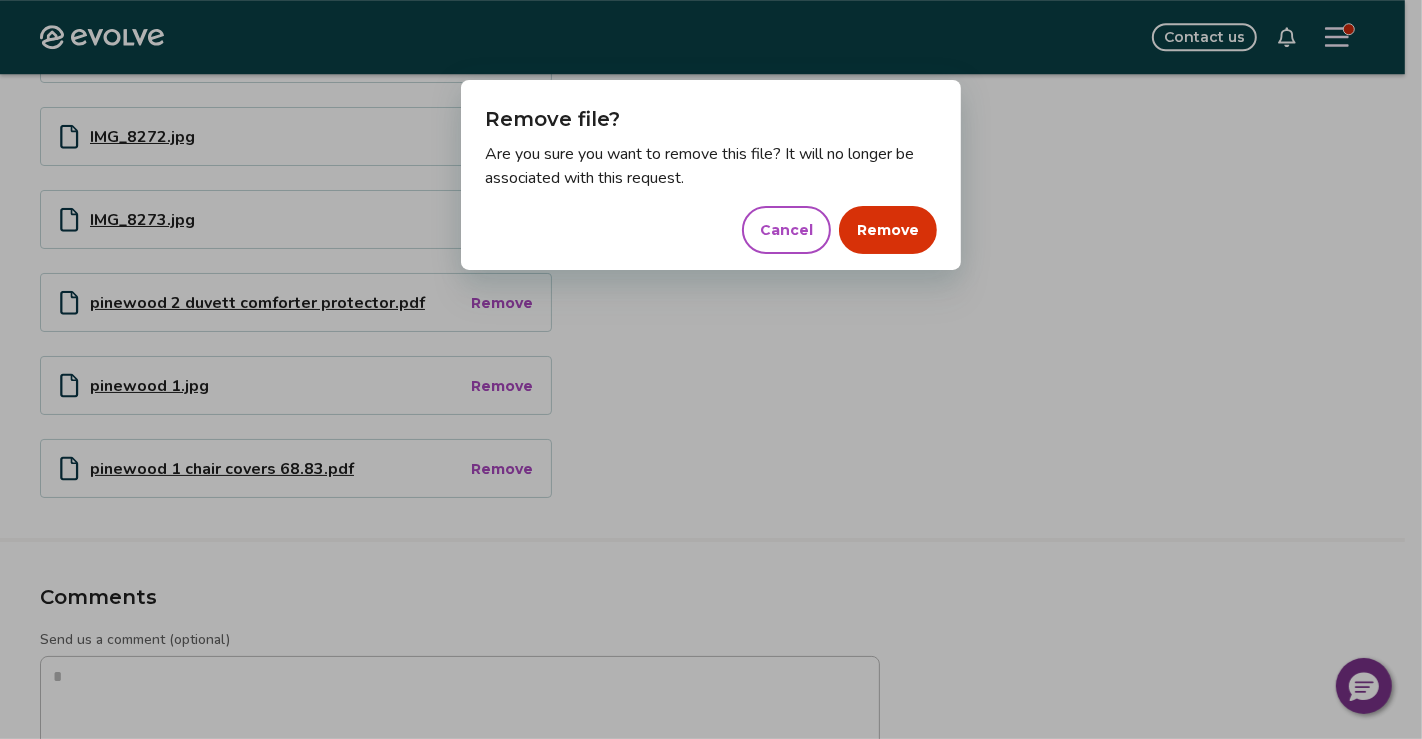 click on "Remove" at bounding box center (888, 230) 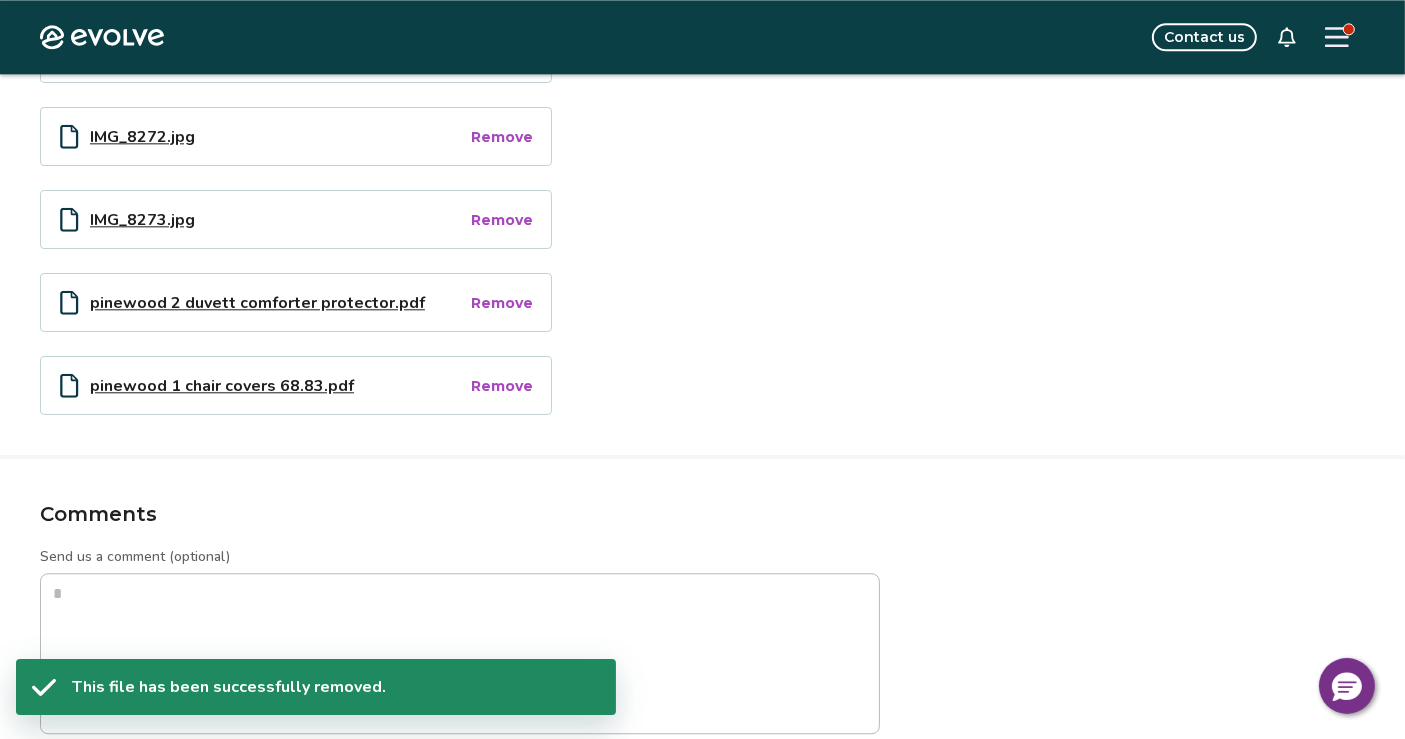 click on "pinewood 1 chair covers 68.83.pdf" at bounding box center (279, 385) 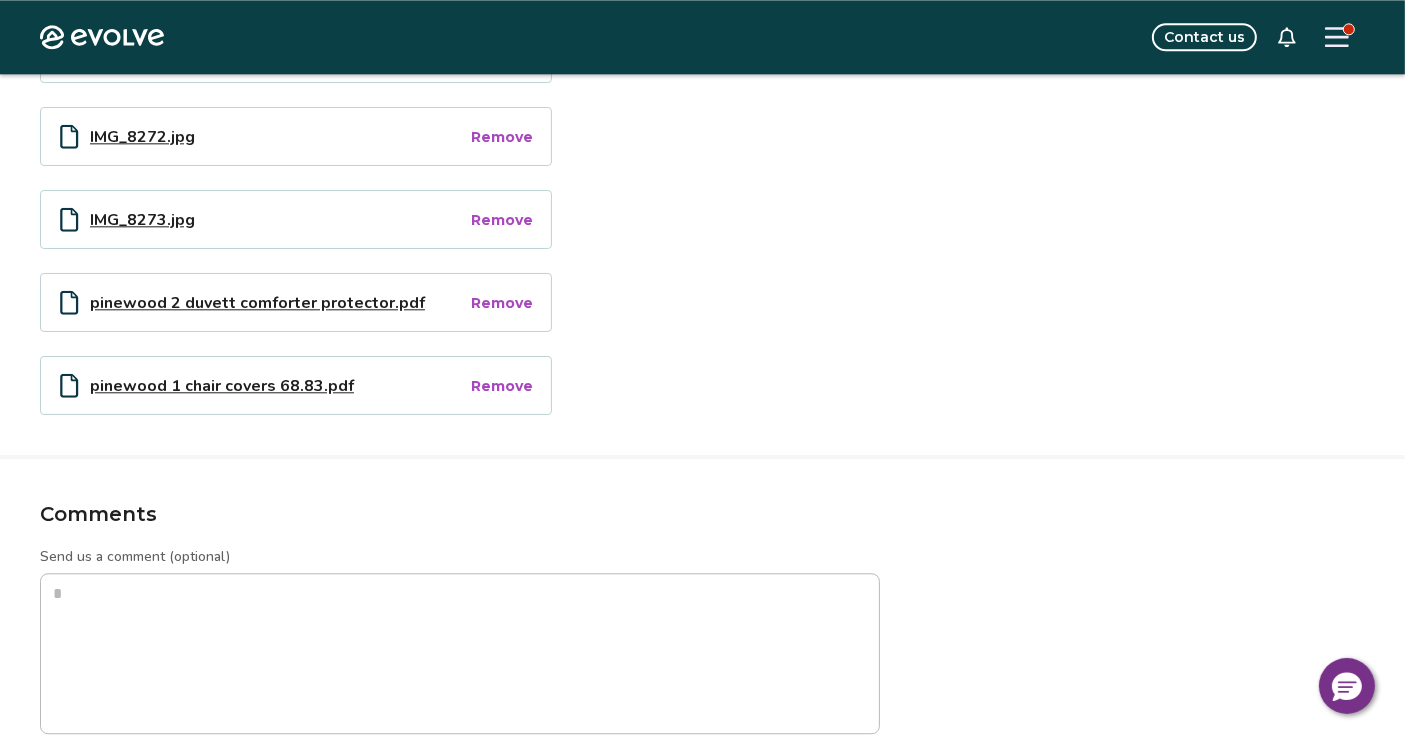click on "Files Files should not exceed 5MB and be in PDF, JPG or PNG format. Drag and drop files here or click to upload IMG_8265.jpg Remove IMG_8531.jpg Remove IMG_8279.jpg Remove IMG_8277.jpg Remove IMG_8291.jpg Remove IMG_8530.jpg Remove IMG_8288.jpg Remove IMG_8394.jpg Remove IMG_8530.jpg Remove IMG_8276.jpg Remove IMG_8528.jpg Remove IMG_8528.jpg Remove IMG_8526.jpg Remove IMG_8267.jpg Remove IMG_8537.jpg Remove IMG_8527.jpg Remove IMG_8547.jpg Remove IMG_8266.jpg Remove IMG_8281.jpg Remove IMG_8268.jpg Remove IMG_8285.jpg Remove IMG_8545.jpg Remove IMG_8529.jpg Remove IMG_8526.jpg Remove IMG_8280.jpg Remove IMG_8270.jpg Remove IMG_8283.jpg Remove IMG_8537.jpg Remove IMG_8532.jpg Remove IMG_8533.jpg Remove IMG_8393.jpg Remove IMG_8293.jpg Remove IMG_8391.jpg Remove IMG_8290.jpg Remove IMG_8278.jpg Remove IMG_8529.jpg Remove IMG_8271.jpg Remove IMG_8274.jpg Remove IMG_8527.jpg Remove IMG_8275.jpg Remove IMG_8392.jpg Remove IMG_8535.jpg Remove IMG_8284.jpg Remove IMG_8289.jpg Remove IMG_8534.jpg Remove IMG_8546.jpg" at bounding box center (702, -2022) 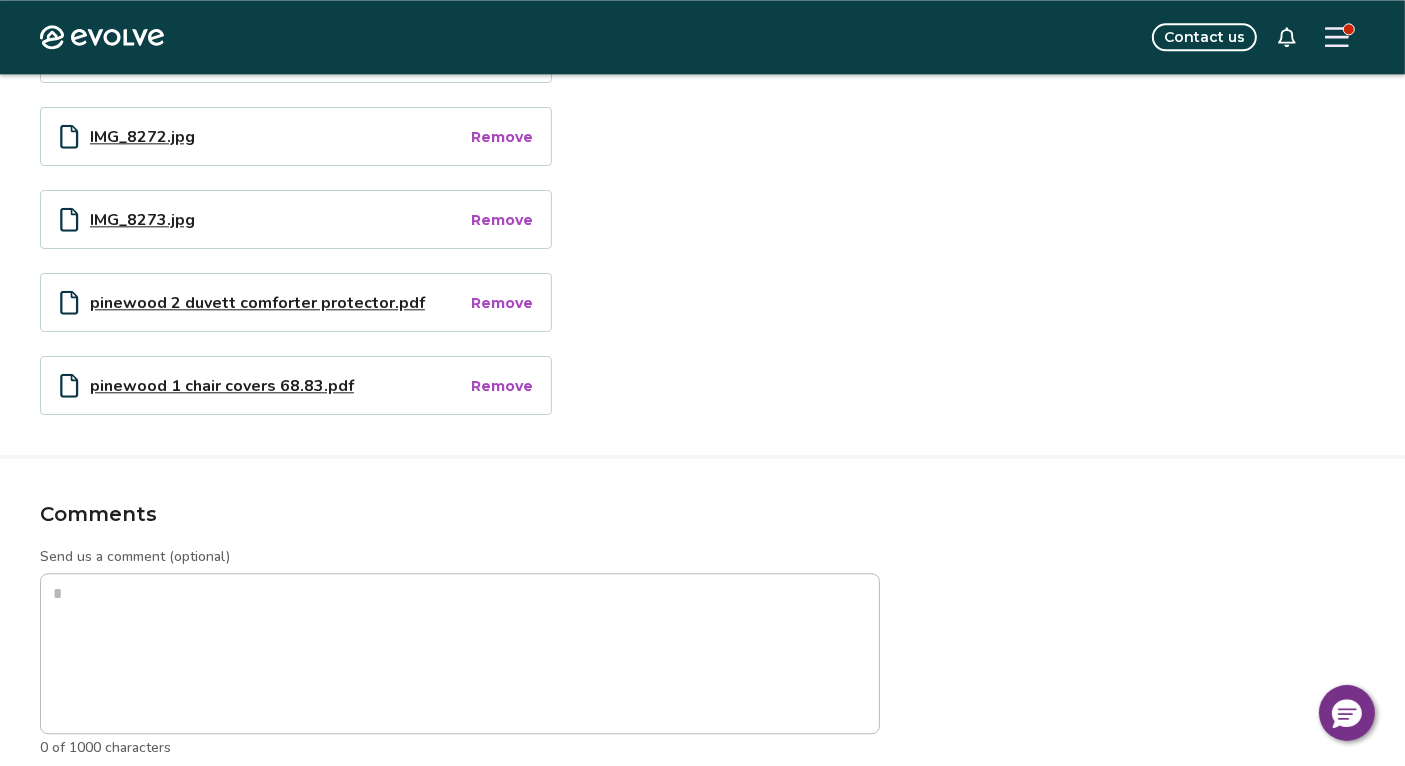 click on "pinewood 2 duvett comforter protector.pdf" at bounding box center [279, 302] 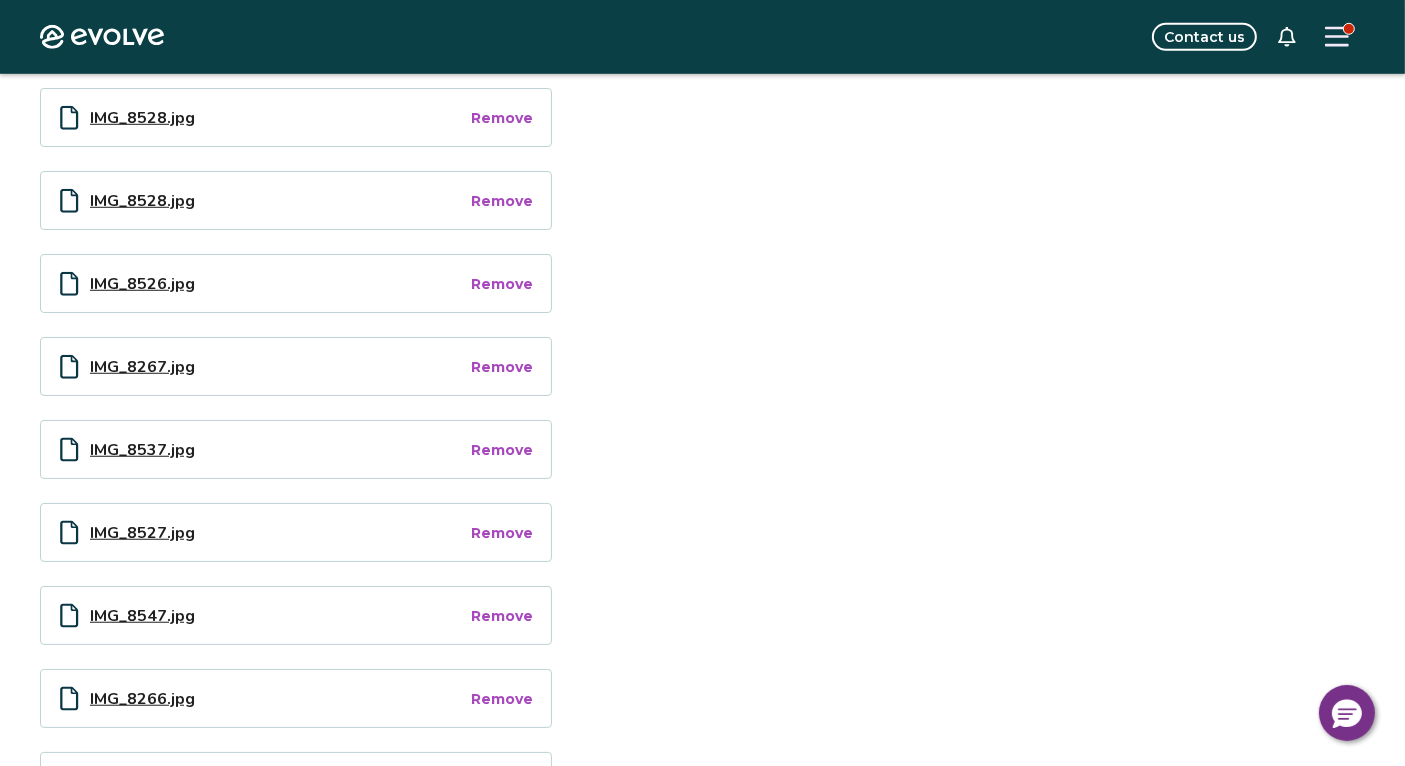 scroll, scrollTop: 1302, scrollLeft: 0, axis: vertical 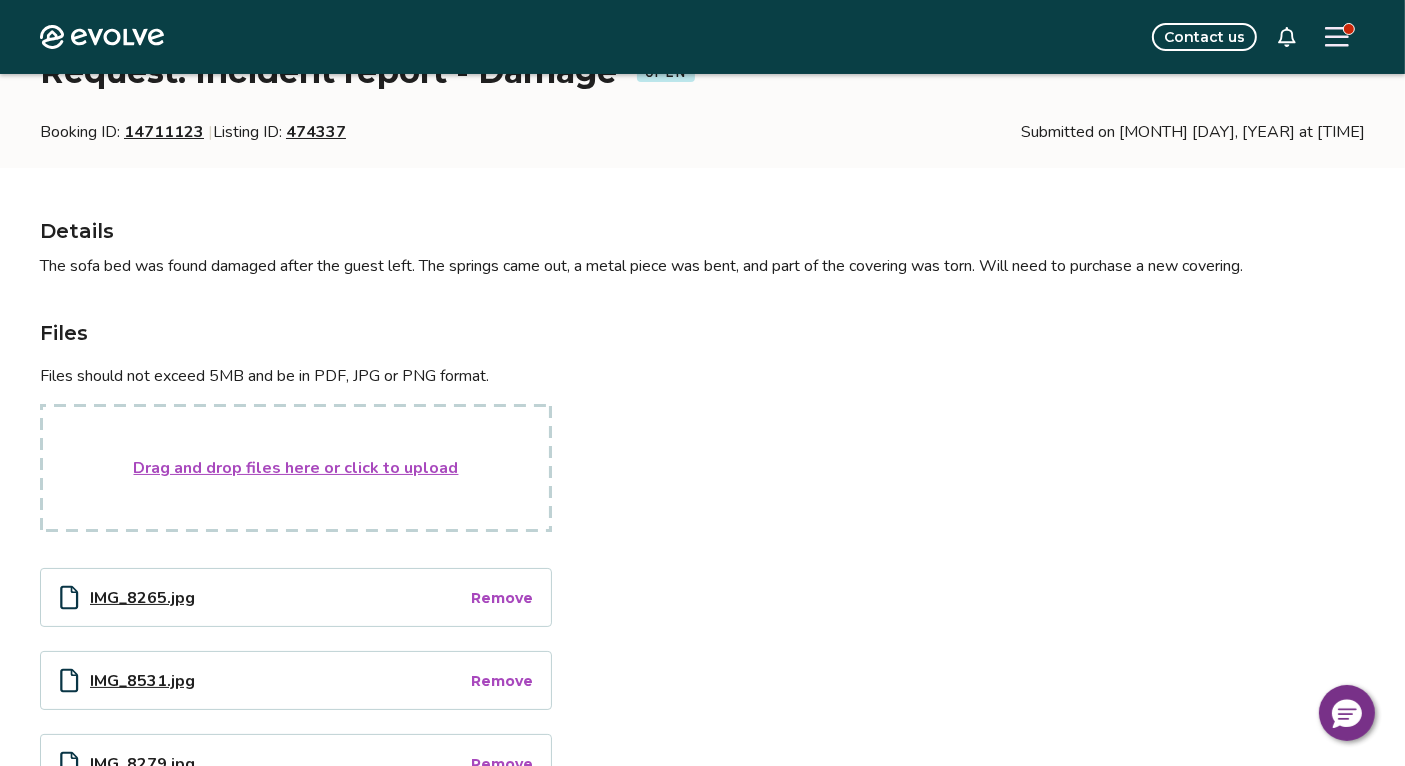 click on "Drag and drop files here or click to upload" at bounding box center [296, 468] 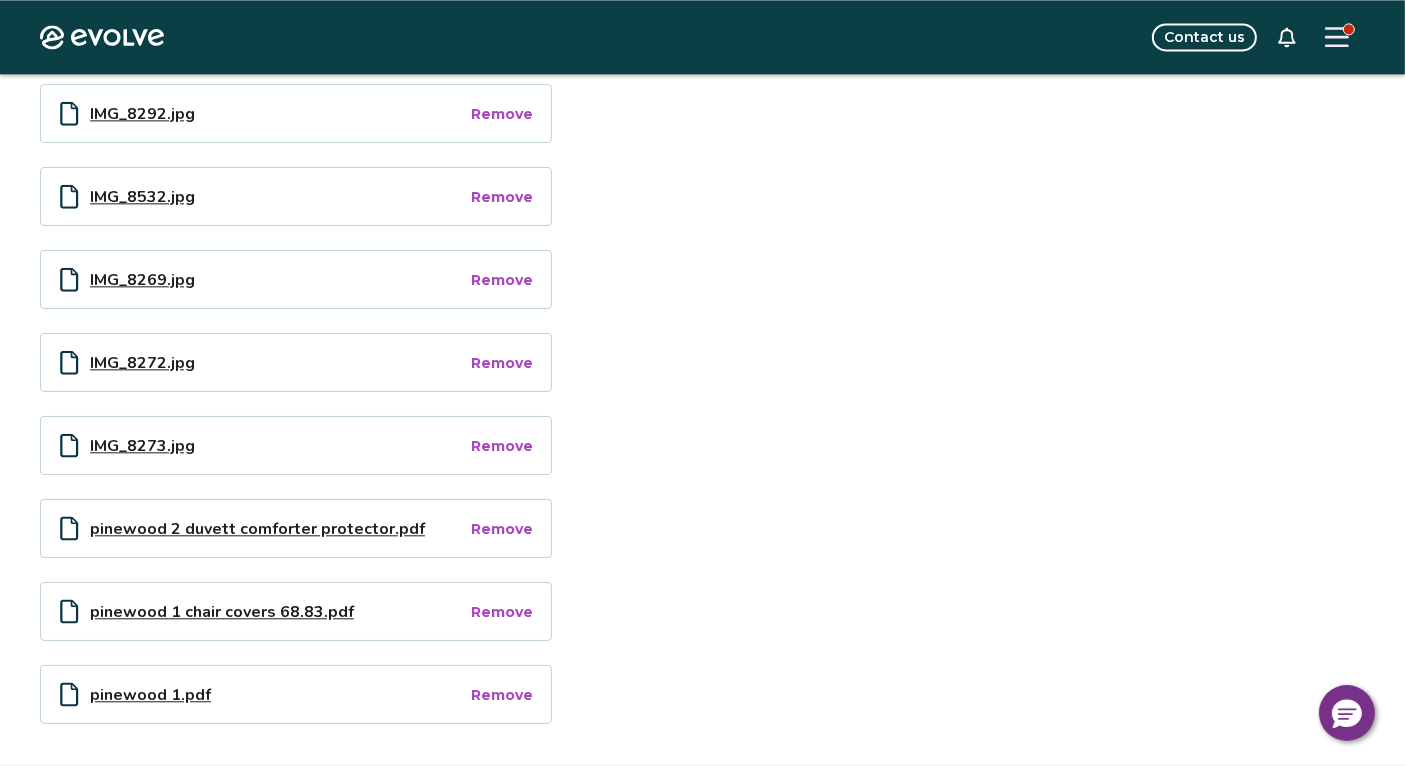 scroll, scrollTop: 4833, scrollLeft: 0, axis: vertical 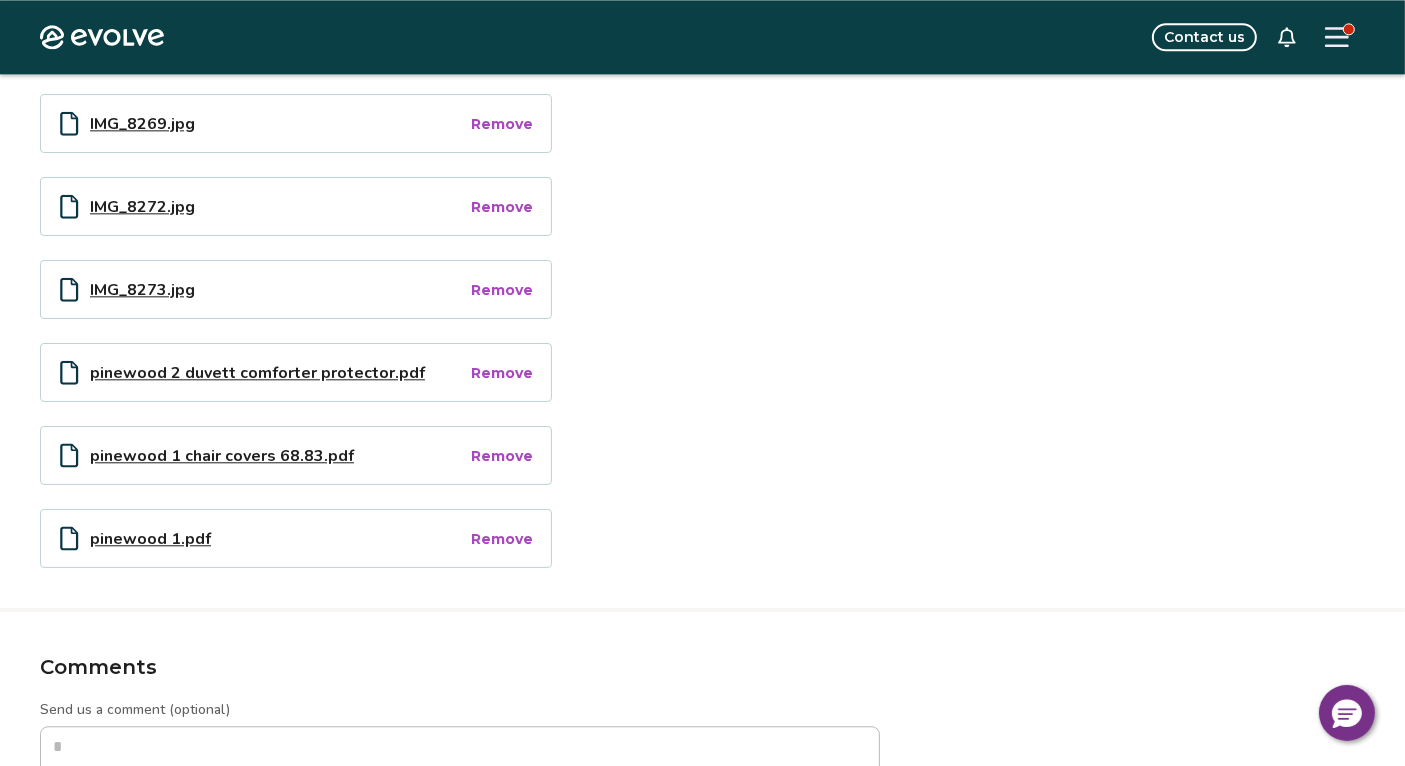 type on "*" 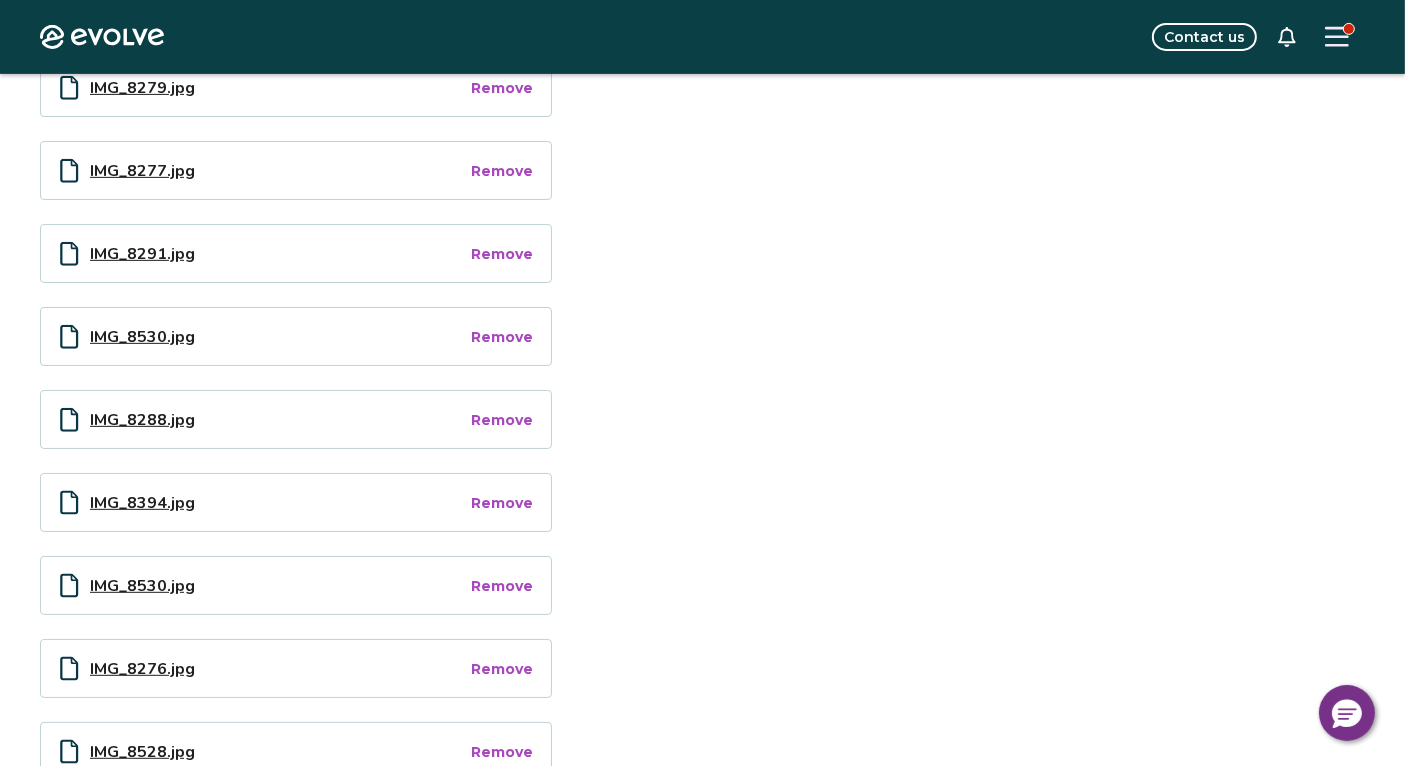 scroll, scrollTop: 0, scrollLeft: 0, axis: both 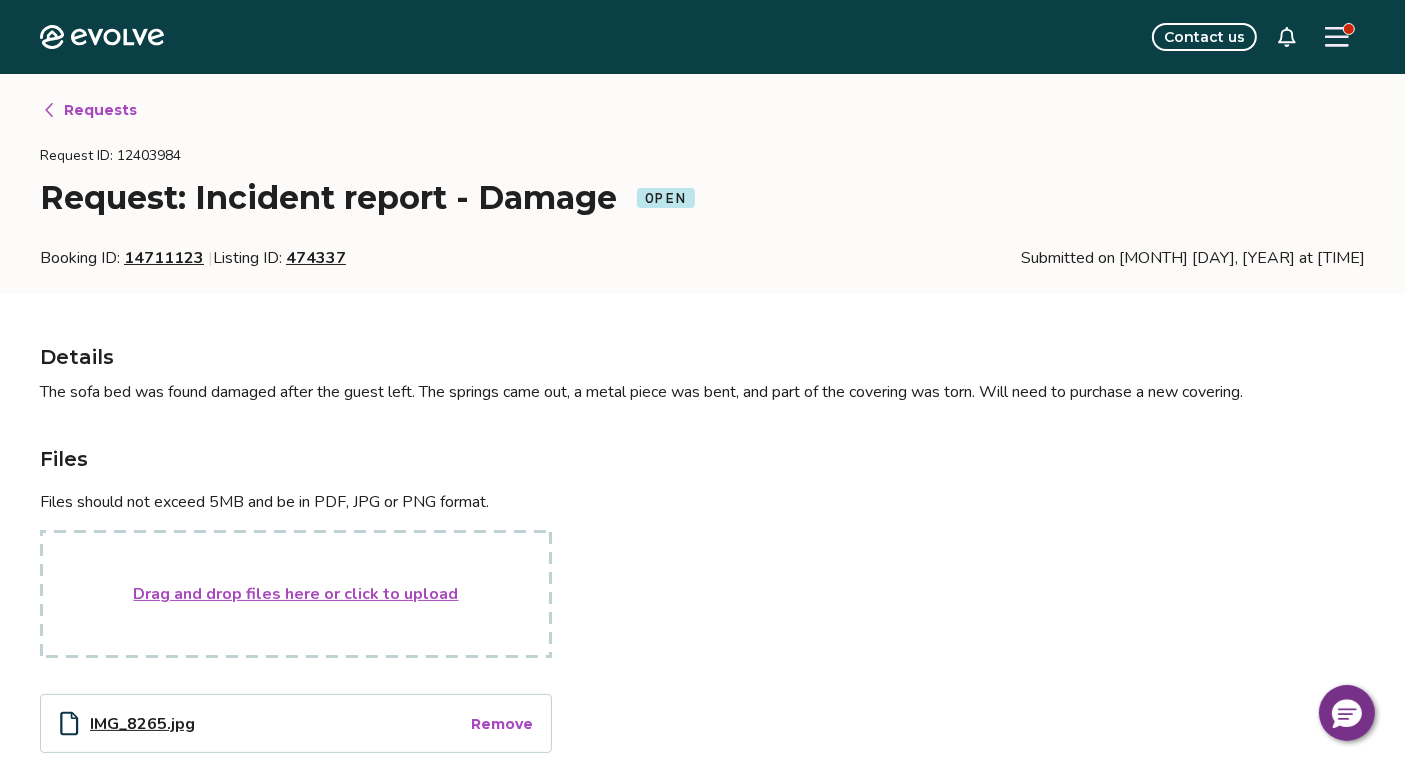 click on "Drag and drop files here or click to upload" at bounding box center (296, 594) 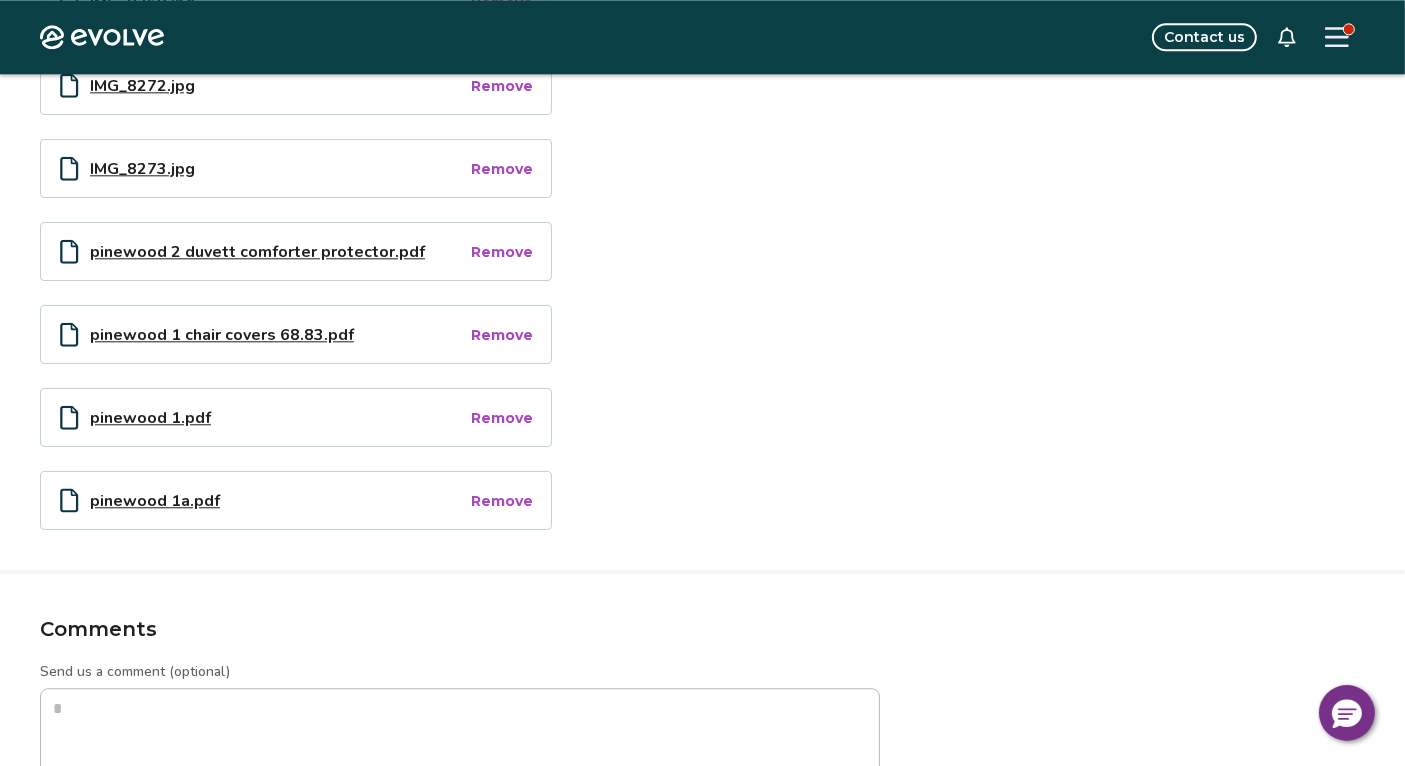 scroll, scrollTop: 4844, scrollLeft: 0, axis: vertical 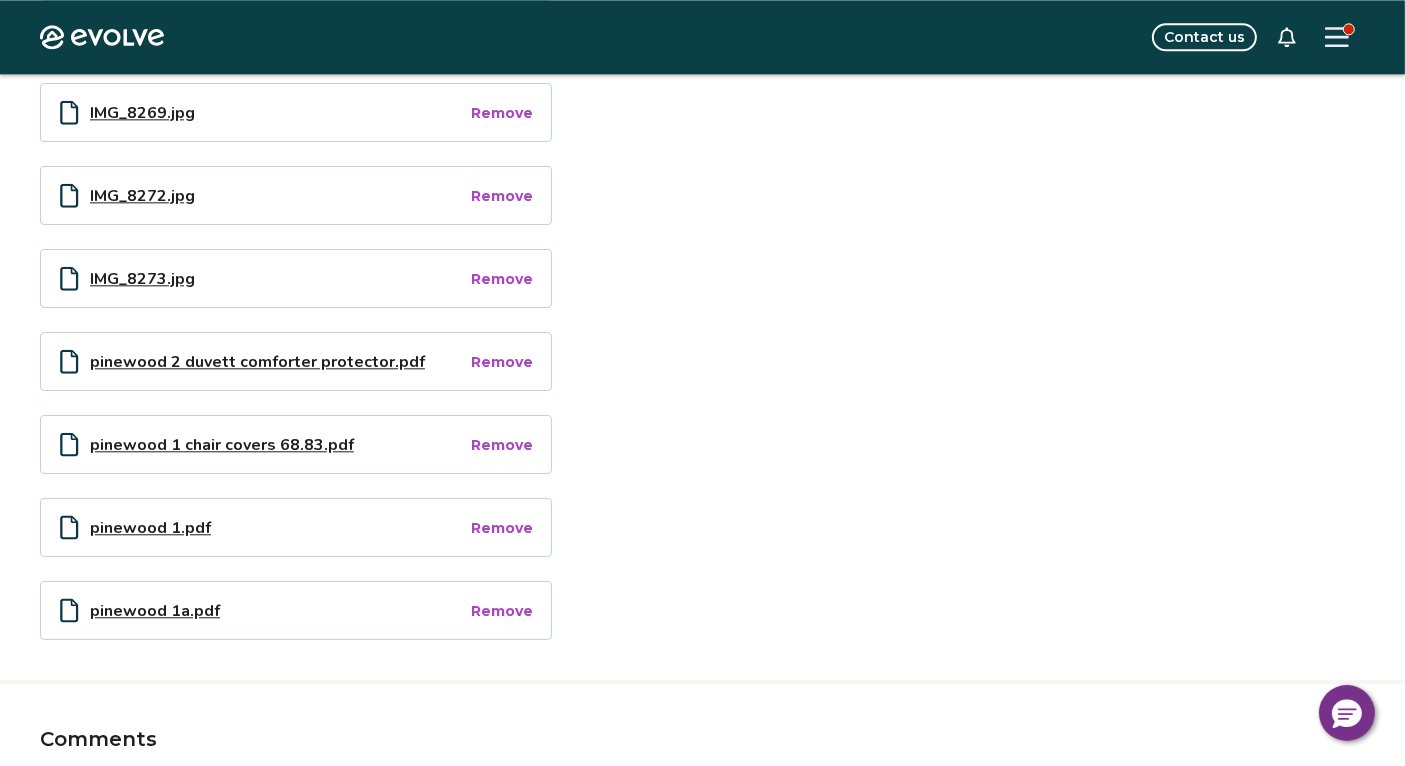 click on "pinewood 2 duvett comforter protector.pdf" at bounding box center [279, 361] 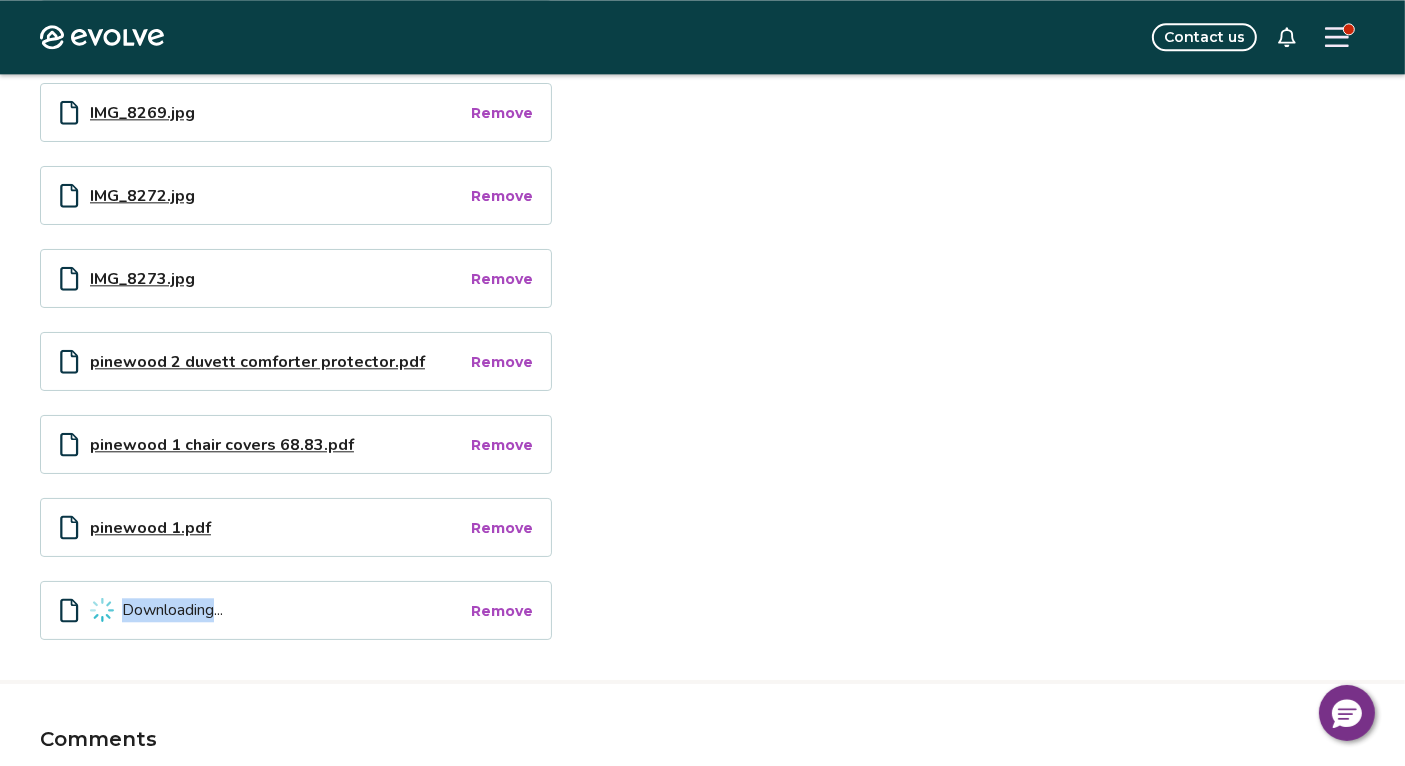 click on "Downloading..." at bounding box center [172, 610] 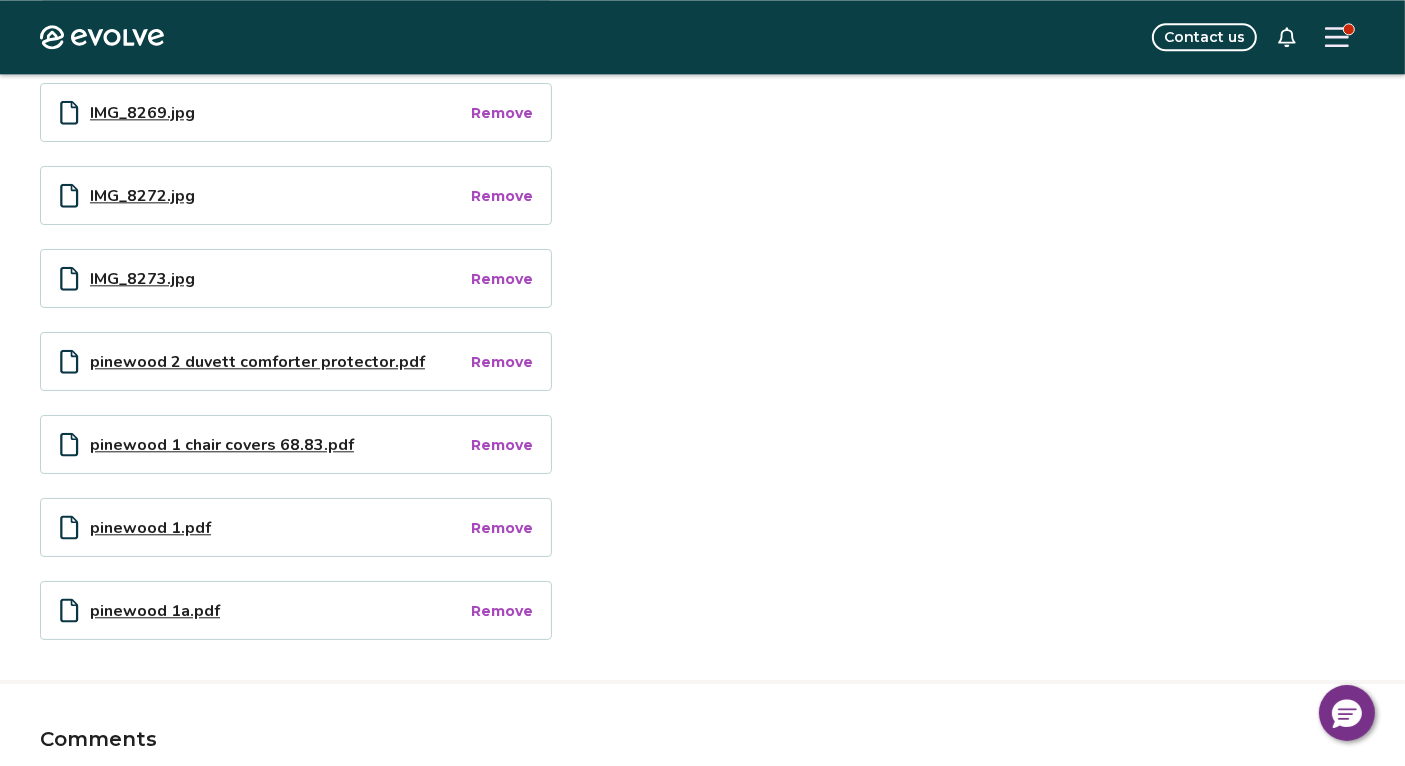 click on "Remove" at bounding box center (502, 611) 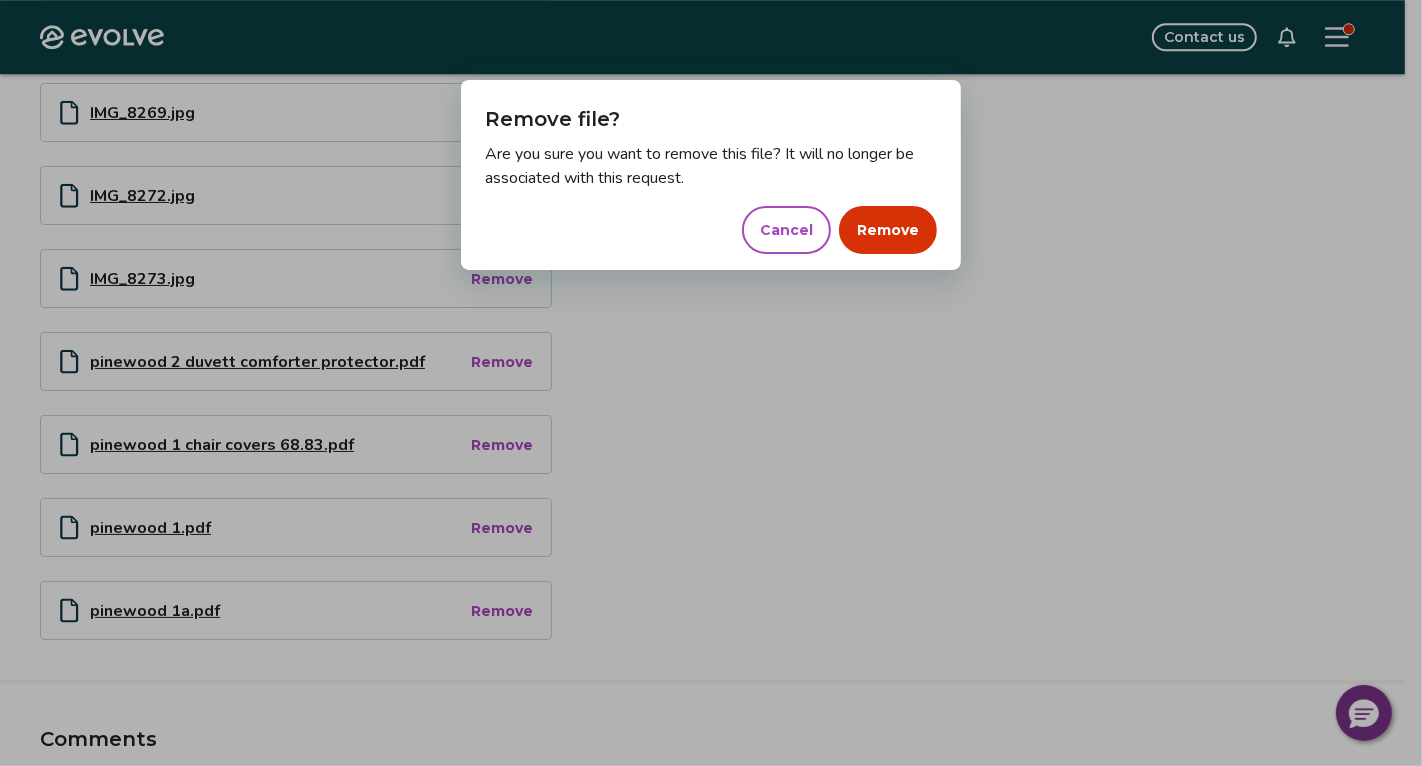 click on "Remove" at bounding box center [888, 230] 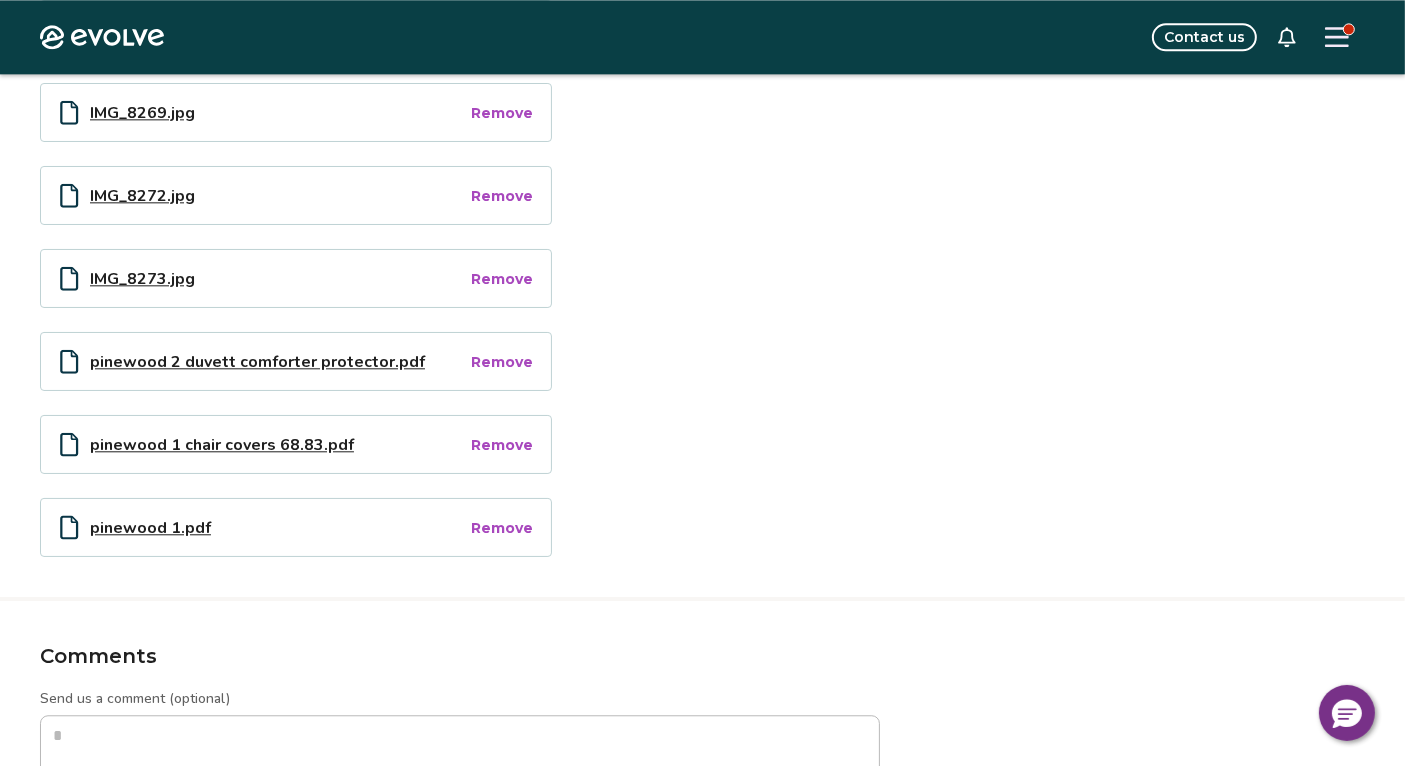 click on "pinewood 1.pdf" at bounding box center [279, 527] 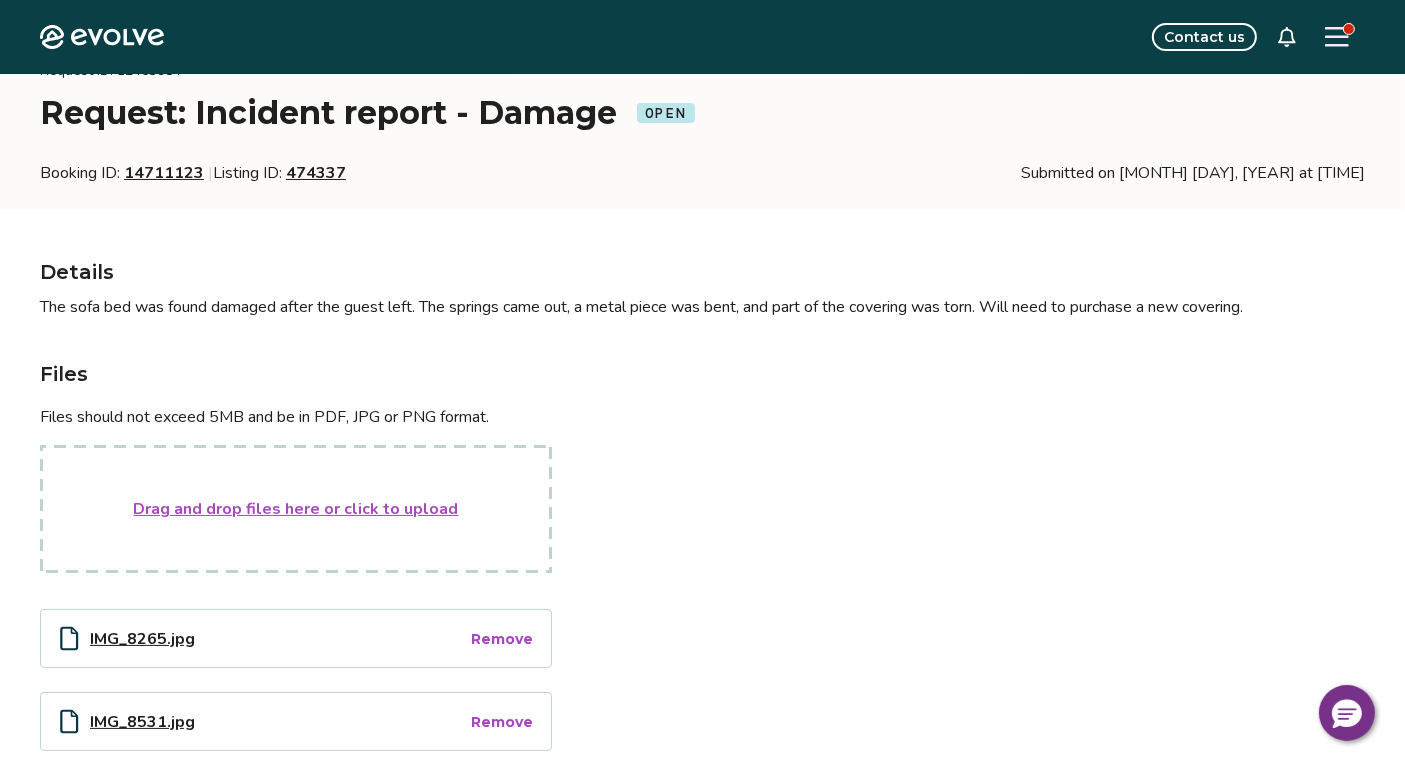 scroll, scrollTop: 0, scrollLeft: 0, axis: both 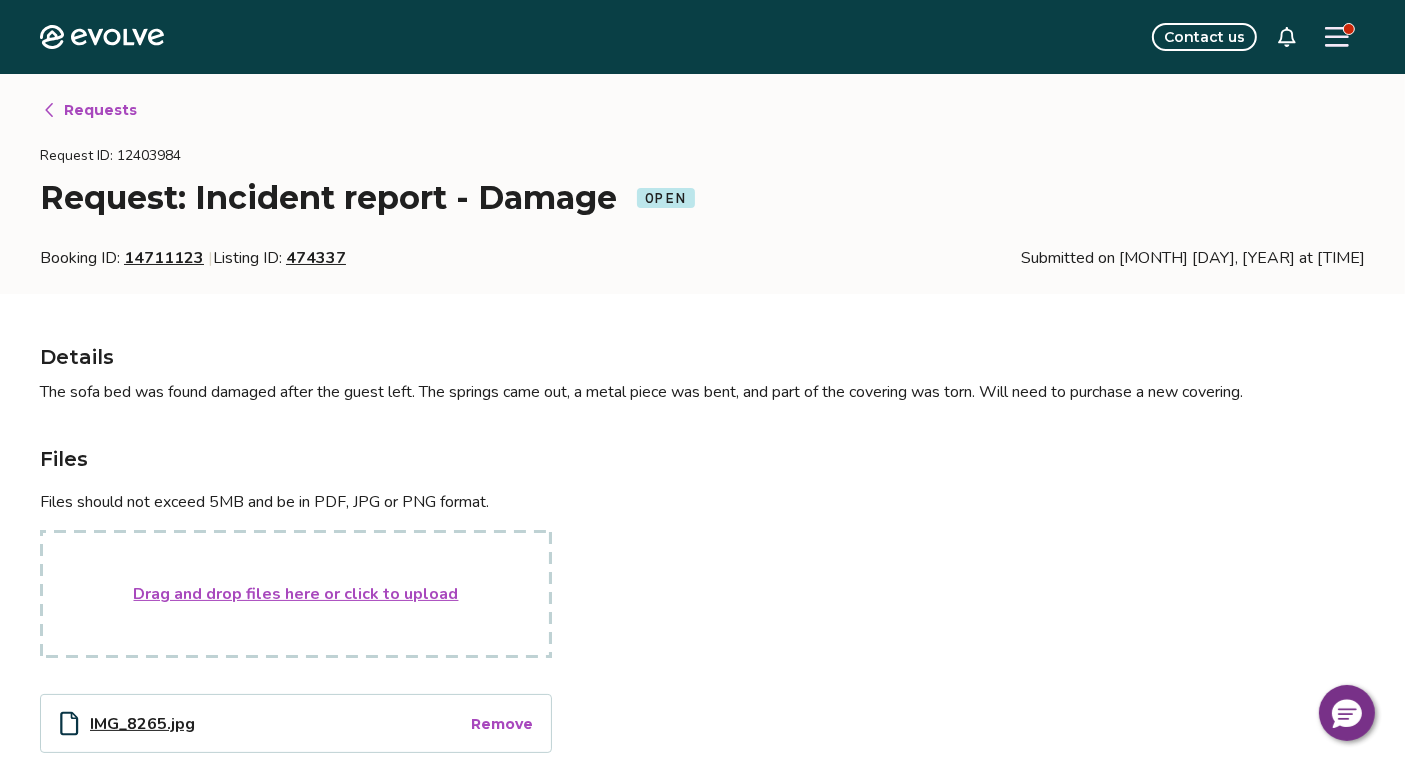 click on "Drag and drop files here or click to upload" at bounding box center (296, 594) 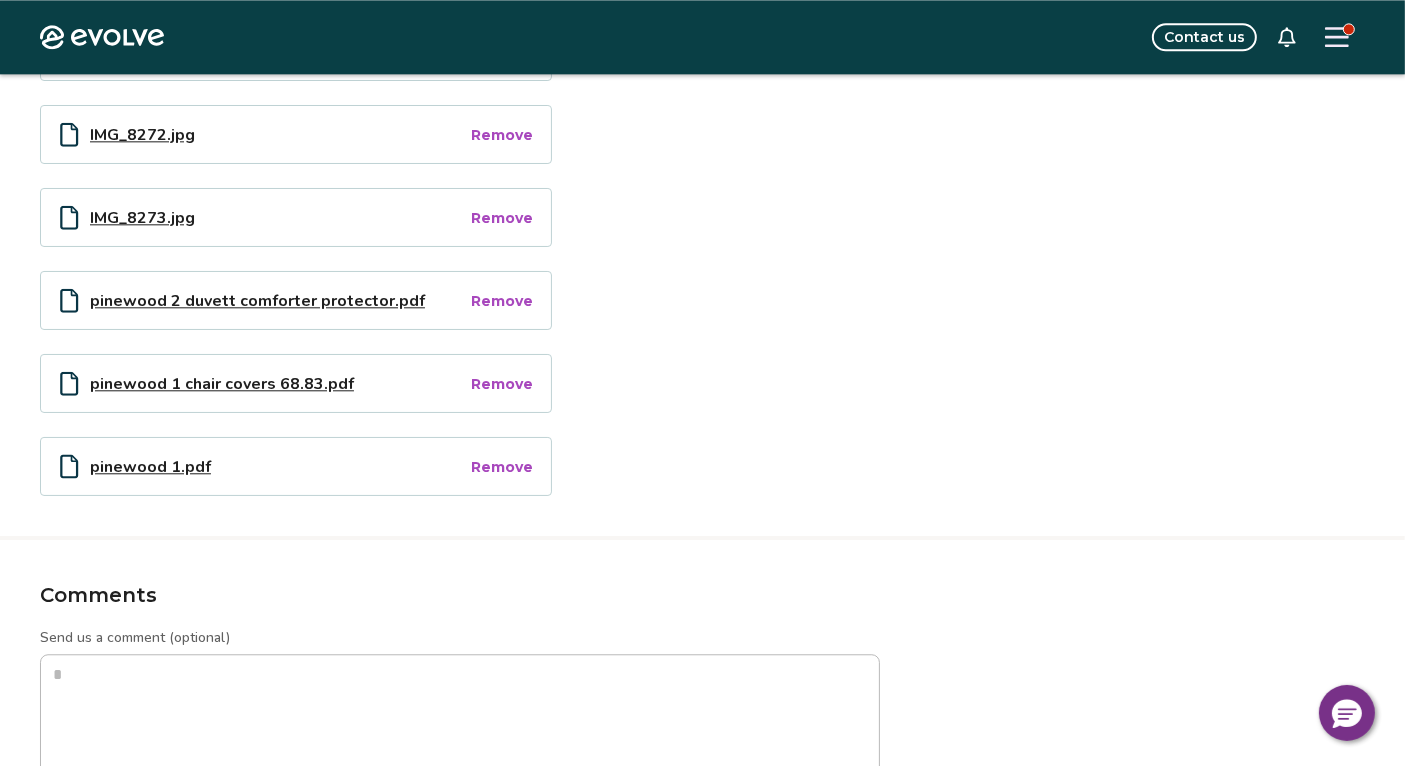 scroll, scrollTop: 4921, scrollLeft: 0, axis: vertical 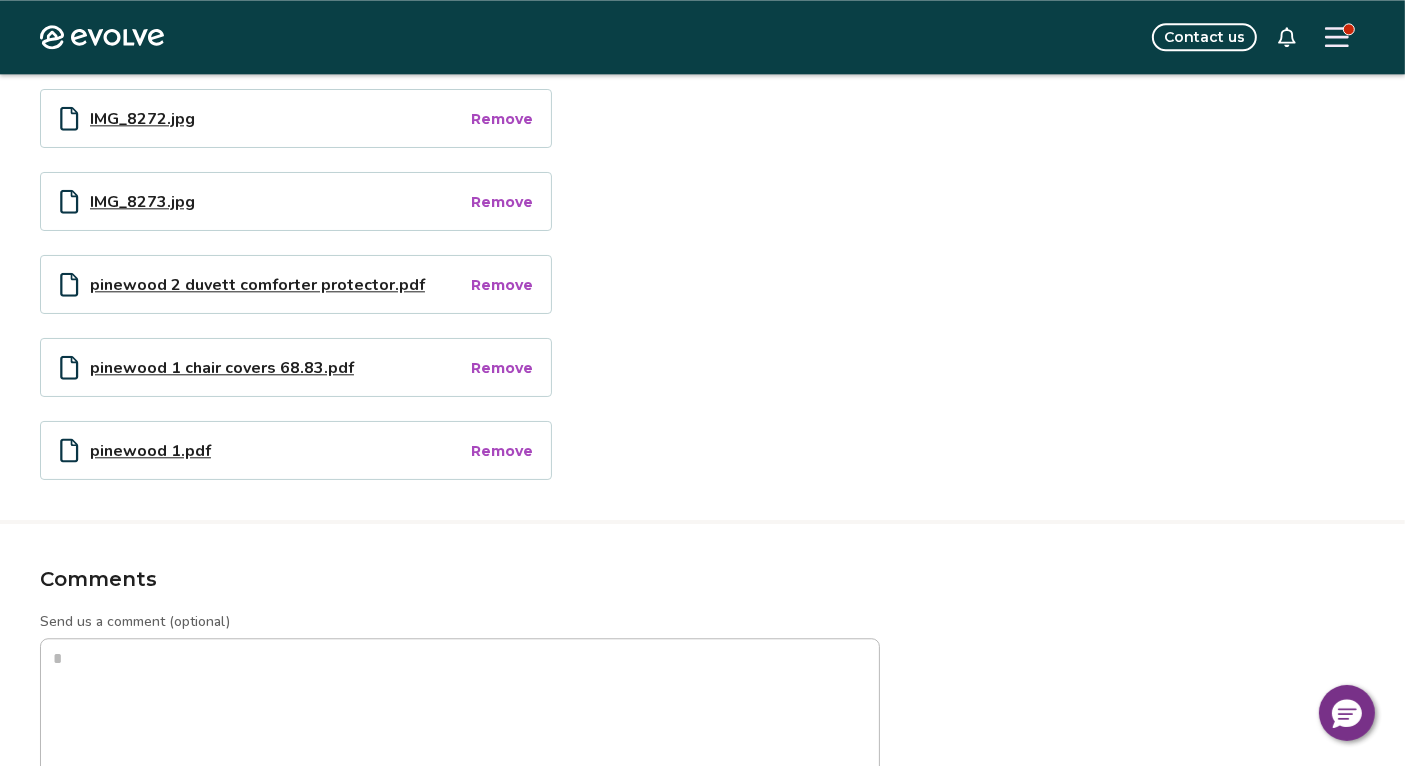 click on "pinewood 2 duvett comforter protector.pdf" at bounding box center [279, 284] 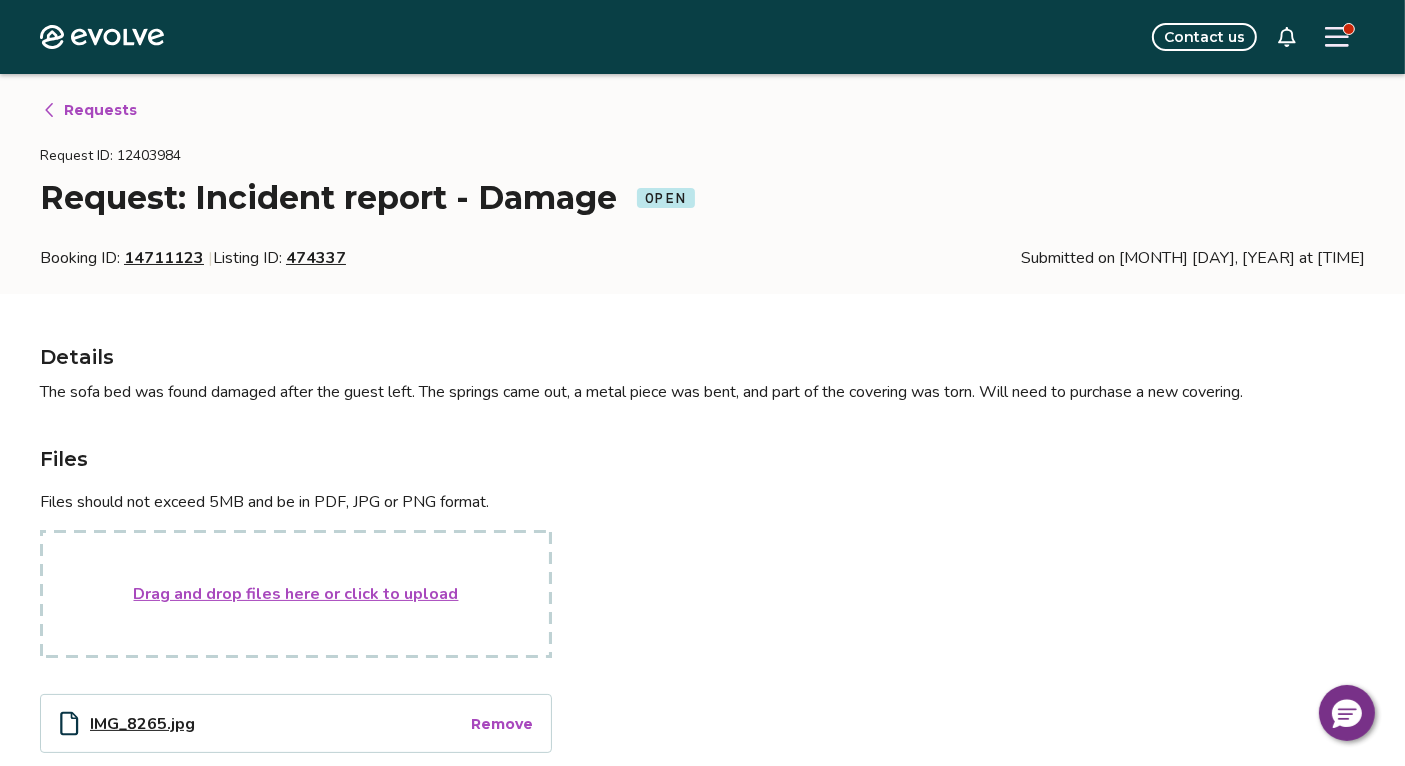 scroll, scrollTop: 3, scrollLeft: 0, axis: vertical 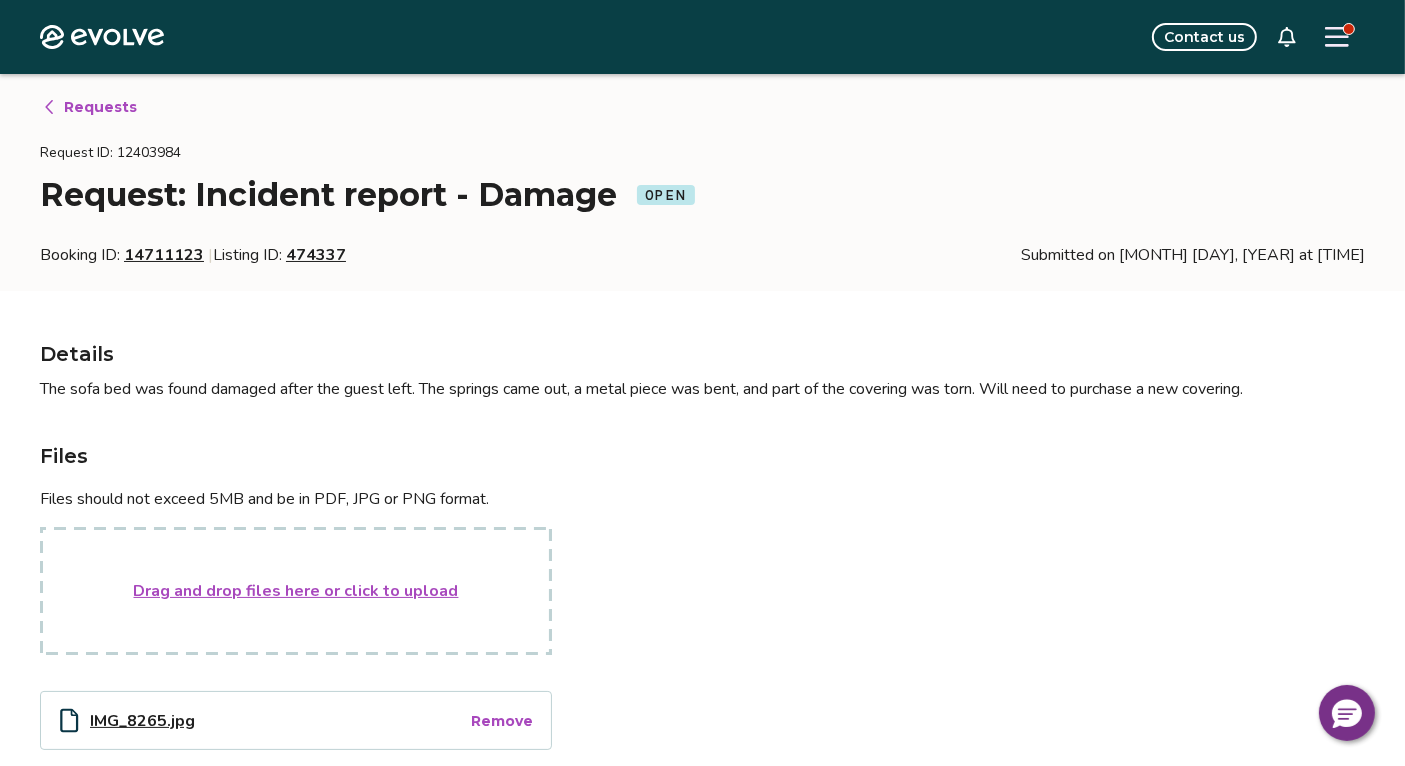 click on "Drag and drop files here or click to upload" at bounding box center [296, 591] 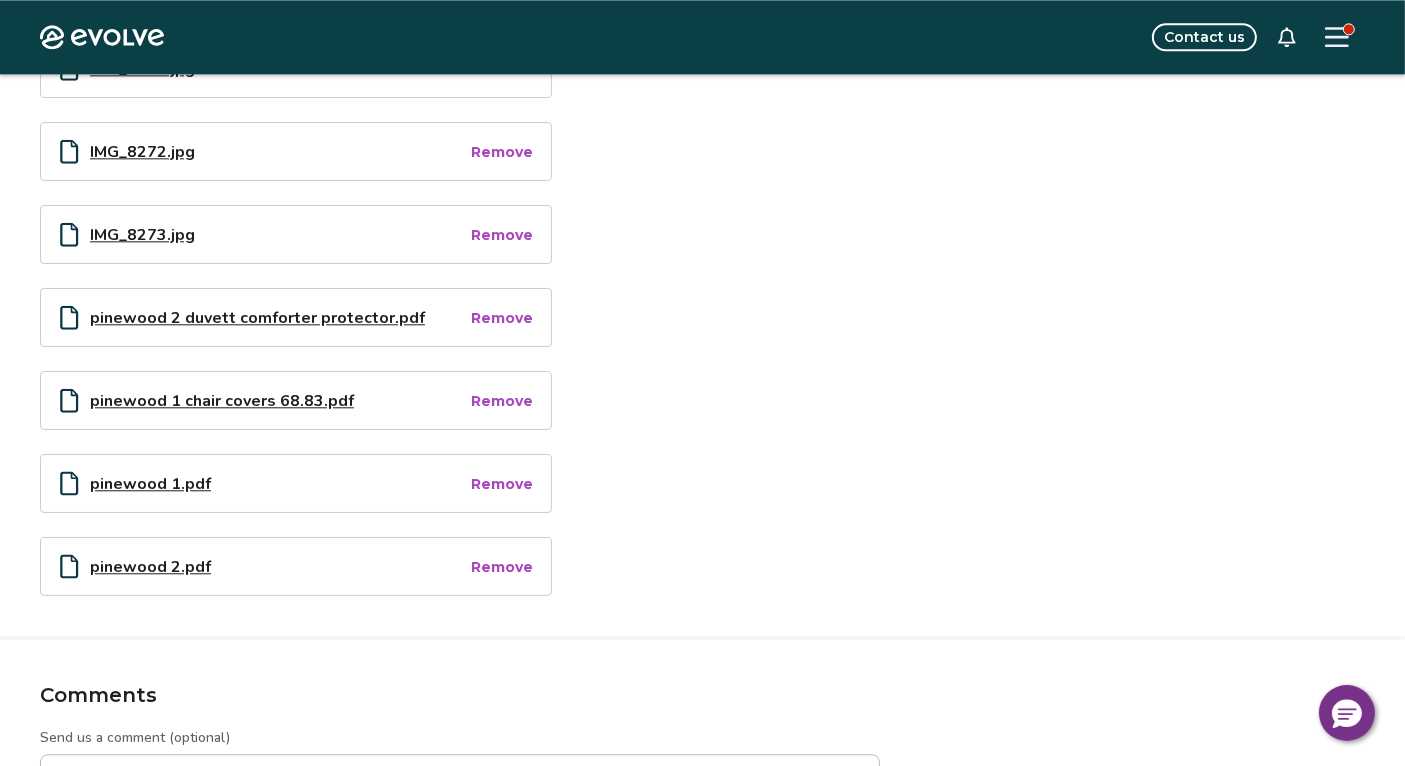 scroll, scrollTop: 4882, scrollLeft: 0, axis: vertical 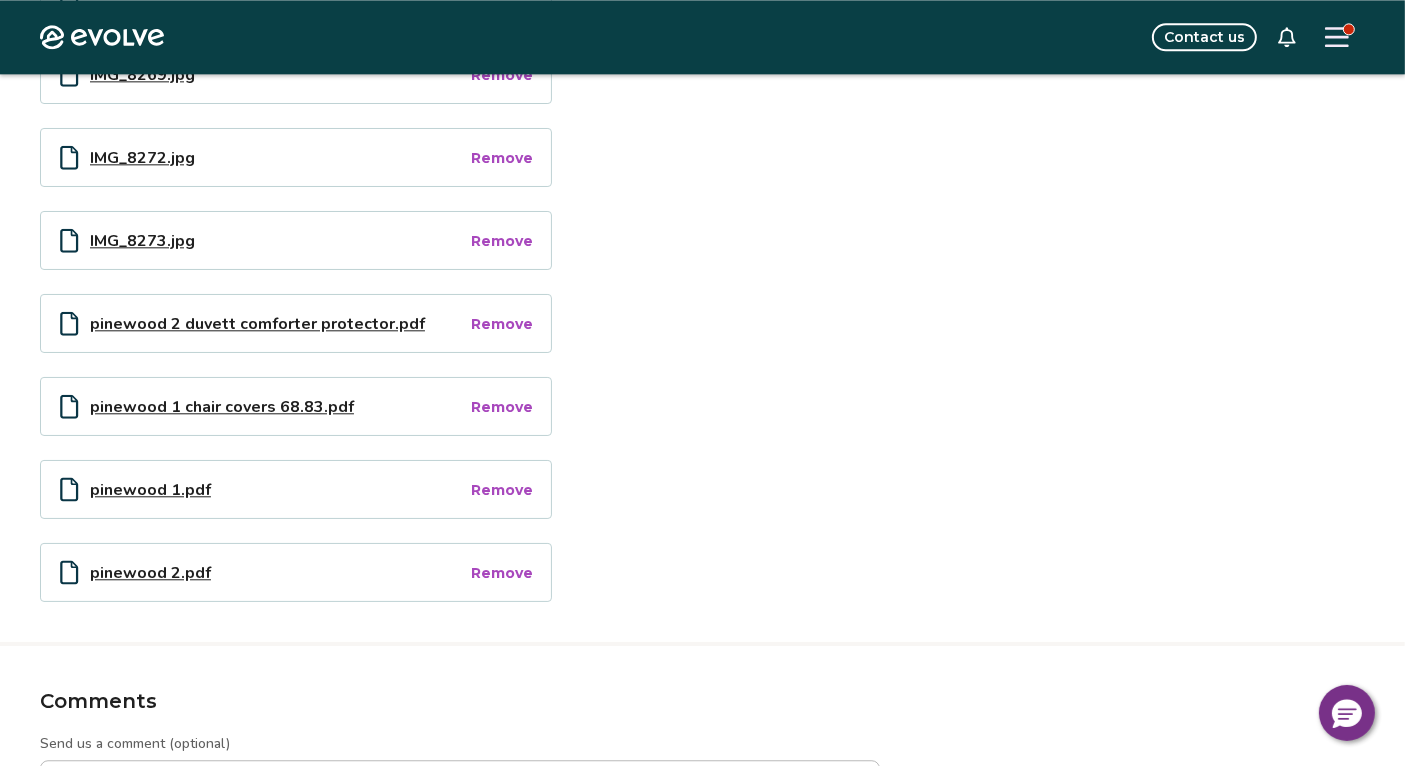 click on "Remove" at bounding box center [502, 407] 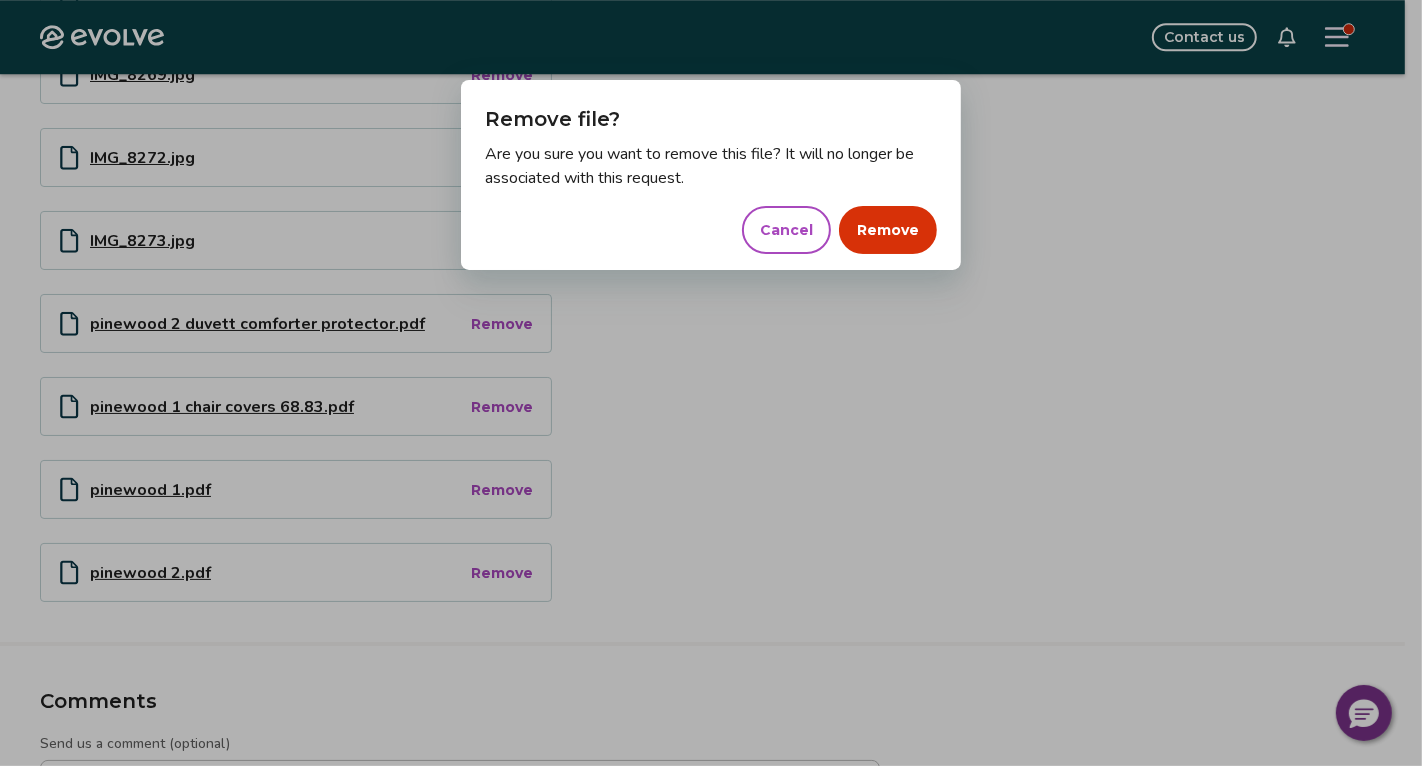 click on "Remove" at bounding box center (888, 230) 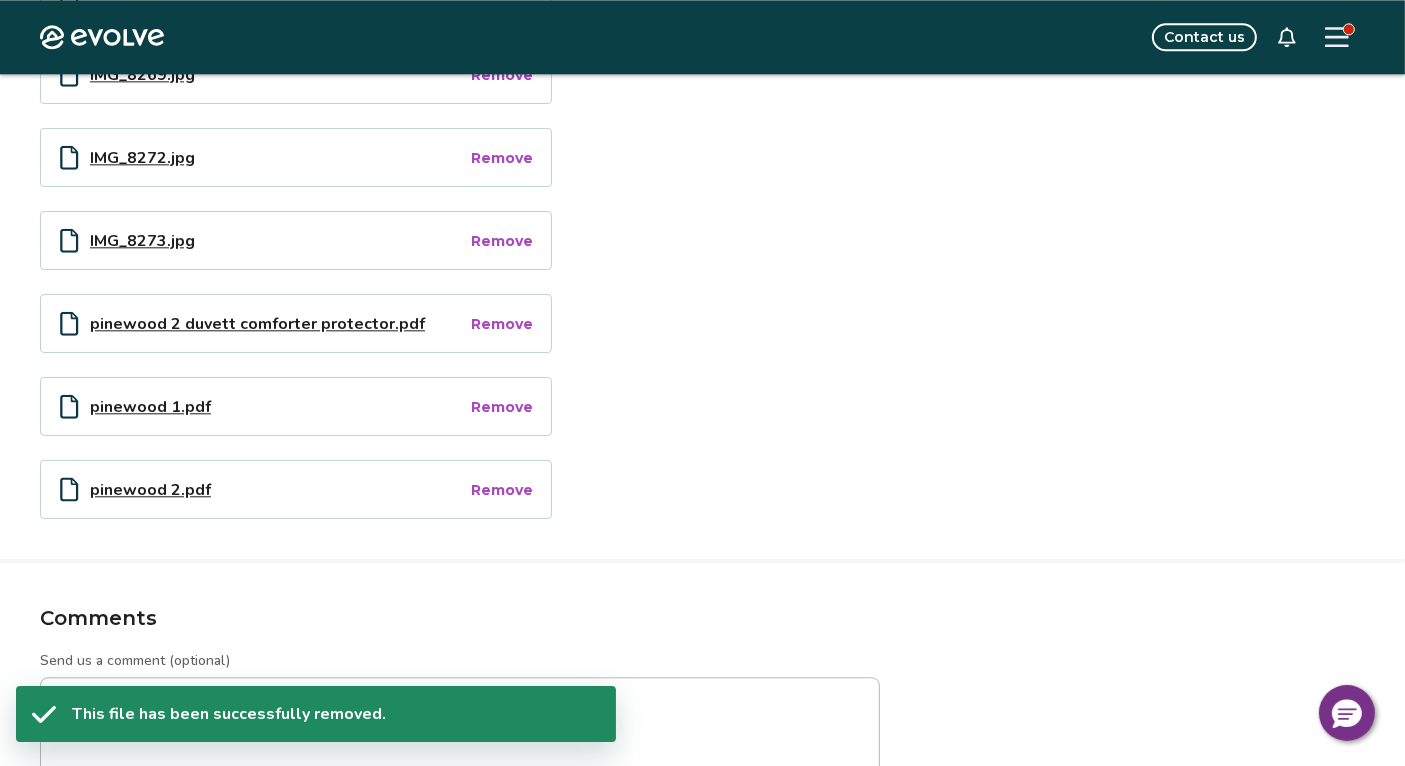 click on "Remove" at bounding box center (502, 407) 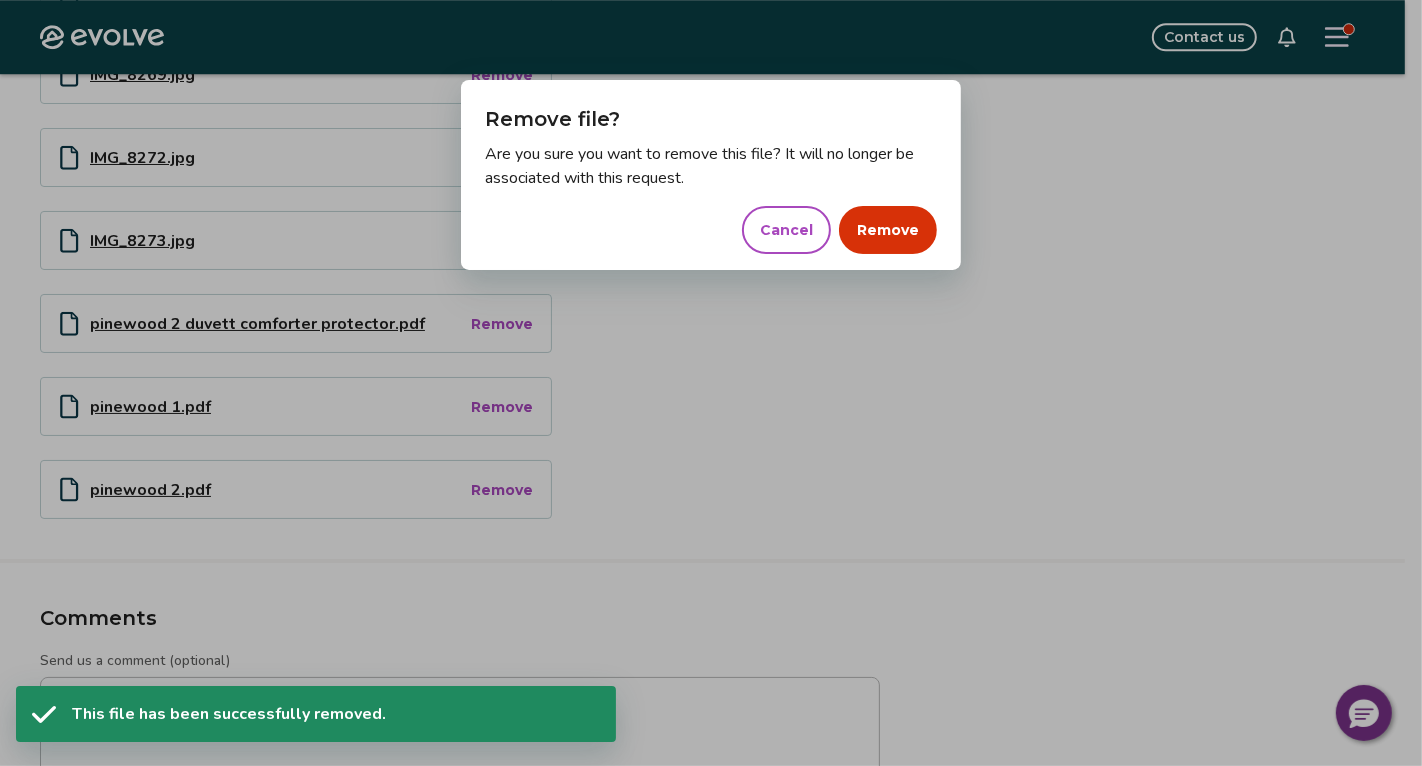 click on "Remove" at bounding box center (888, 230) 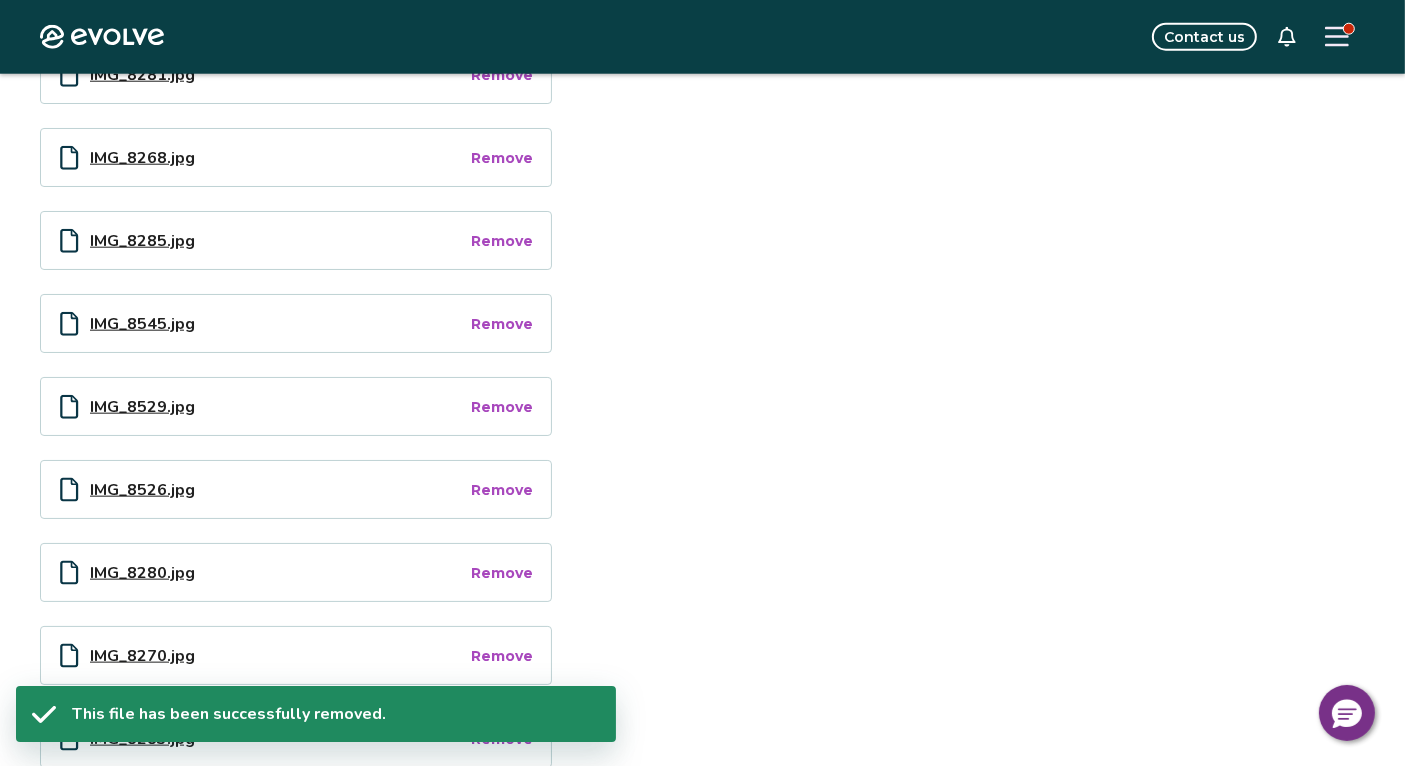 type on "*" 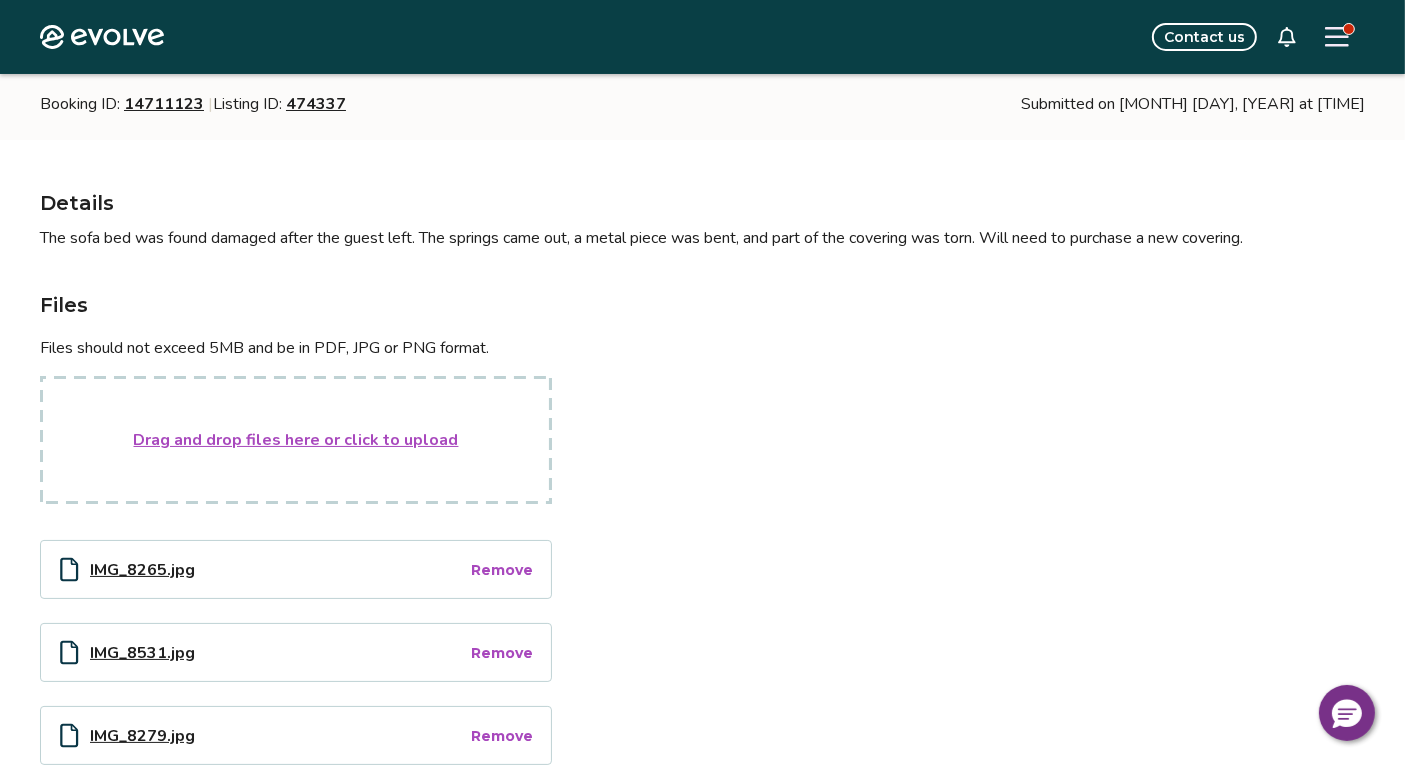 scroll, scrollTop: 0, scrollLeft: 0, axis: both 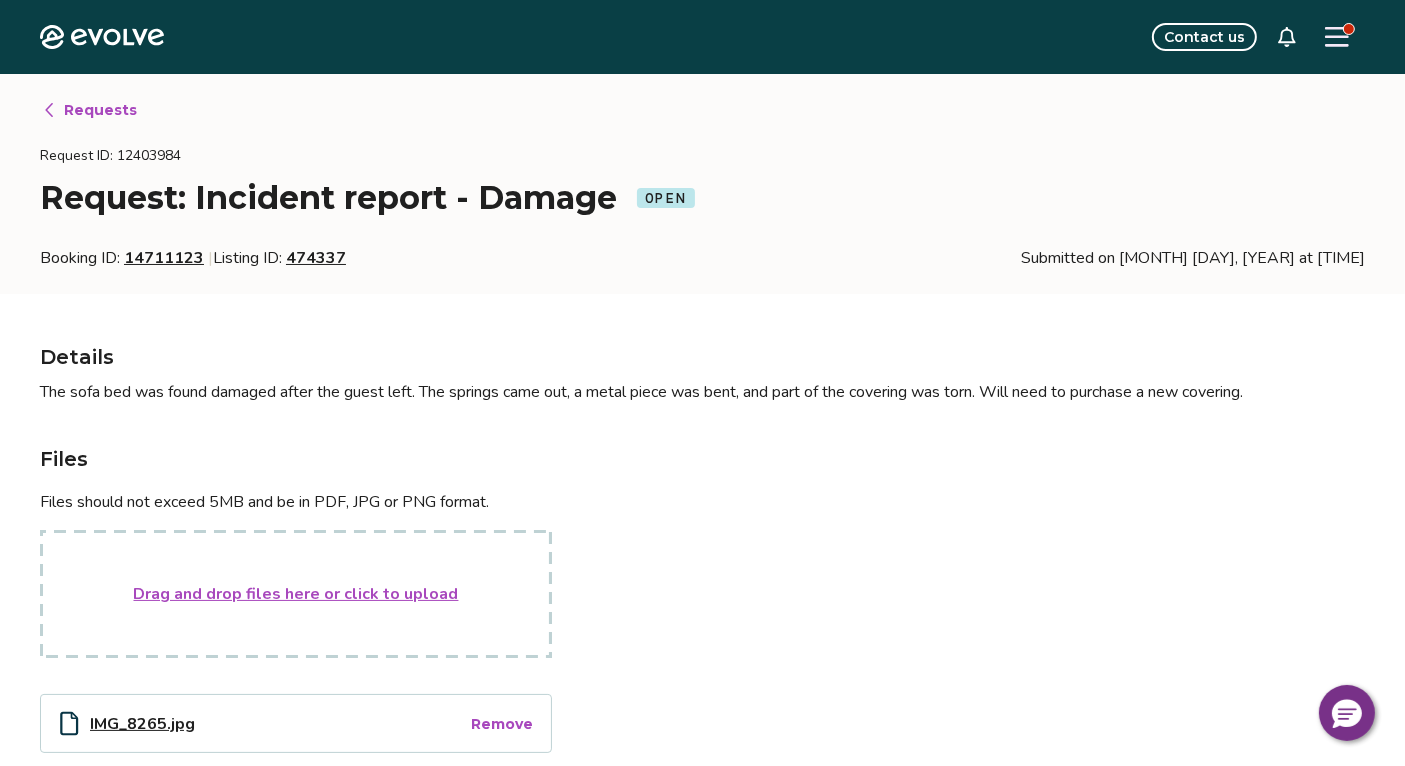 click on "Drag and drop files here or click to upload" at bounding box center [296, 594] 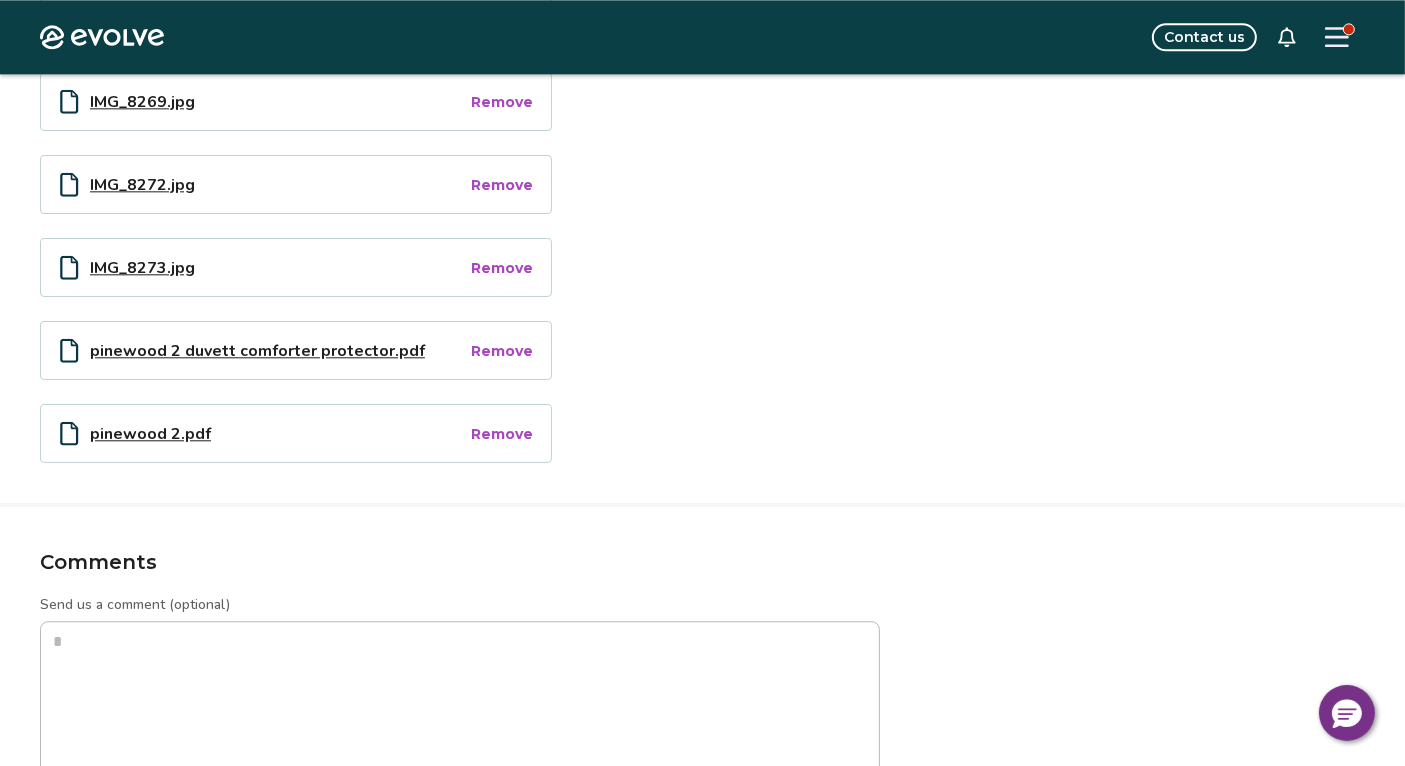 scroll, scrollTop: 4854, scrollLeft: 0, axis: vertical 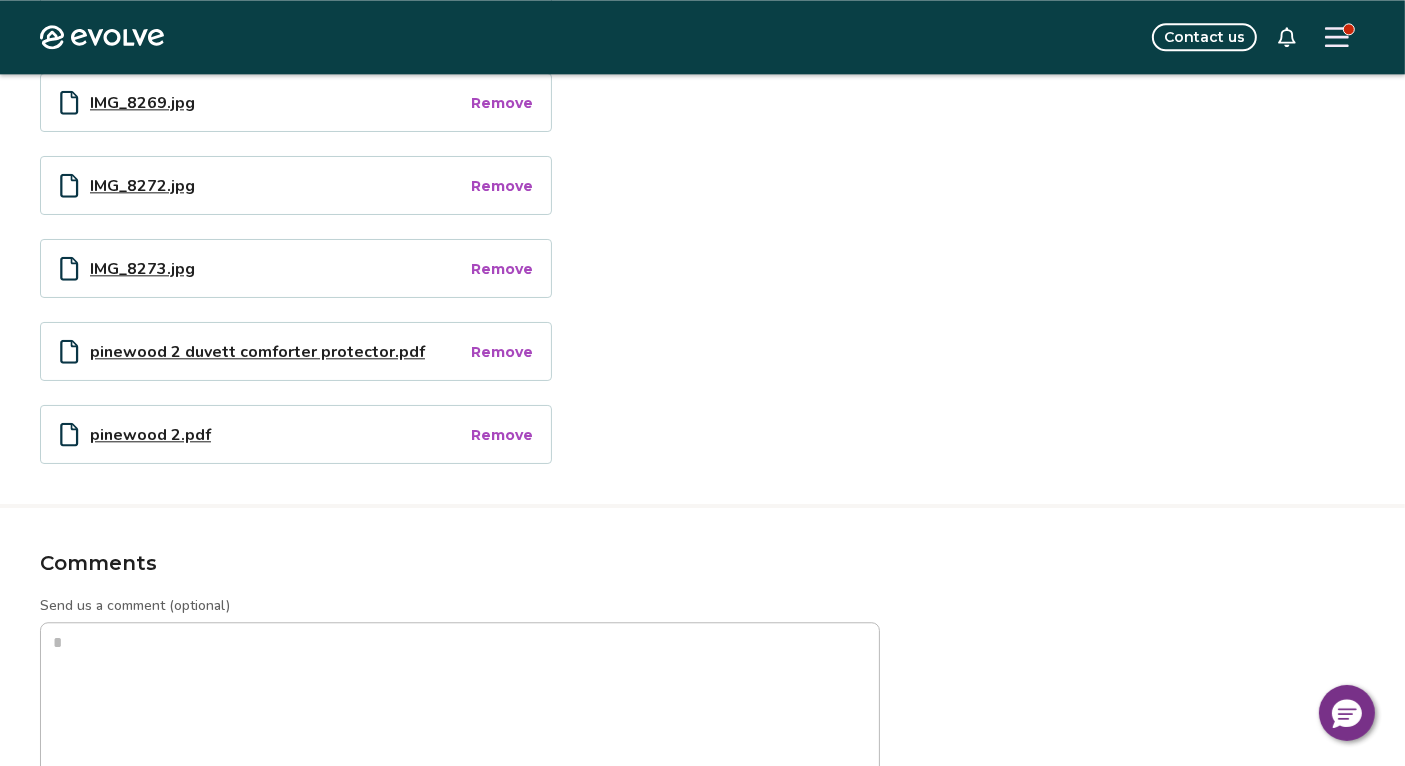 click on "pinewood 2.pdf" at bounding box center [279, 434] 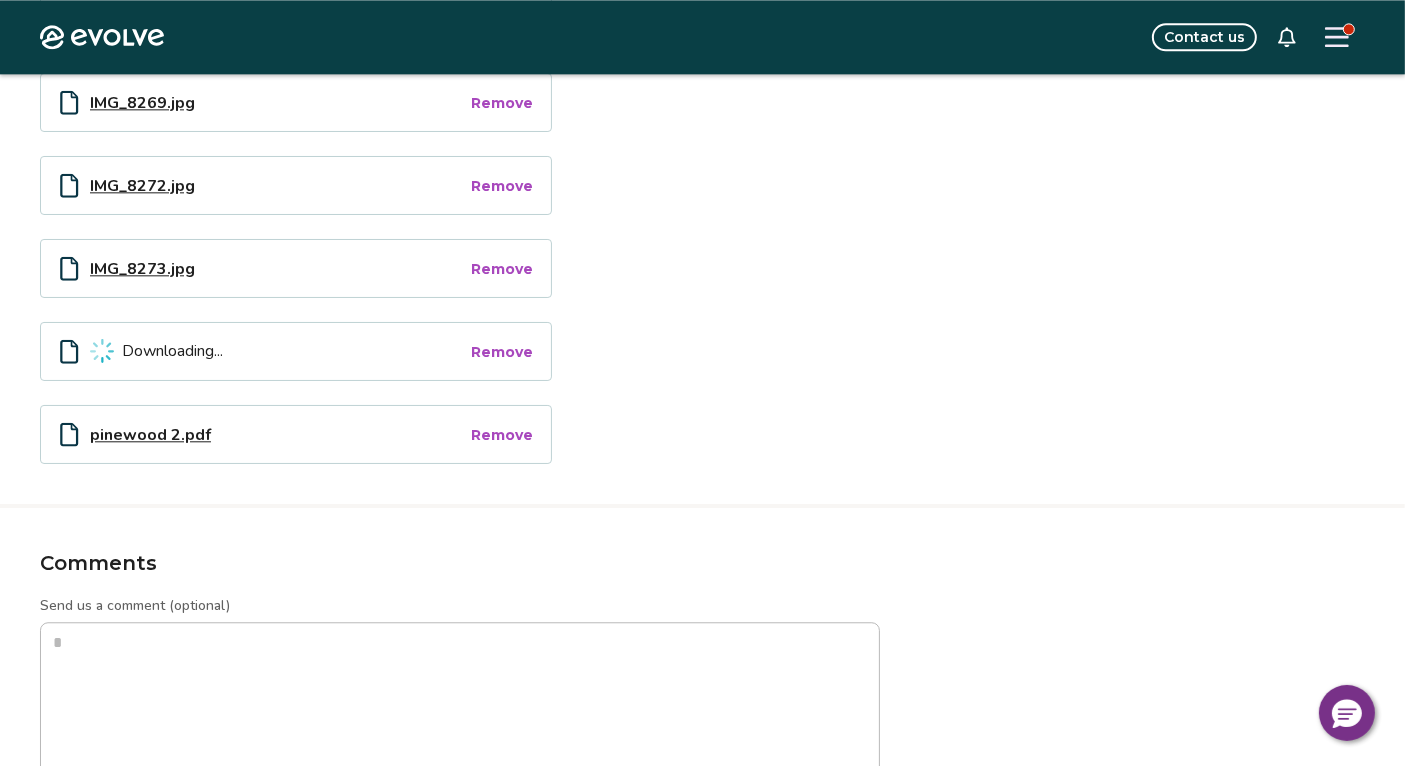 click on "Downloading..." at bounding box center (279, 351) 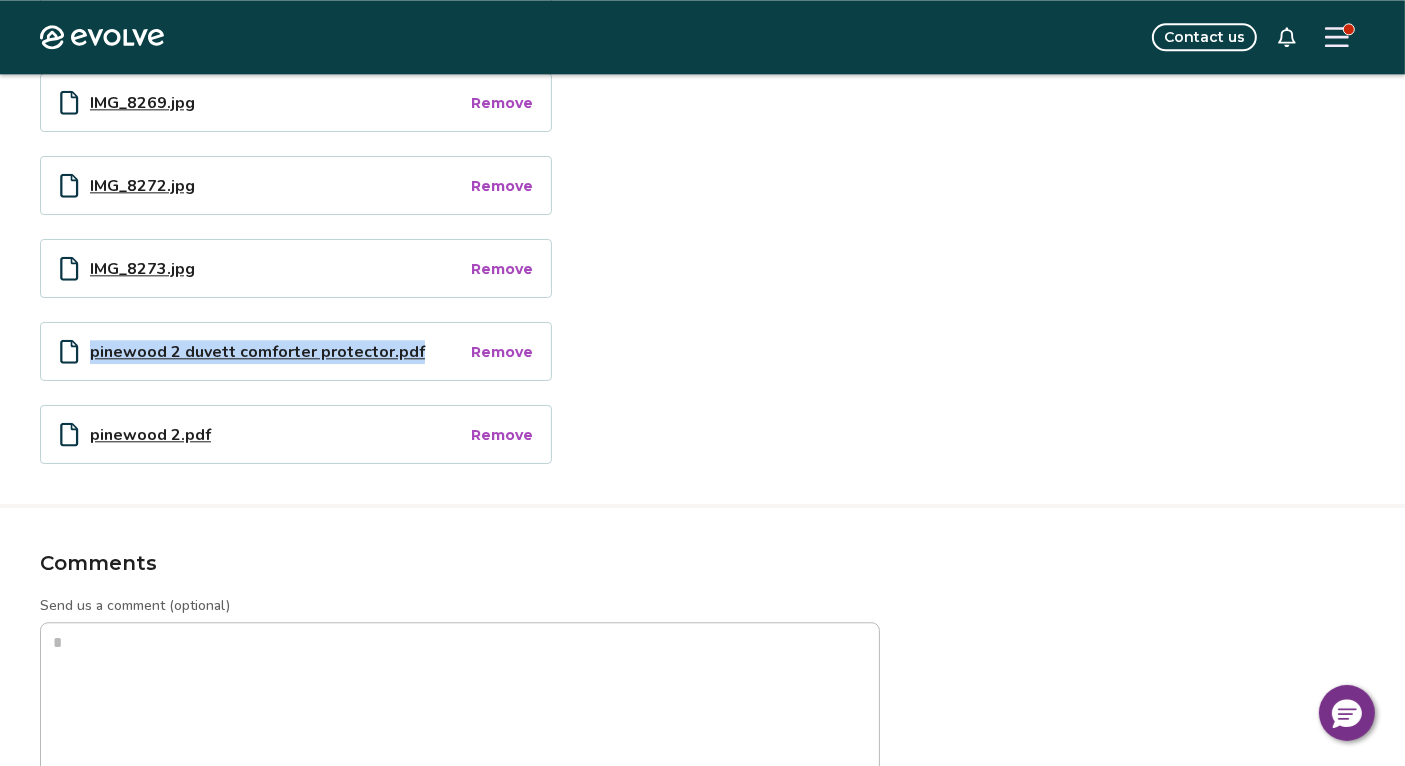 type on "*" 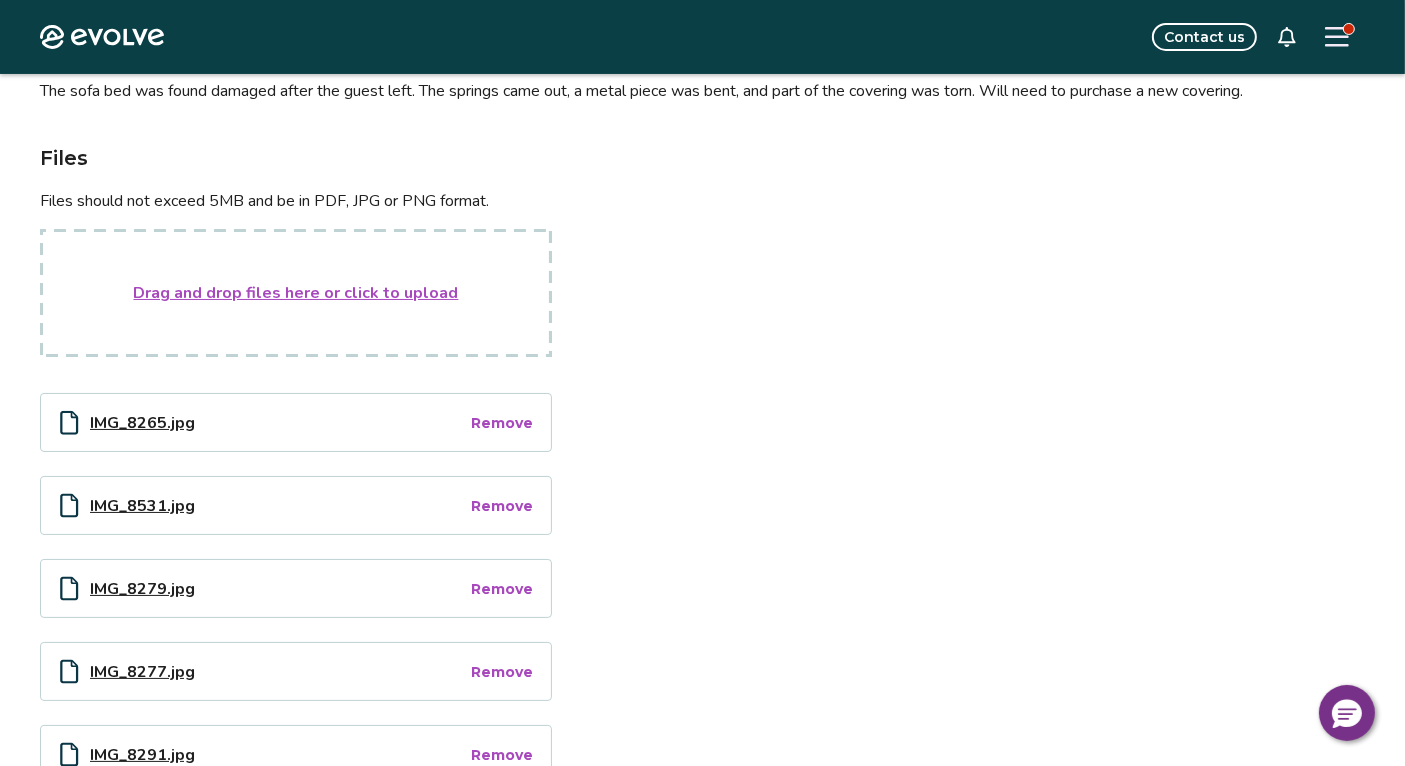 scroll, scrollTop: 513, scrollLeft: 0, axis: vertical 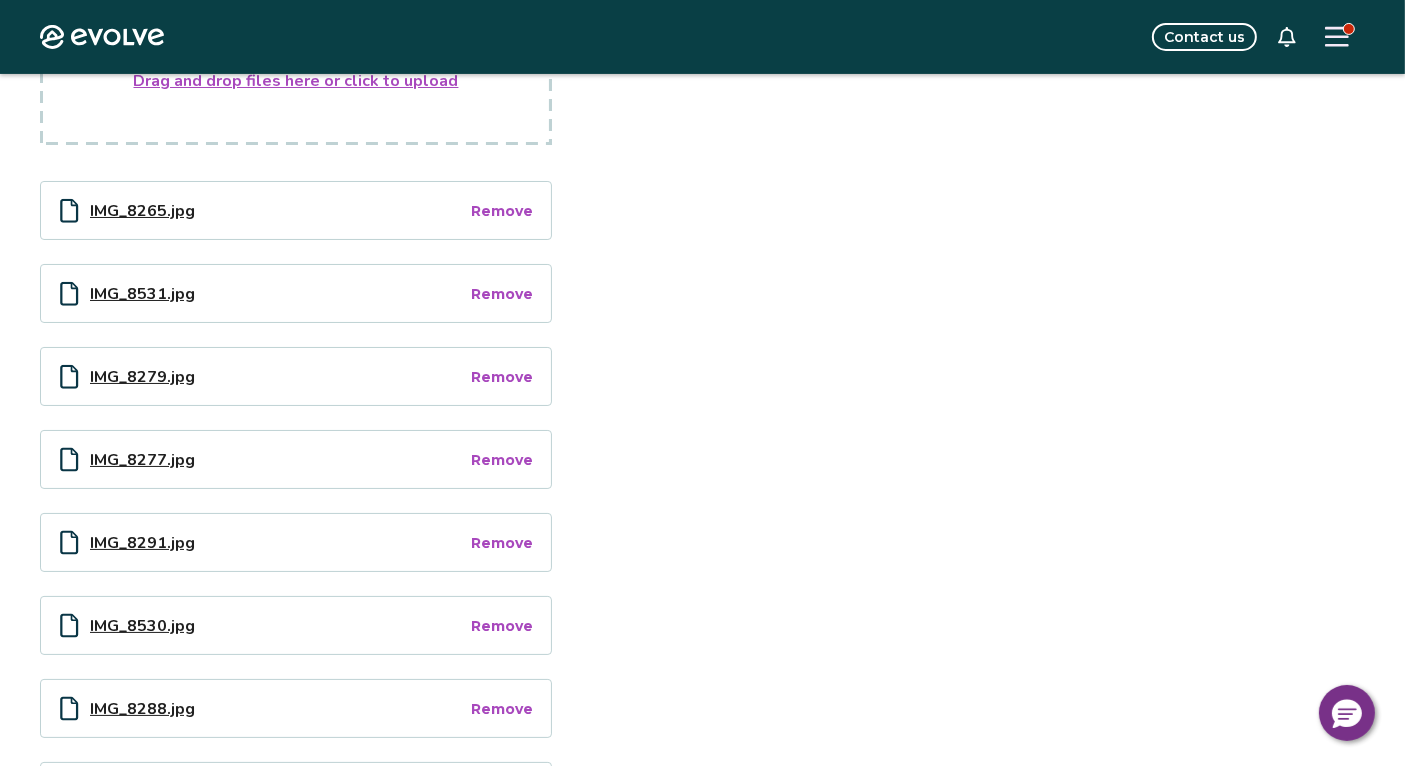 click on "Drag and drop files here or click to upload" at bounding box center [296, 81] 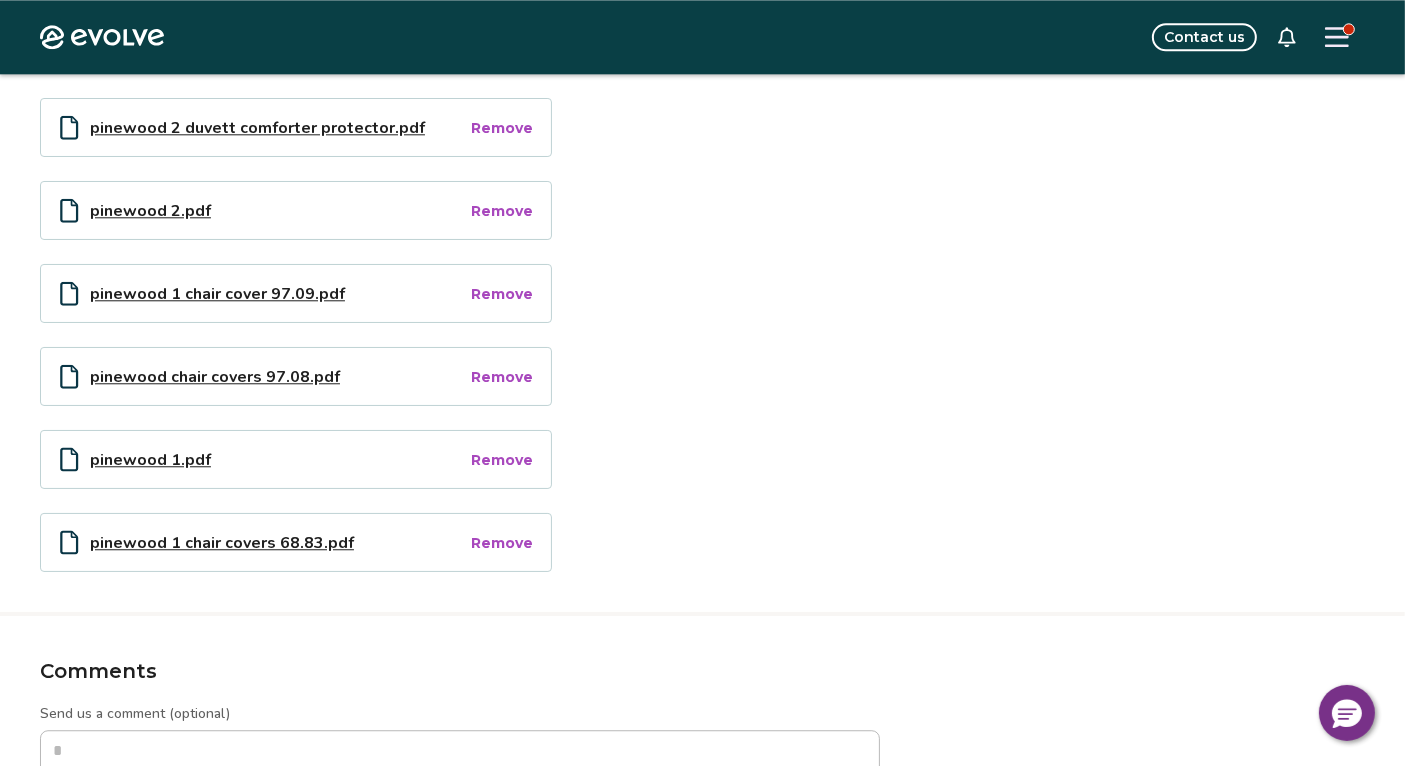 scroll, scrollTop: 5071, scrollLeft: 0, axis: vertical 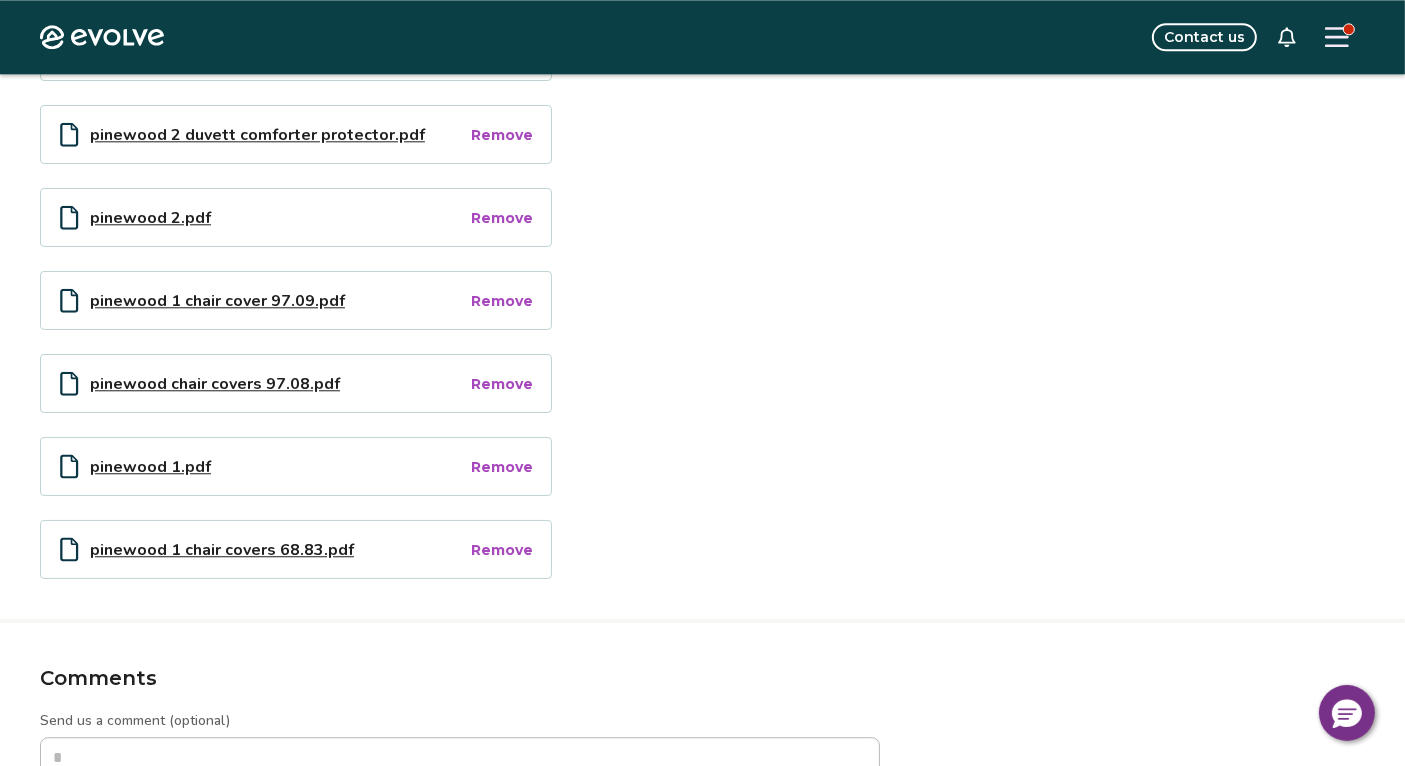 click on "pinewood 1.pdf" at bounding box center (279, 466) 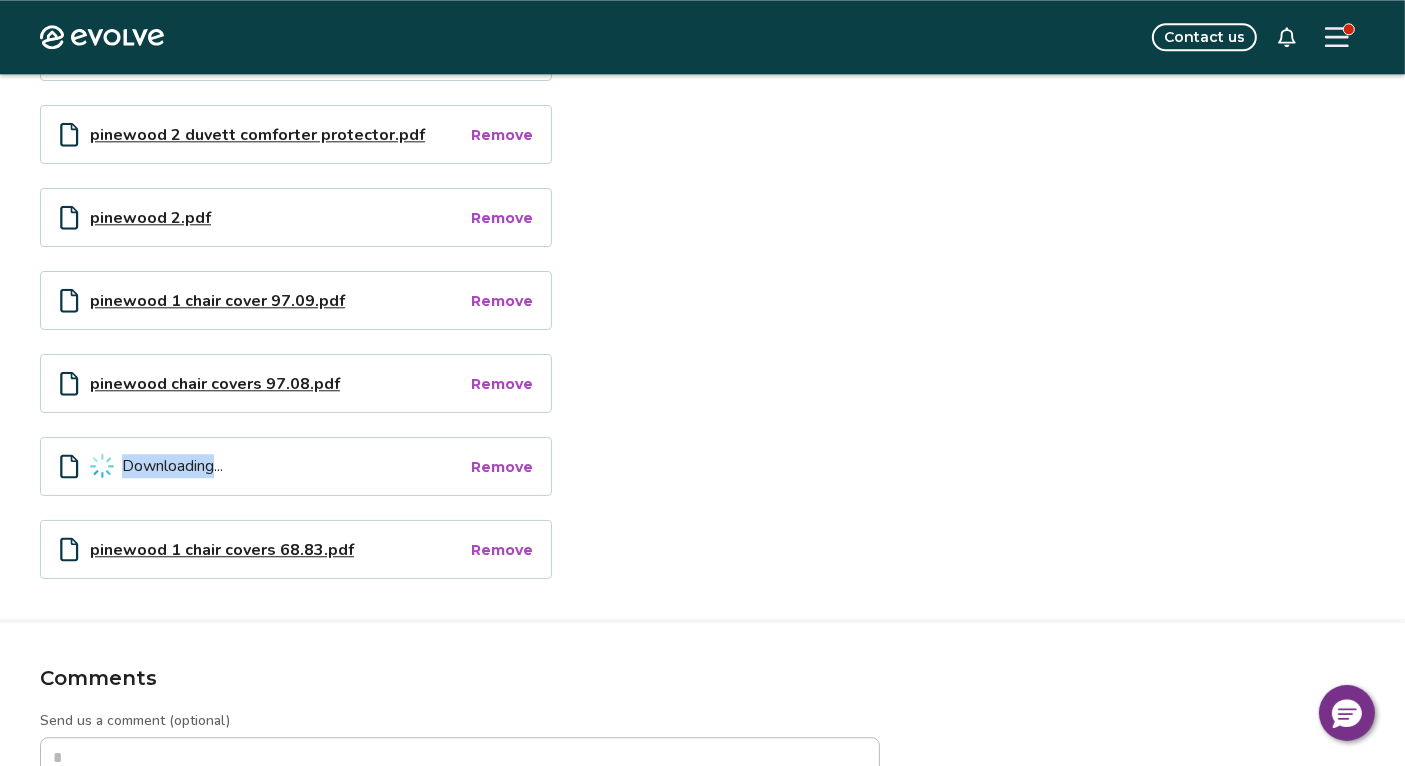 click on "Downloading..." at bounding box center [172, 466] 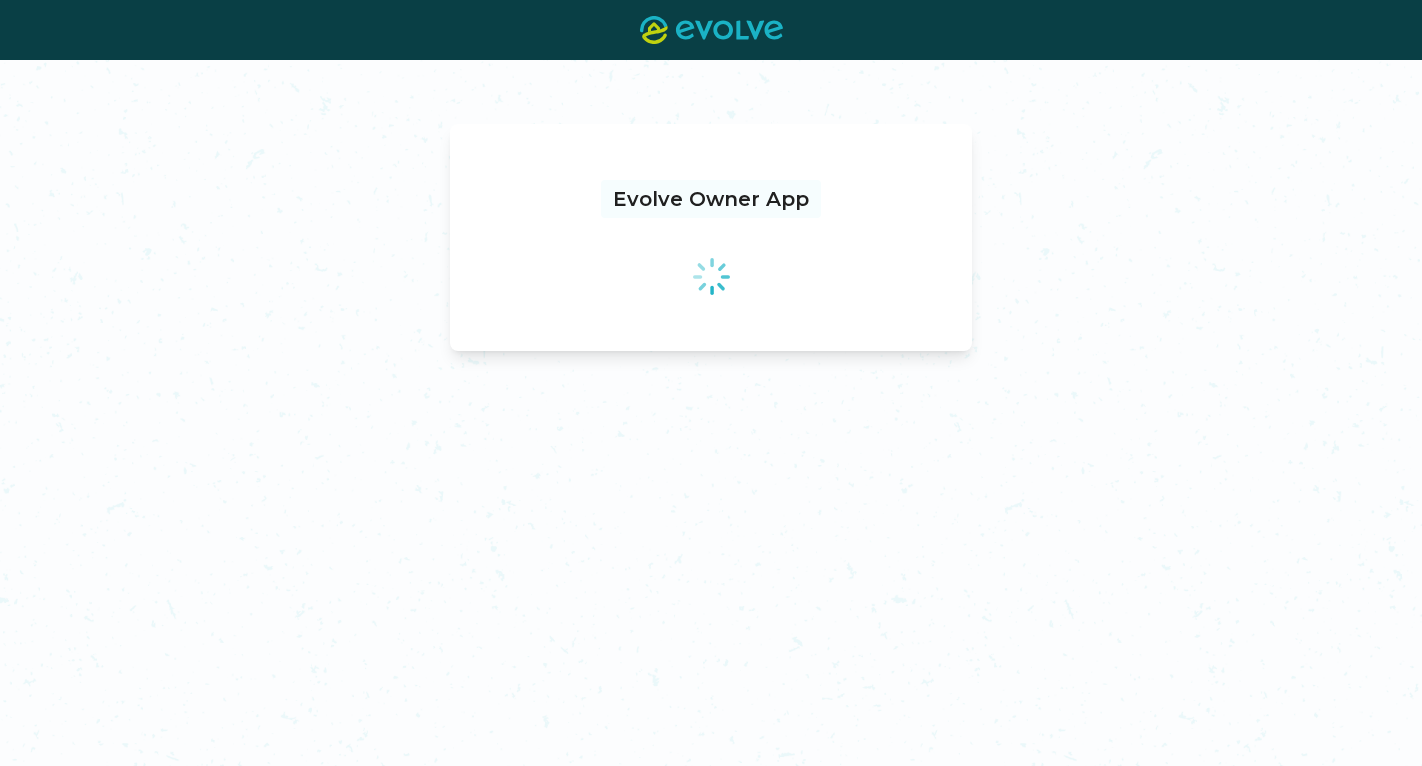 scroll, scrollTop: 0, scrollLeft: 0, axis: both 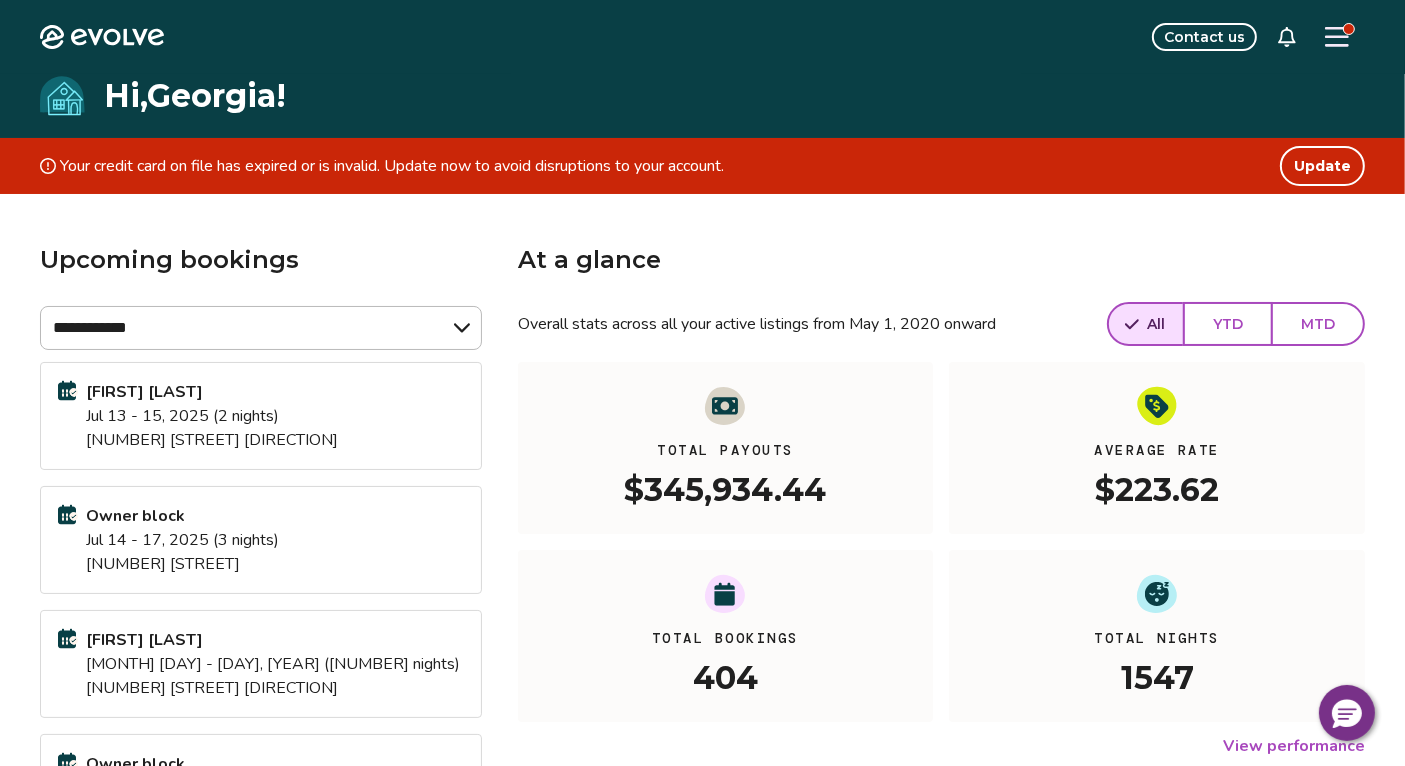 click 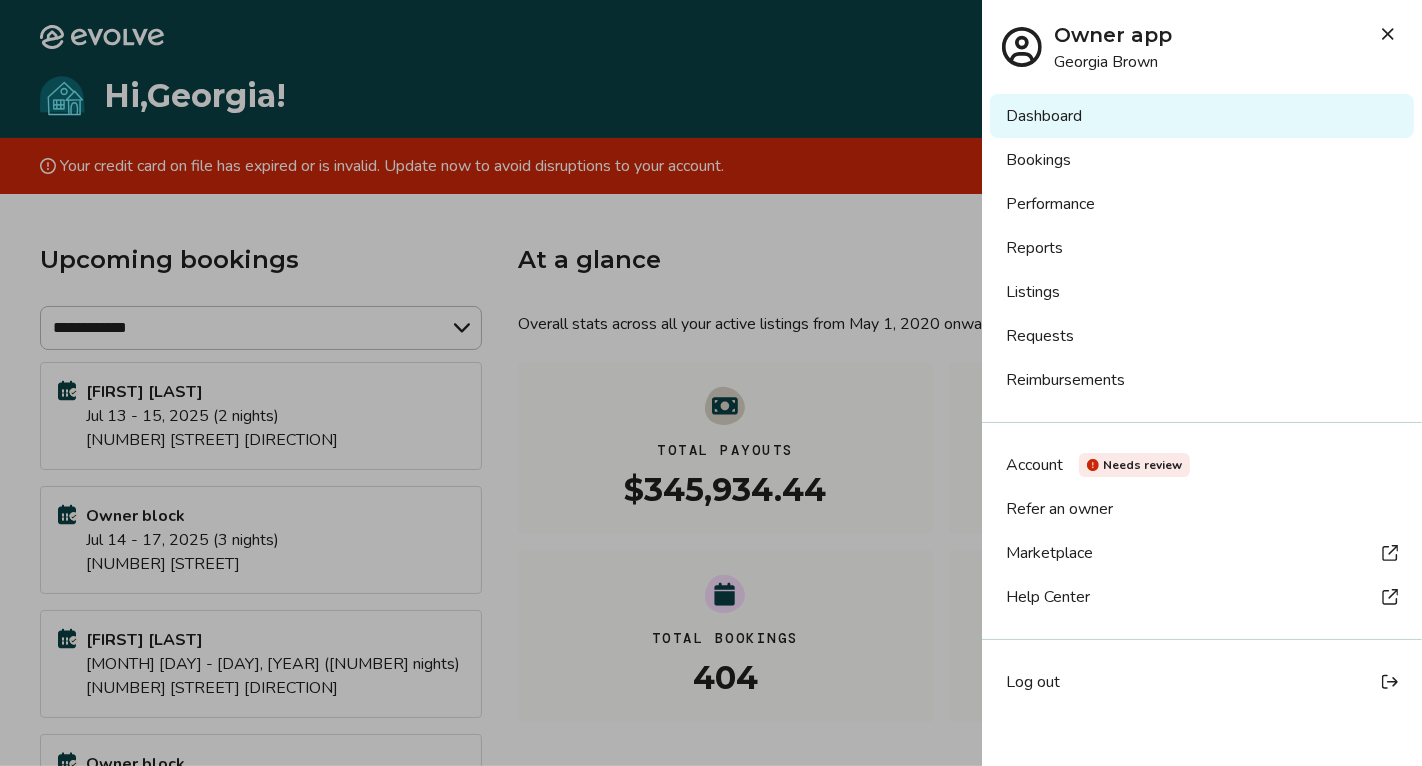click on "Reimbursements" at bounding box center (1202, 380) 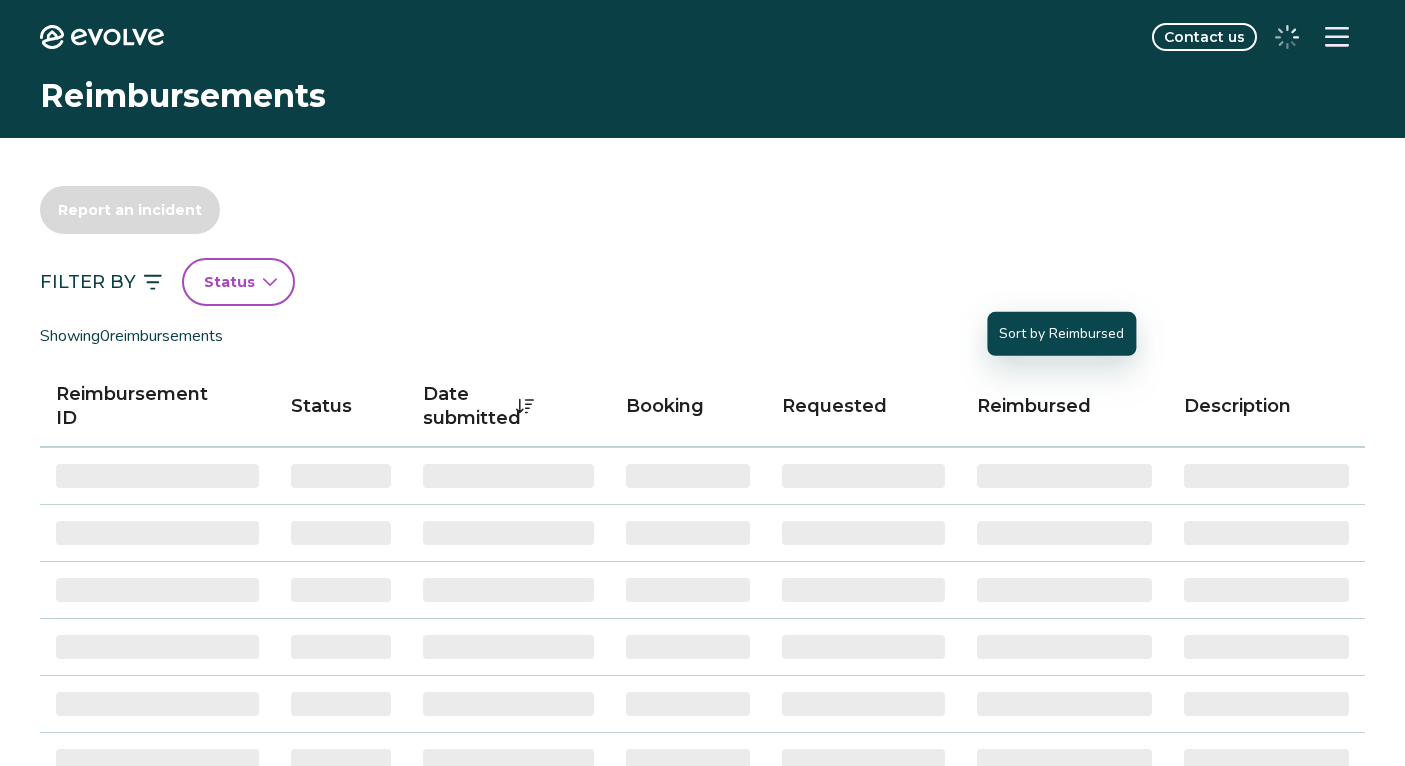 scroll, scrollTop: 0, scrollLeft: 0, axis: both 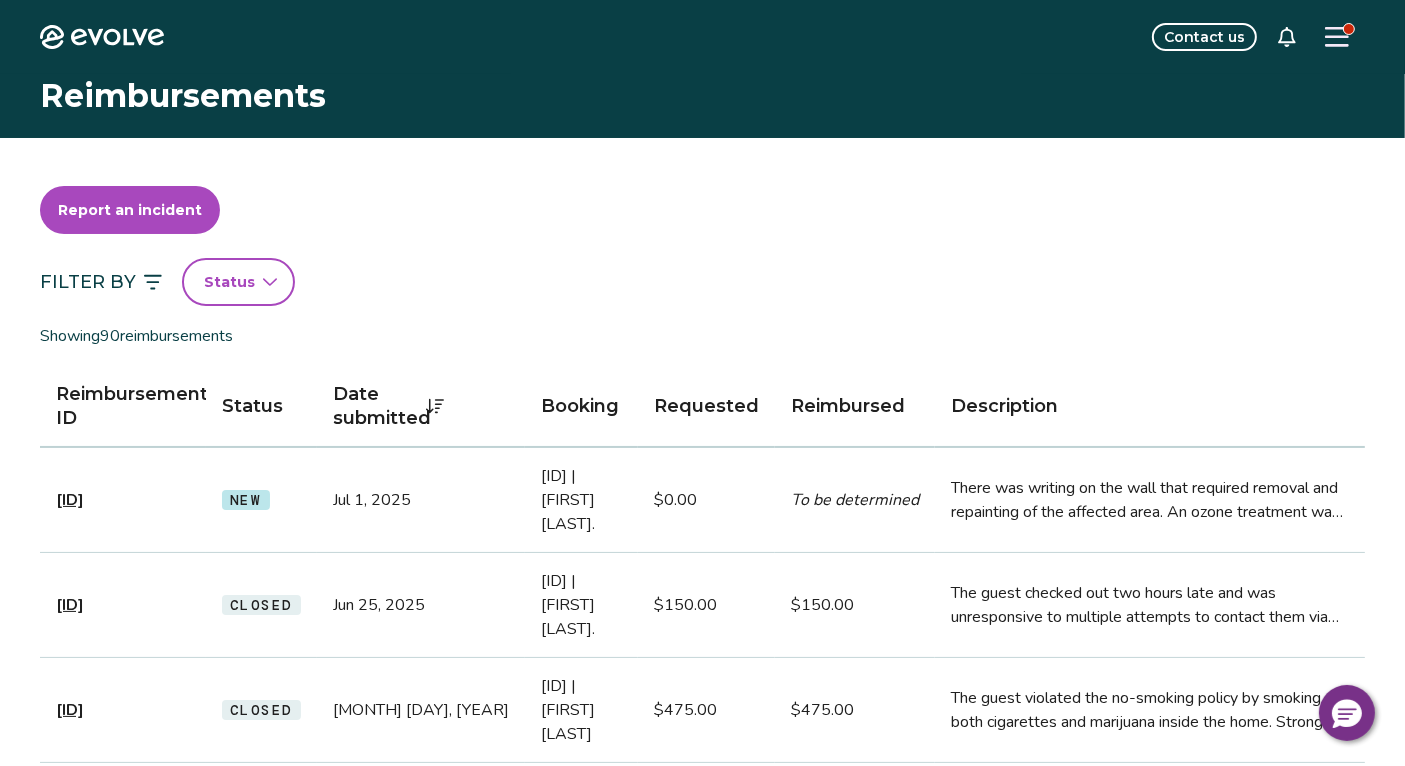 click on "Evolve" 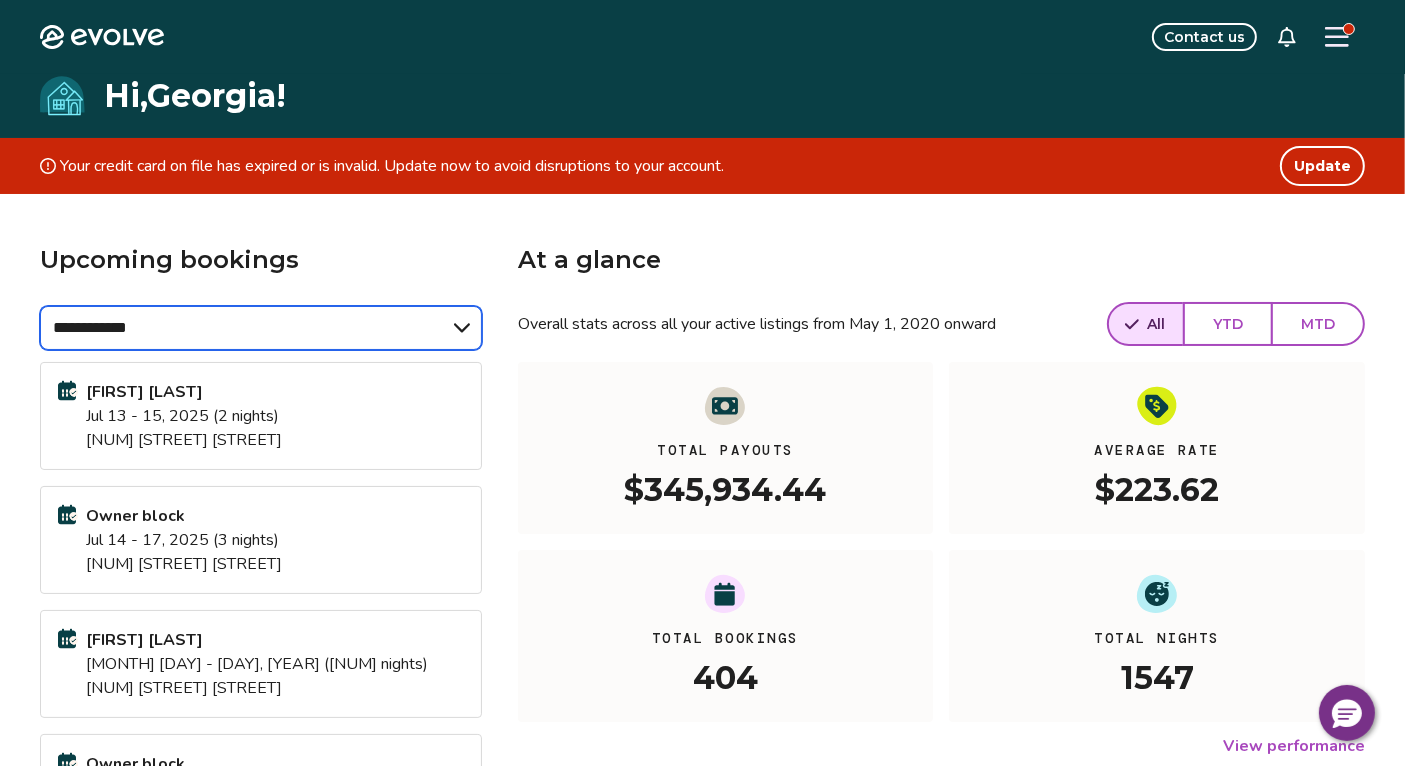 click on "**********" at bounding box center (261, 328) 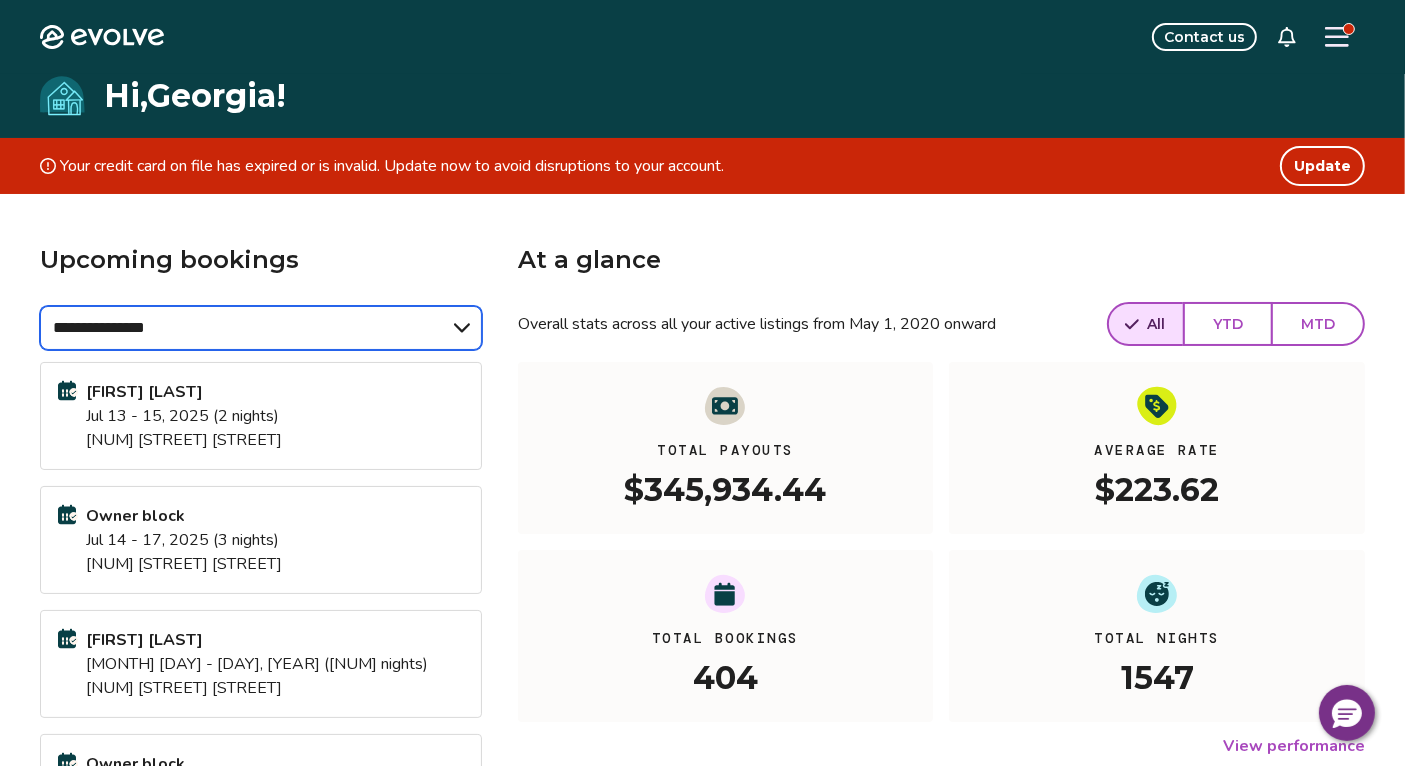 click on "**********" at bounding box center (261, 328) 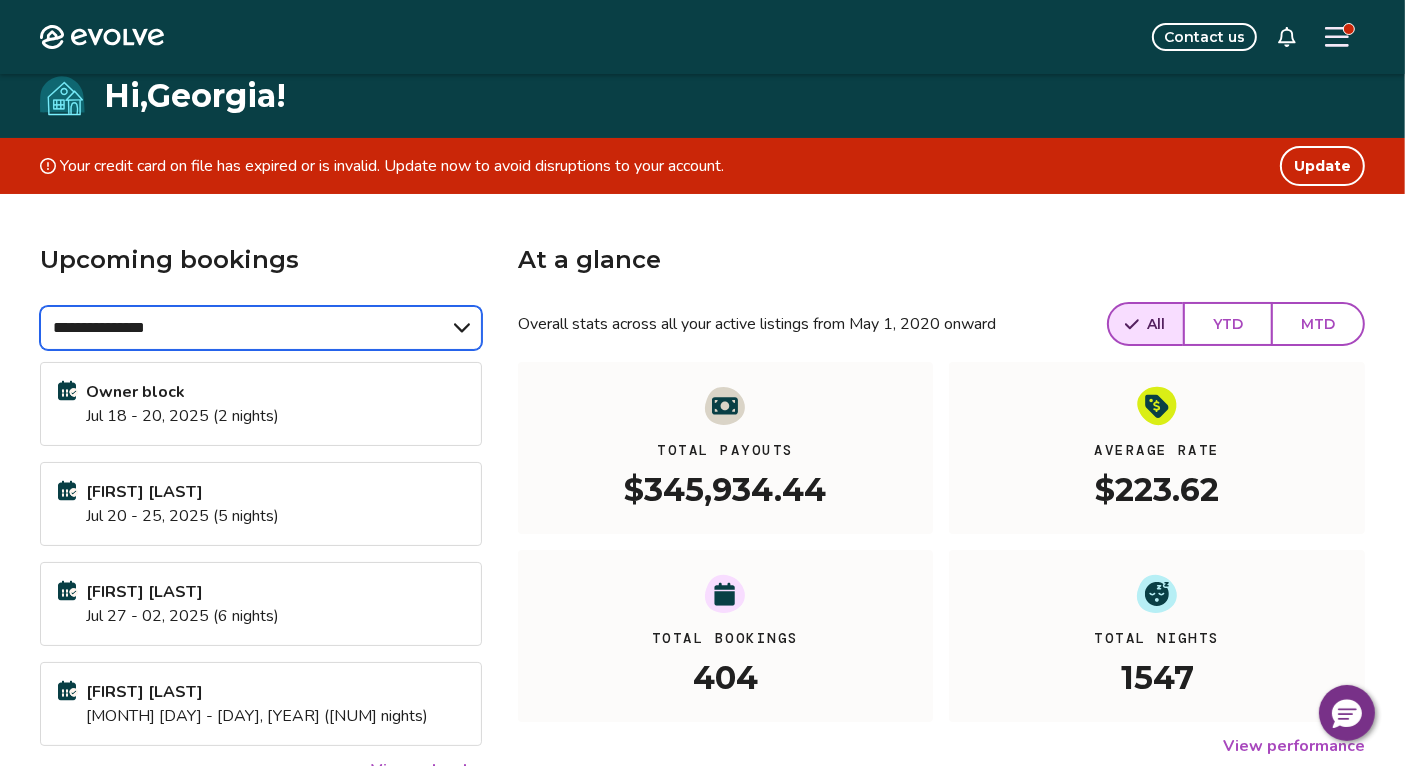 scroll, scrollTop: 317, scrollLeft: 0, axis: vertical 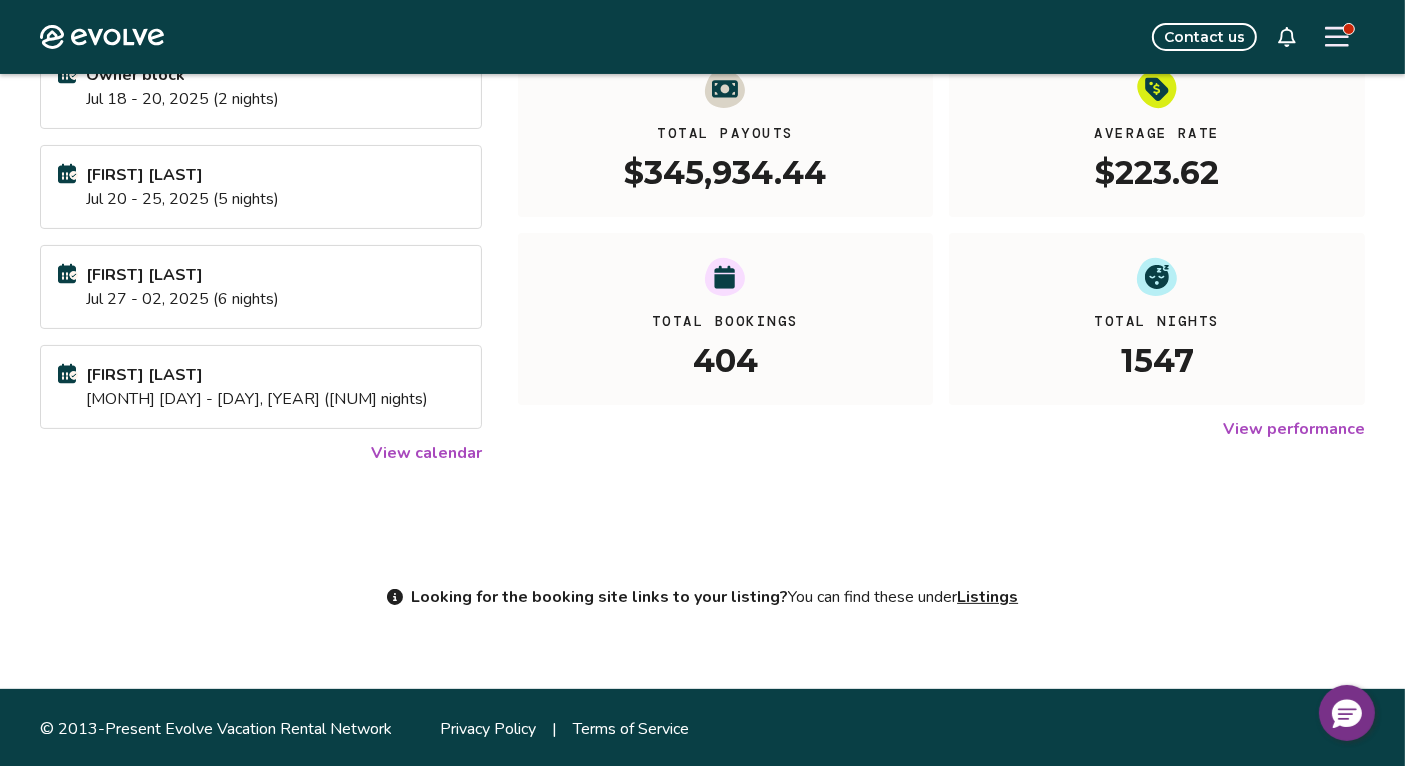 click on "View calendar" at bounding box center (426, 453) 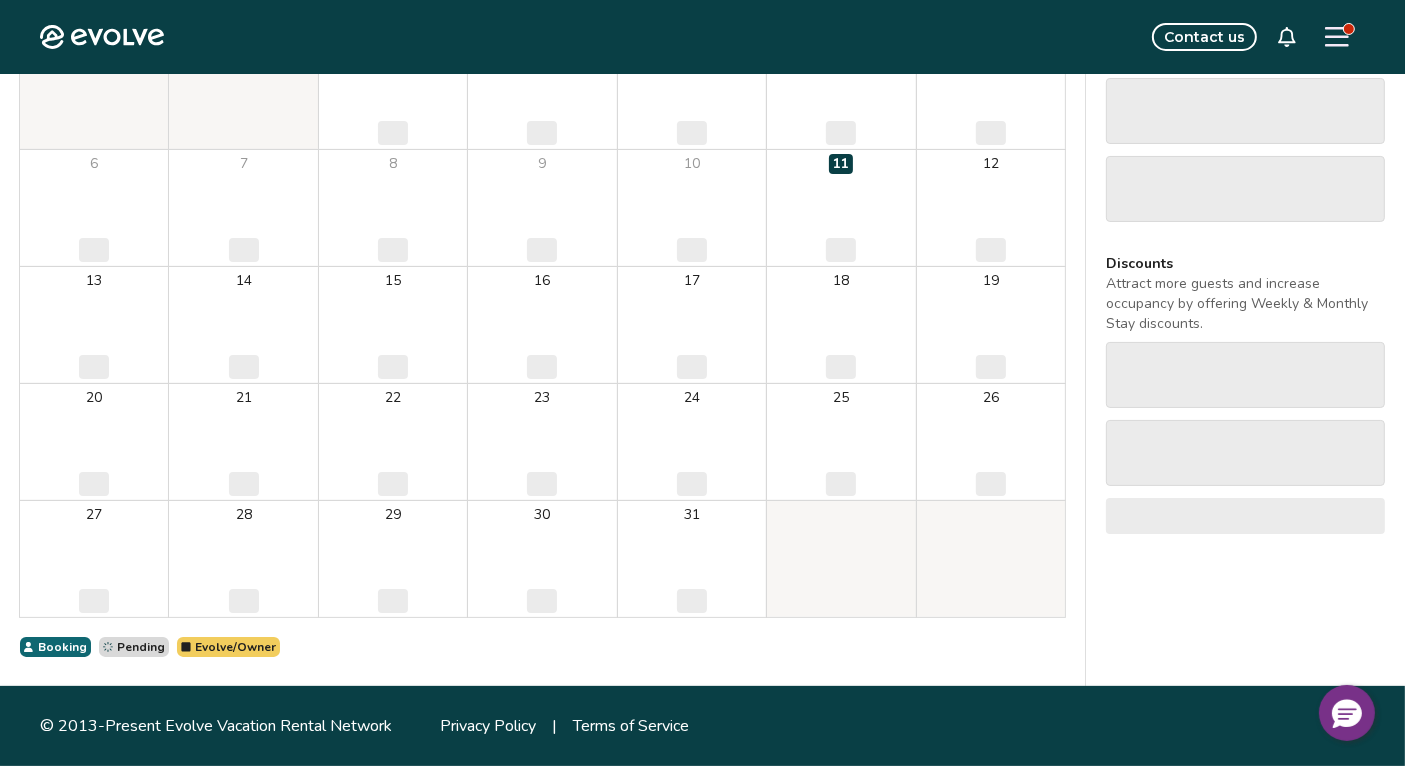 scroll, scrollTop: 0, scrollLeft: 0, axis: both 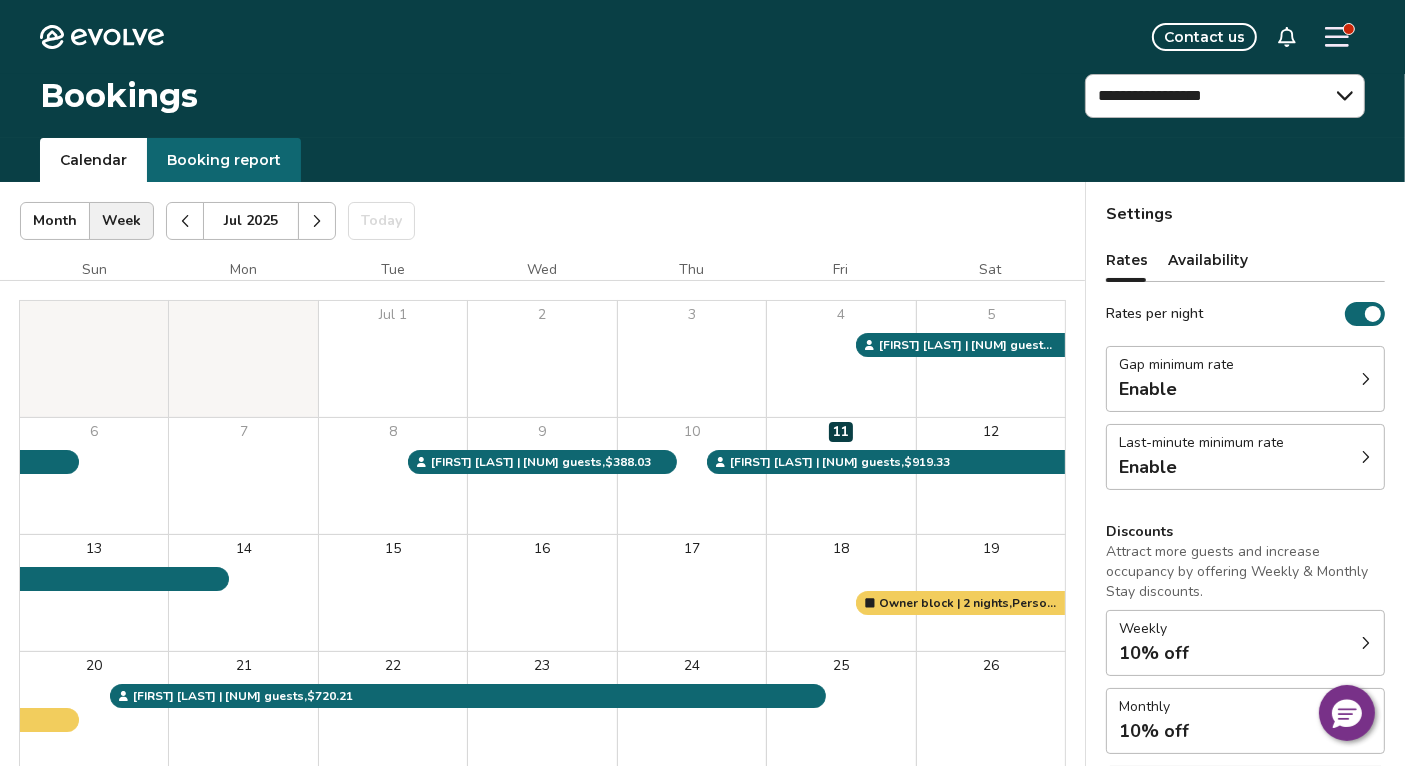 click 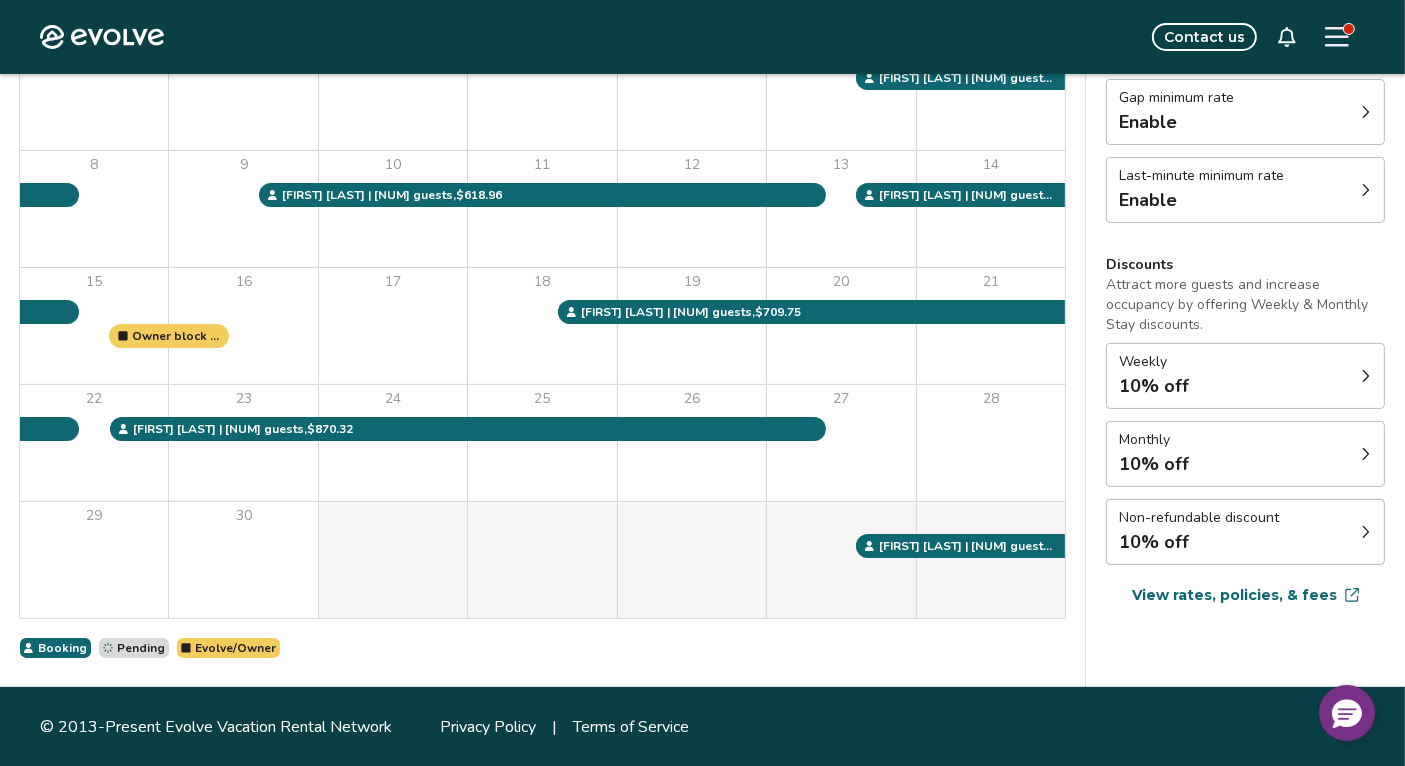 scroll, scrollTop: 268, scrollLeft: 0, axis: vertical 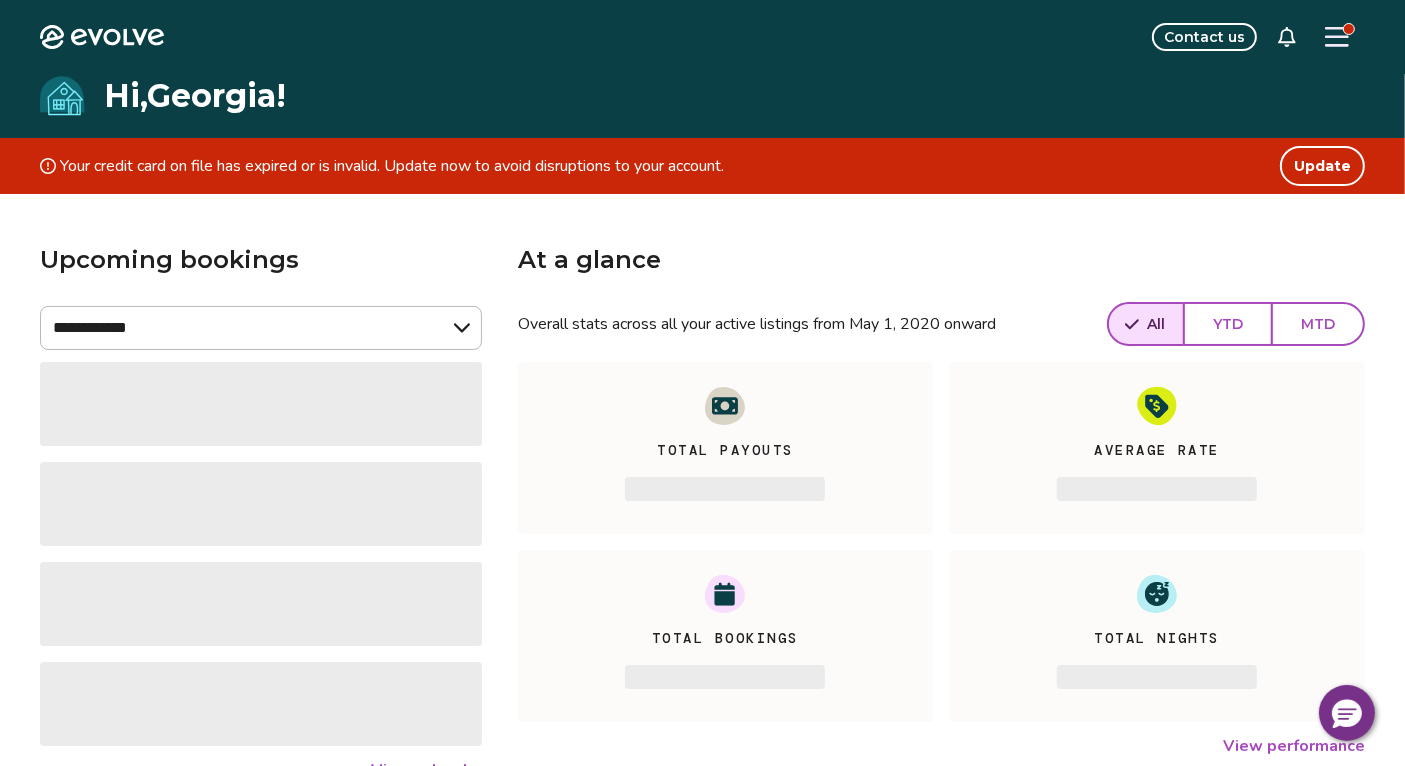 click at bounding box center [1337, 37] 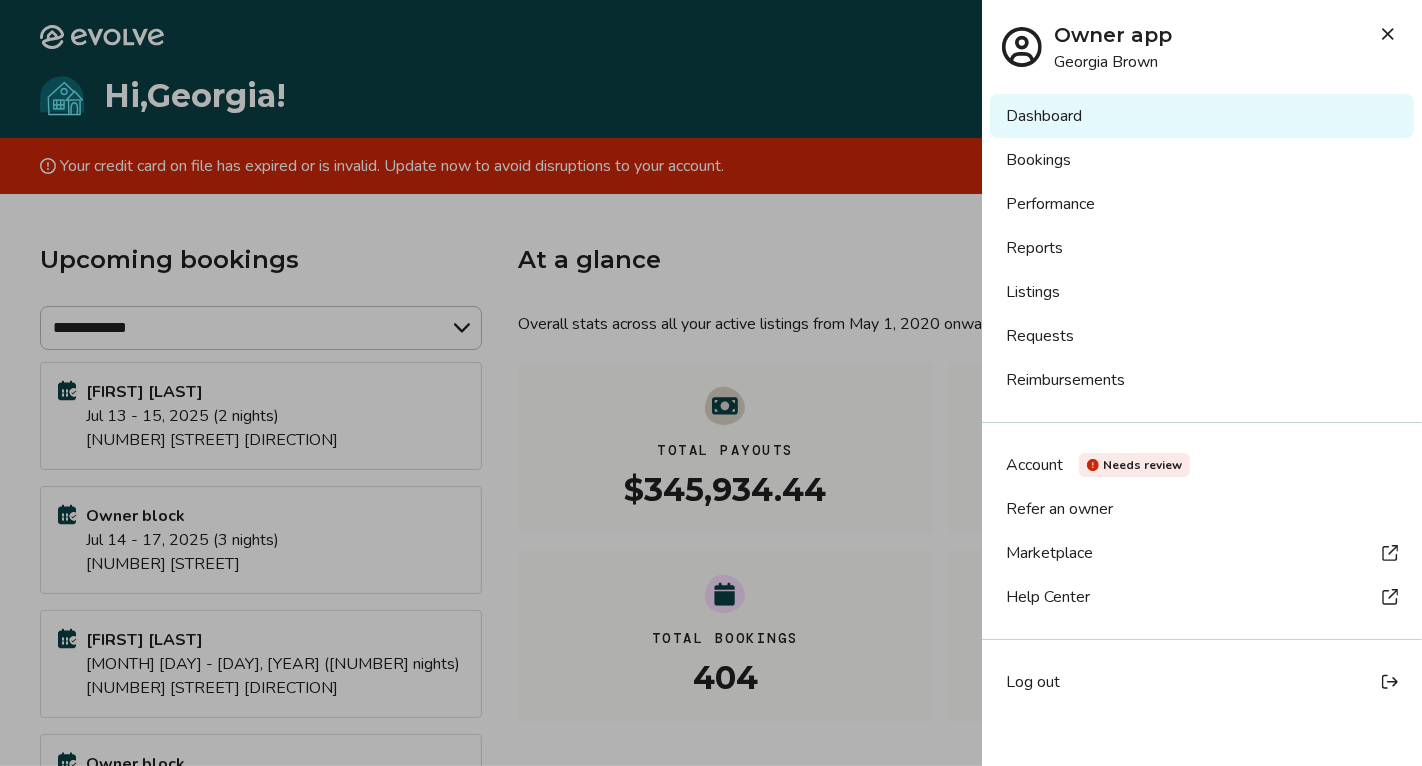 click on "Reimbursements" at bounding box center [1202, 380] 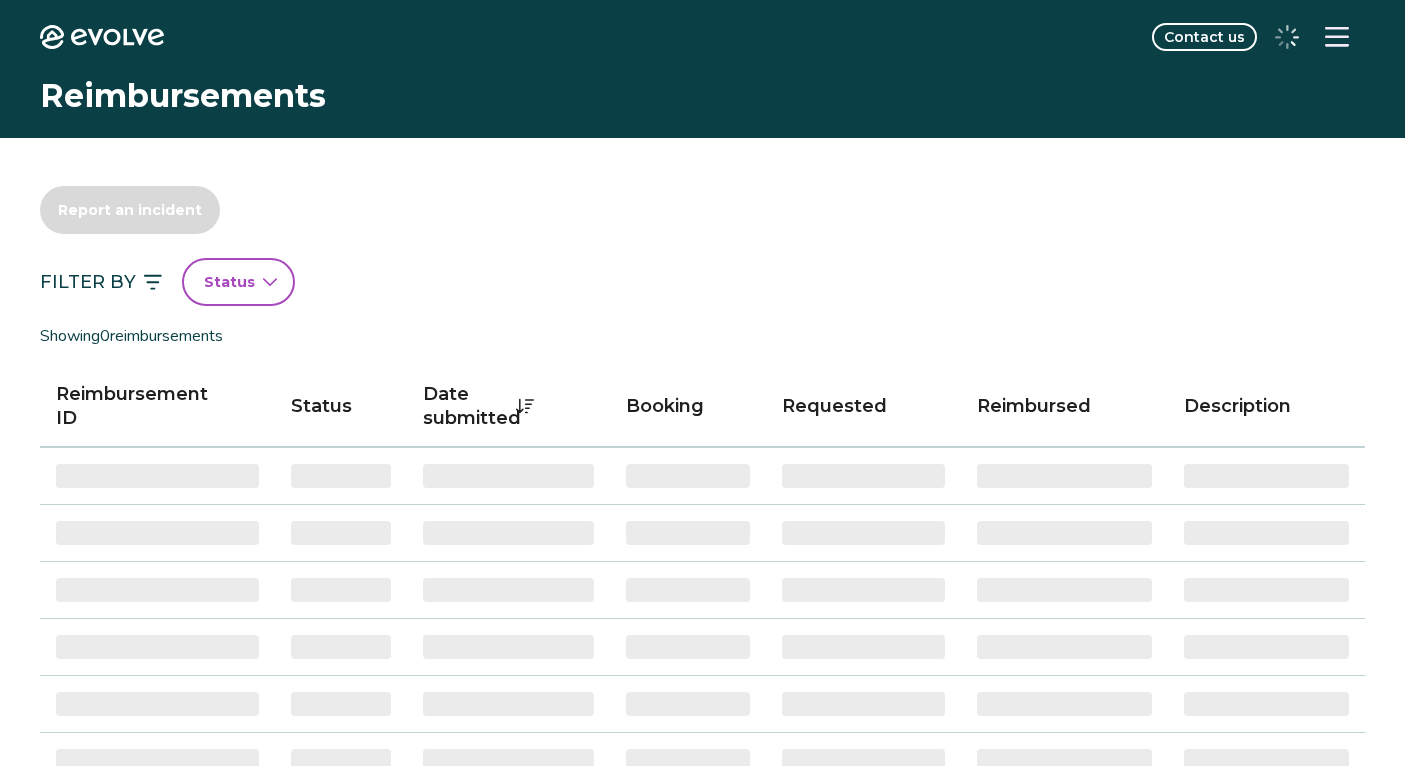 scroll, scrollTop: 0, scrollLeft: 0, axis: both 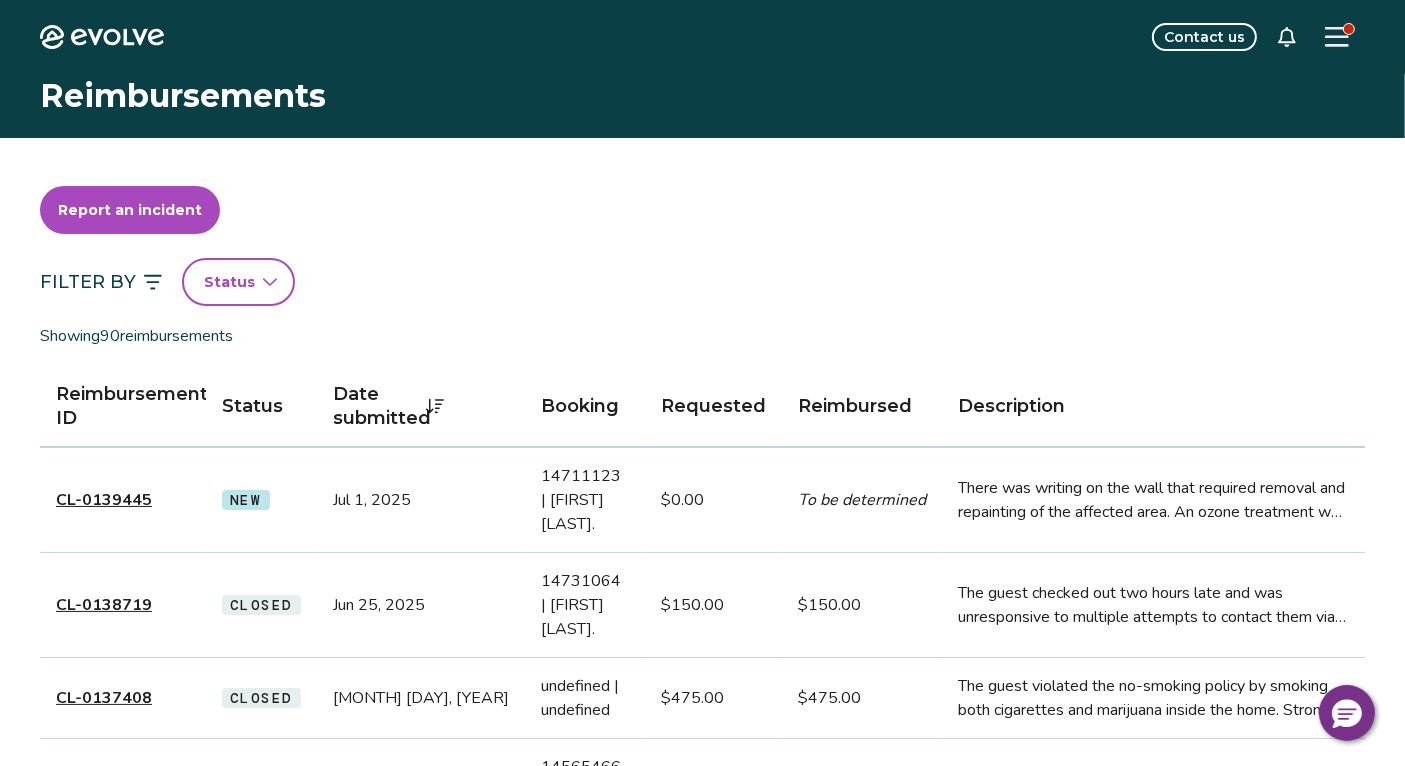 click on "[CL-CODE]" at bounding box center [104, 500] 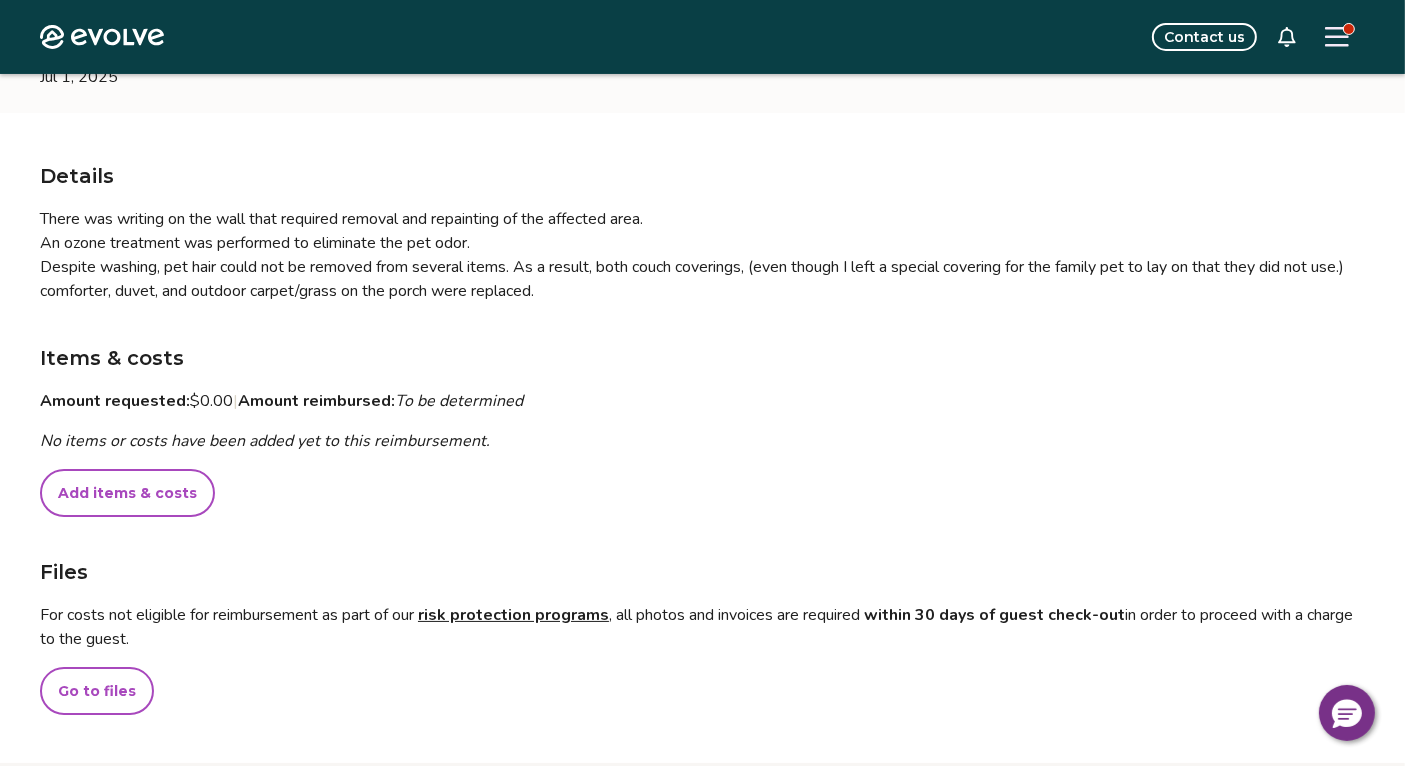 scroll, scrollTop: 526, scrollLeft: 0, axis: vertical 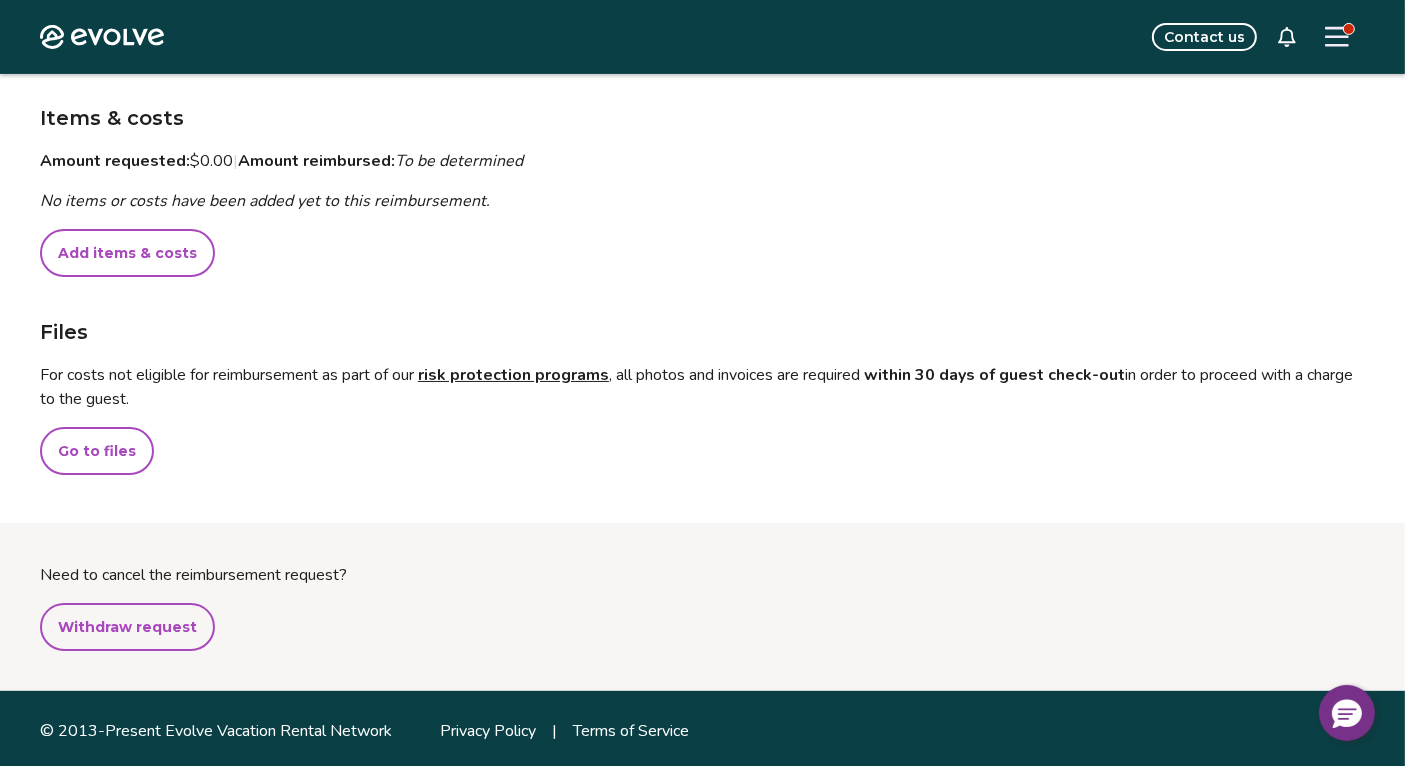 click on "Need to cancel the reimbursement request? Withdraw request" at bounding box center [702, 607] 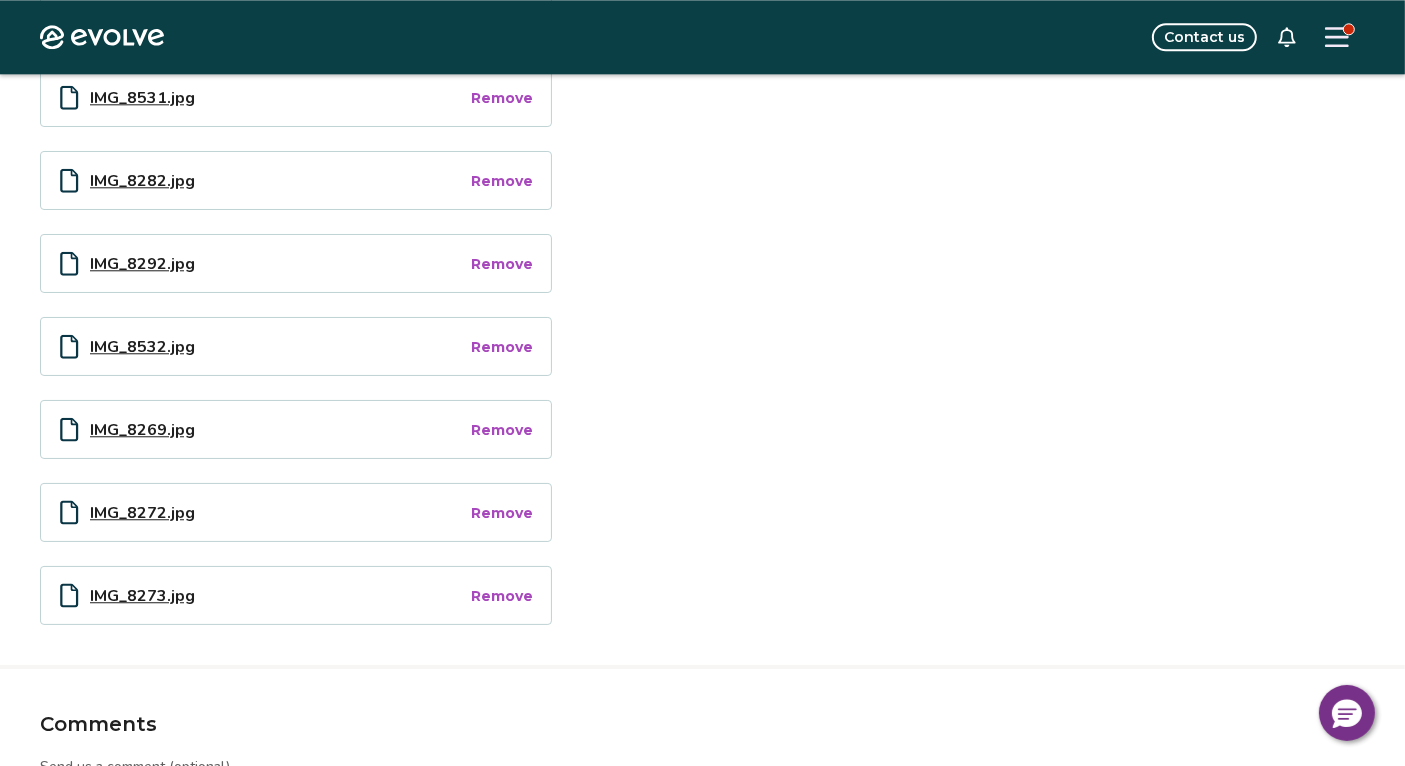 scroll, scrollTop: 5112, scrollLeft: 0, axis: vertical 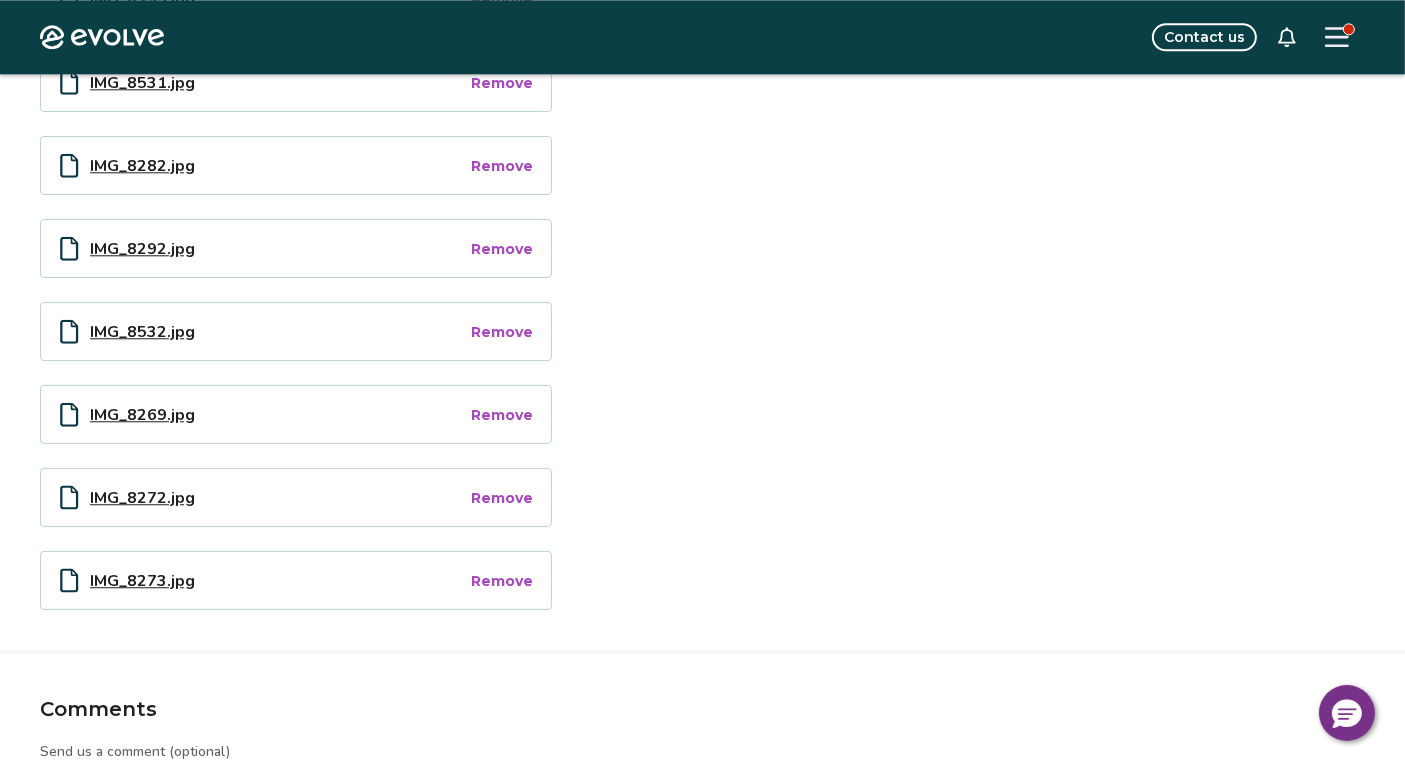 click on "Files Files should not exceed 5MB and be in PDF, JPG or PNG format. Drag and drop files here or click to upload IMG_8265.jpg Remove IMG_8531.jpg Remove IMG_8279.jpg Remove IMG_8277.jpg Remove IMG_8291.jpg Remove pinewood 2 duvett comforter protector.pdf Remove IMG_8530.jpg Remove IMG_8288.jpg Remove IMG_8394.jpg Remove IMG_8530.jpg Remove IMG_8276.jpg Remove pinewood 1.pdf Remove pinewood 2.pdf Remove IMG_8528.jpg Remove IMG_8528.jpg Remove IMG_8526.jpg Remove IMG_8267.jpg Remove IMG_8537.jpg Remove IMG_8527.jpg Remove IMG_8547.jpg Remove IMG_8266.jpg Remove IMG_8281.jpg Remove pinewood 1 chair covers 68.83 Remove IMG_8268.jpg Remove IMG_8285.jpg Remove pinewood chair covers 97.08 Remove IMG_8545.jpg Remove IMG_8529.jpg Remove IMG_8526.jpg Remove IMG_8280.jpg Remove IMG_8270.jpg Remove IMG_8283.jpg Remove IMG_8537.jpg Remove IMG_8532.jpg Remove IMG_8533.jpg Remove IMG_8393.jpg Remove IMG_8293.jpg Remove IMG_8391.jpg Remove IMG_8290.jpg Remove IMG_8278.jpg Remove IMG_8529.jpg Remove IMG_8271.jpg Remove Remove" at bounding box center [702, -1993] 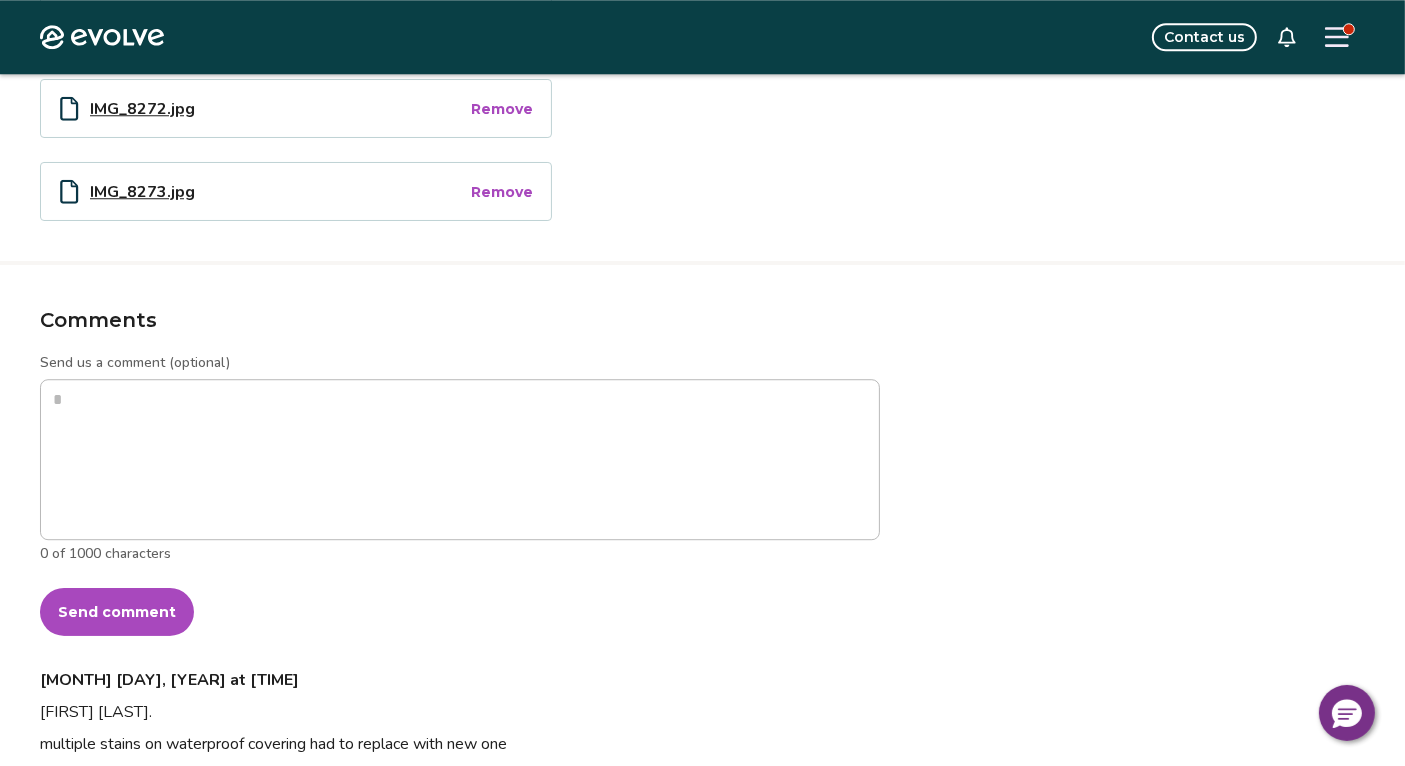 scroll, scrollTop: 5506, scrollLeft: 0, axis: vertical 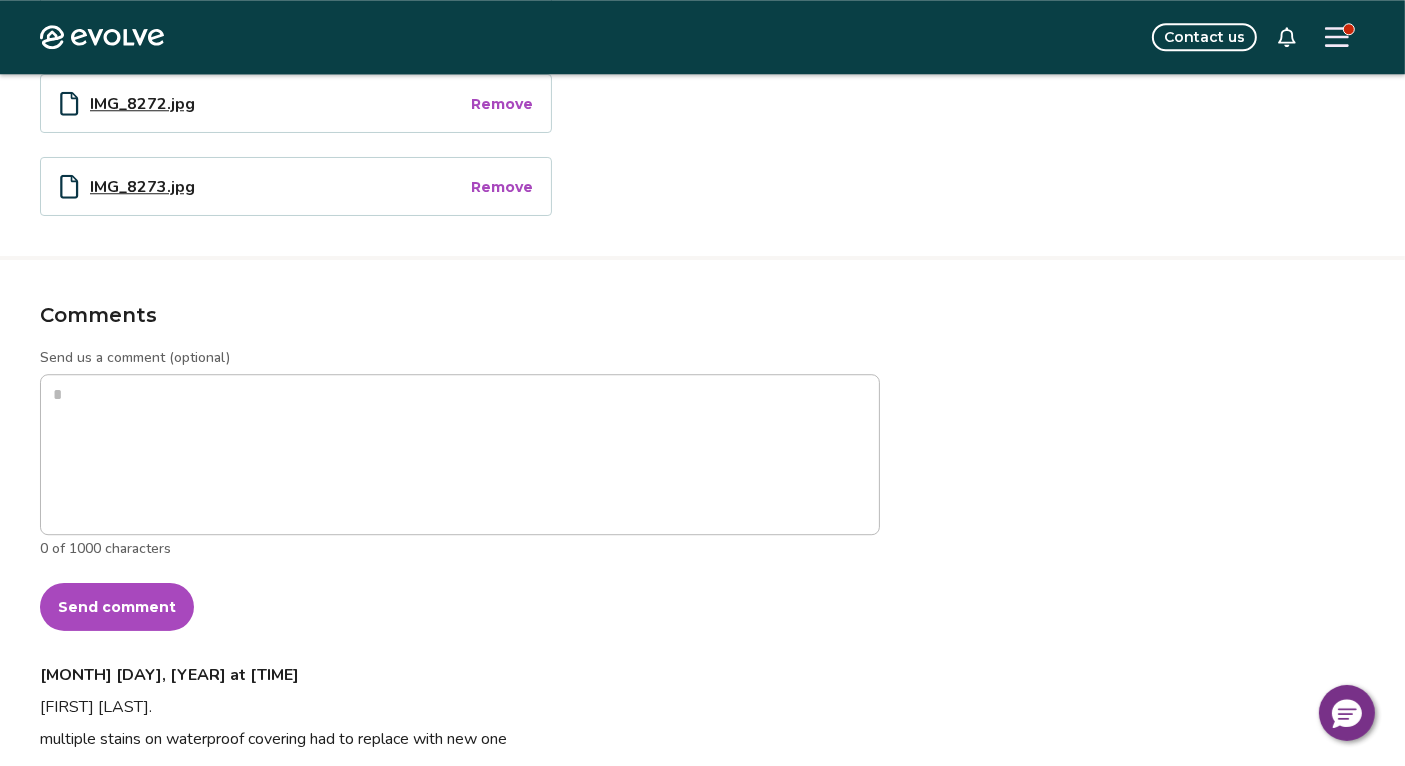 type on "*" 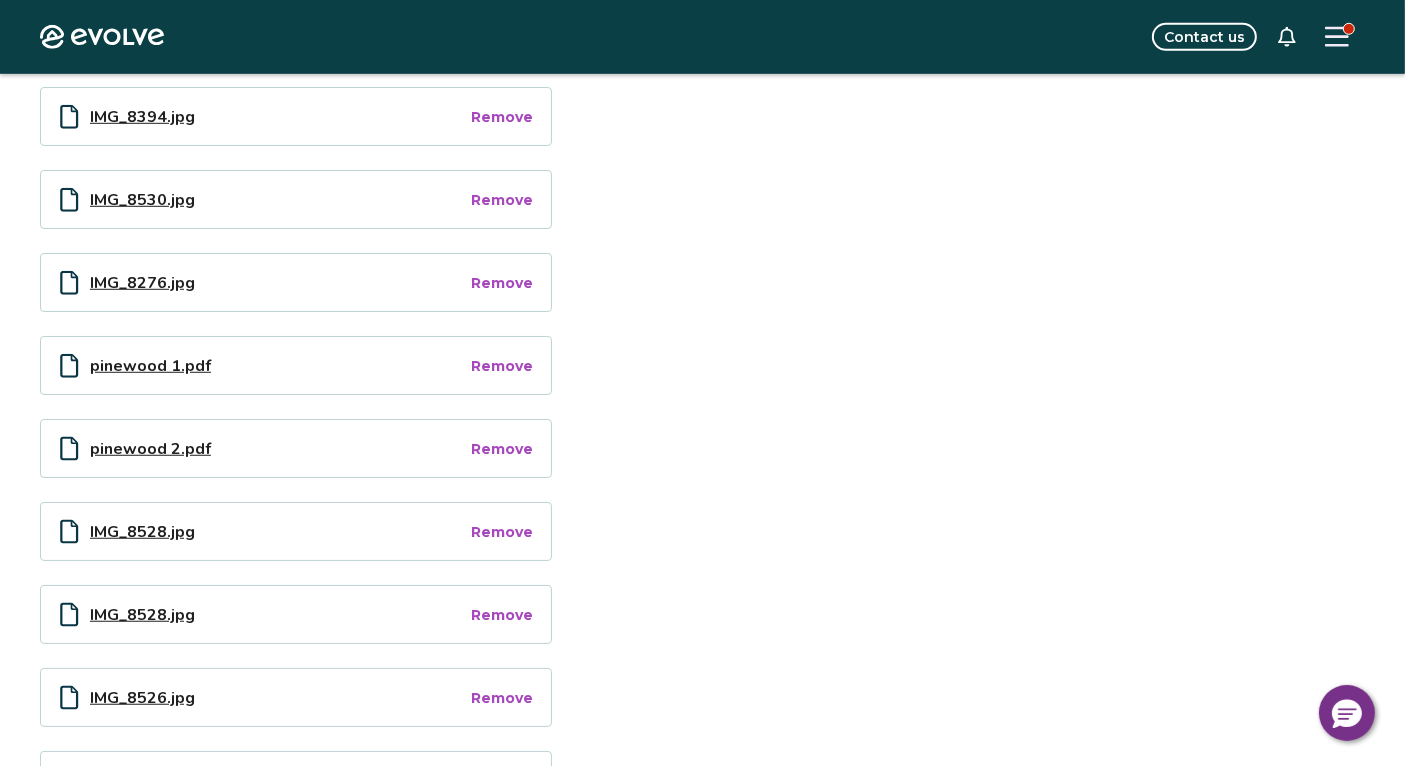 scroll, scrollTop: 1328, scrollLeft: 0, axis: vertical 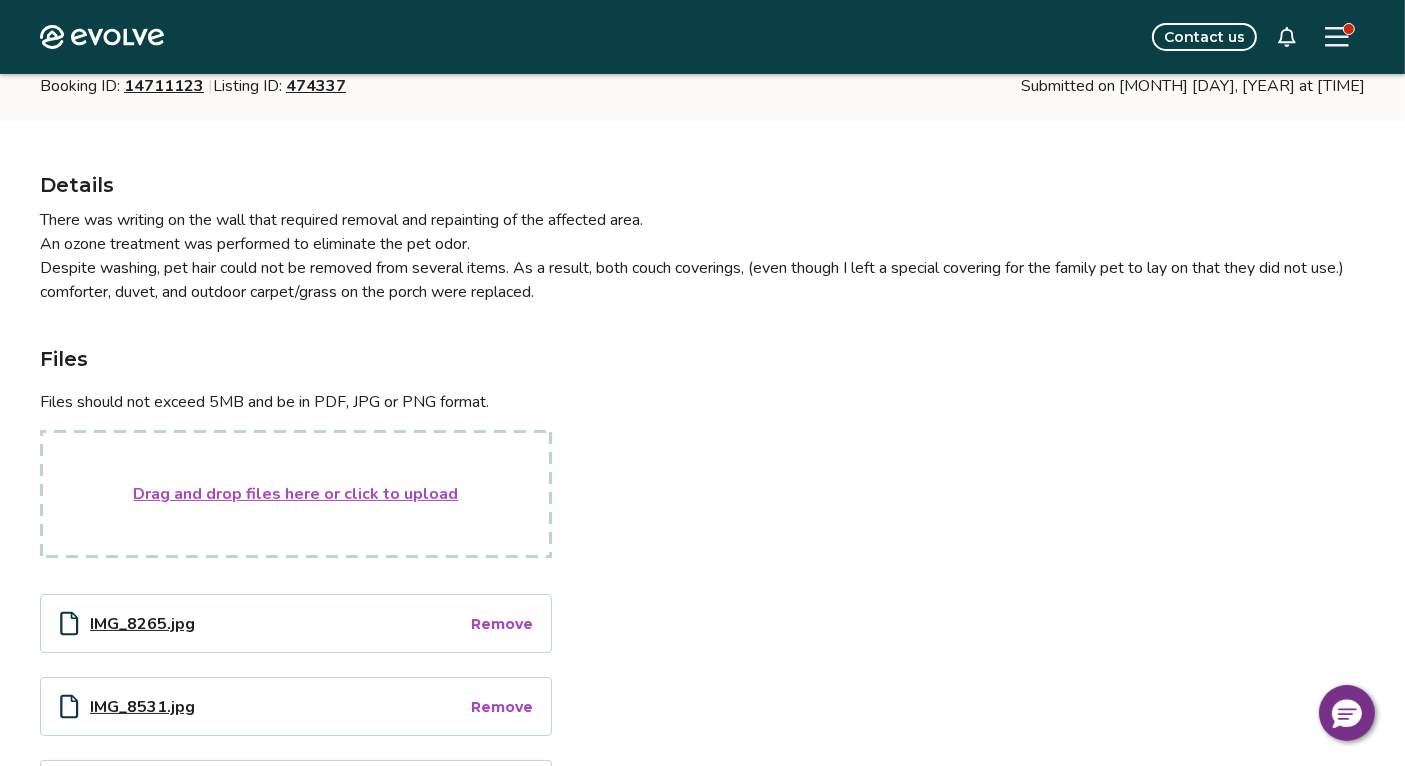 click on "Drag and drop files here or click to upload" at bounding box center (296, 494) 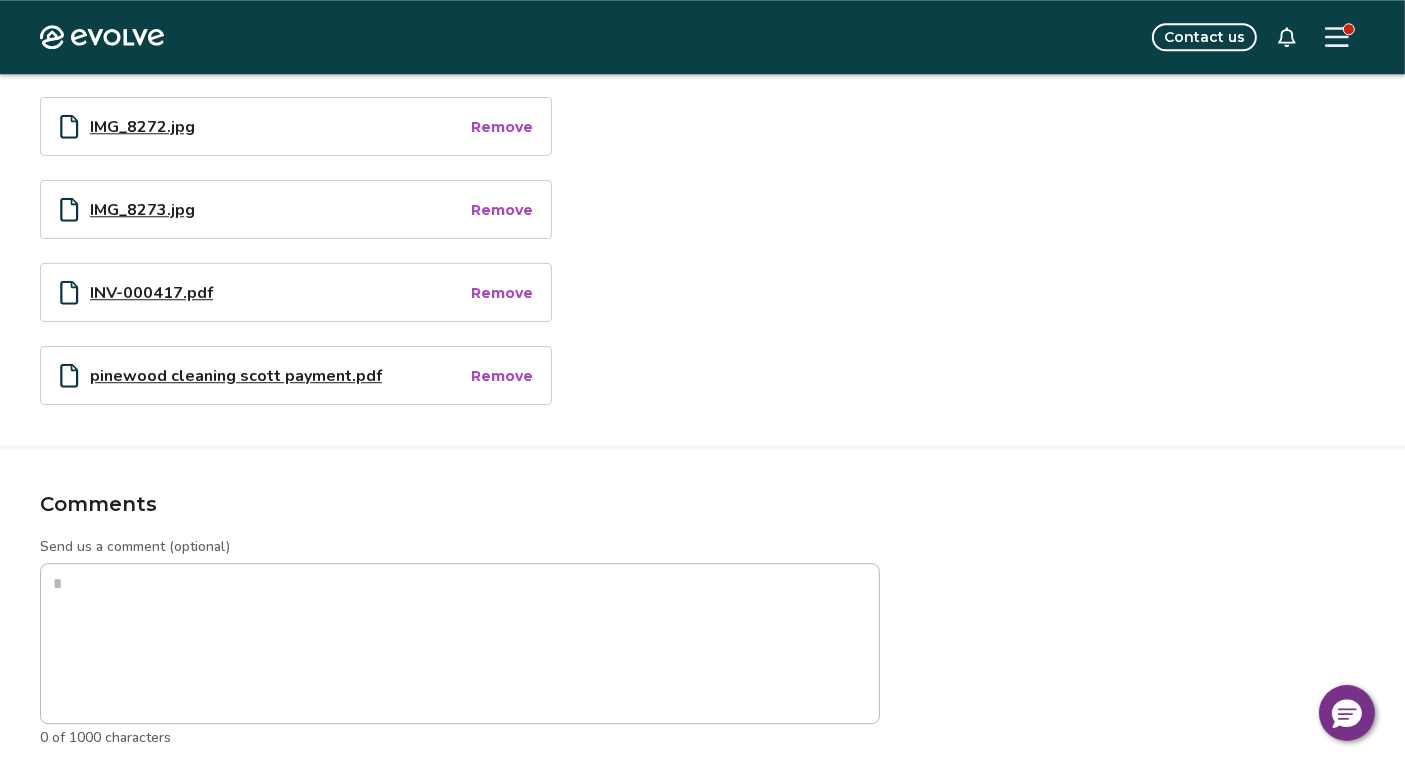 scroll, scrollTop: 5469, scrollLeft: 0, axis: vertical 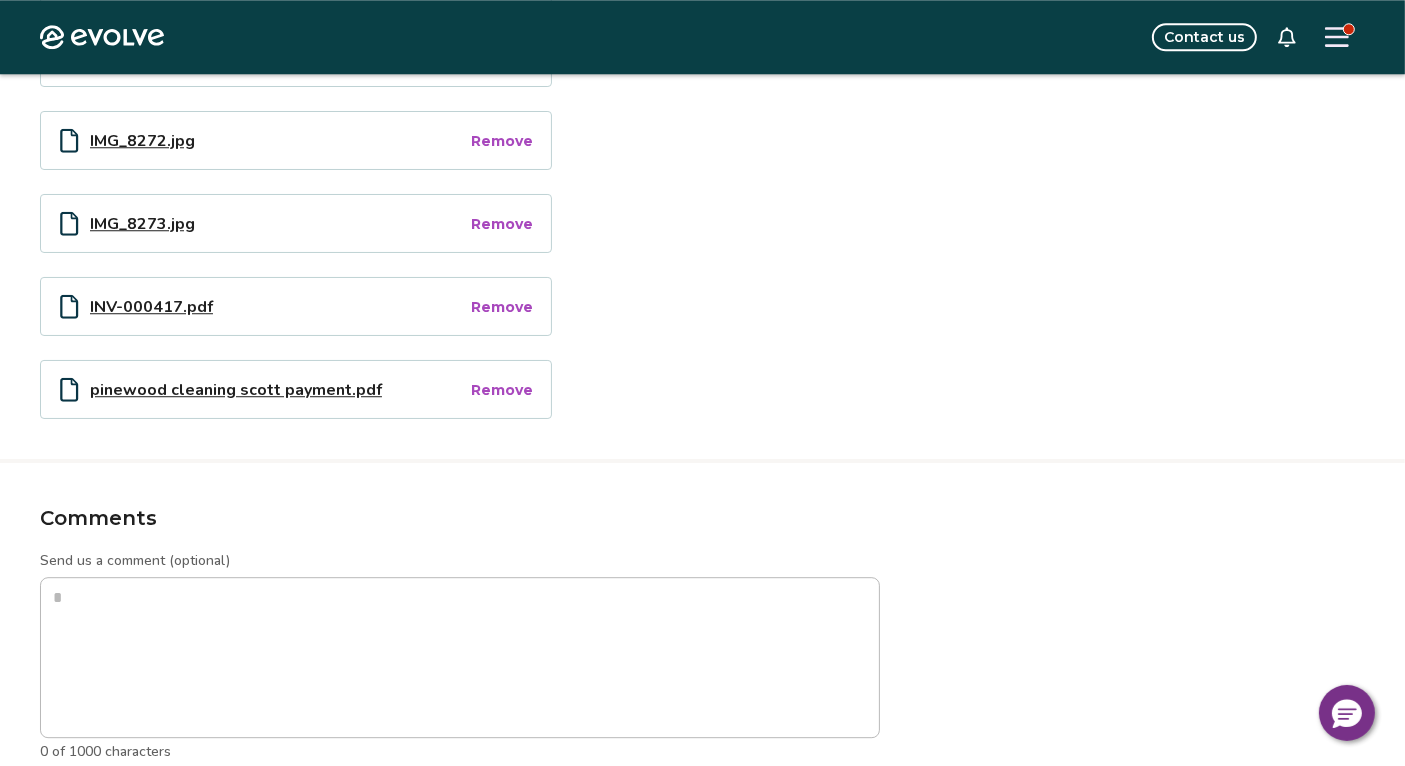 type on "*" 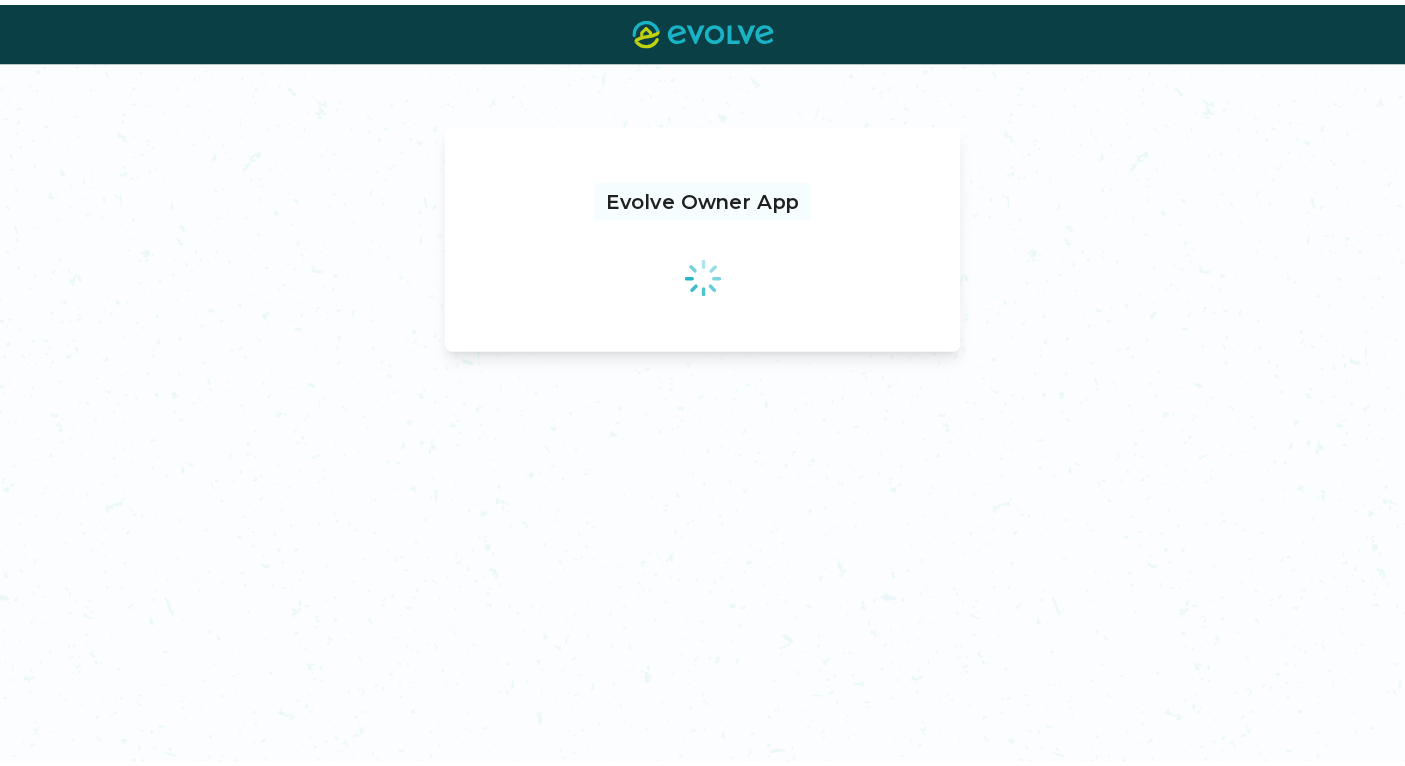 scroll, scrollTop: 0, scrollLeft: 0, axis: both 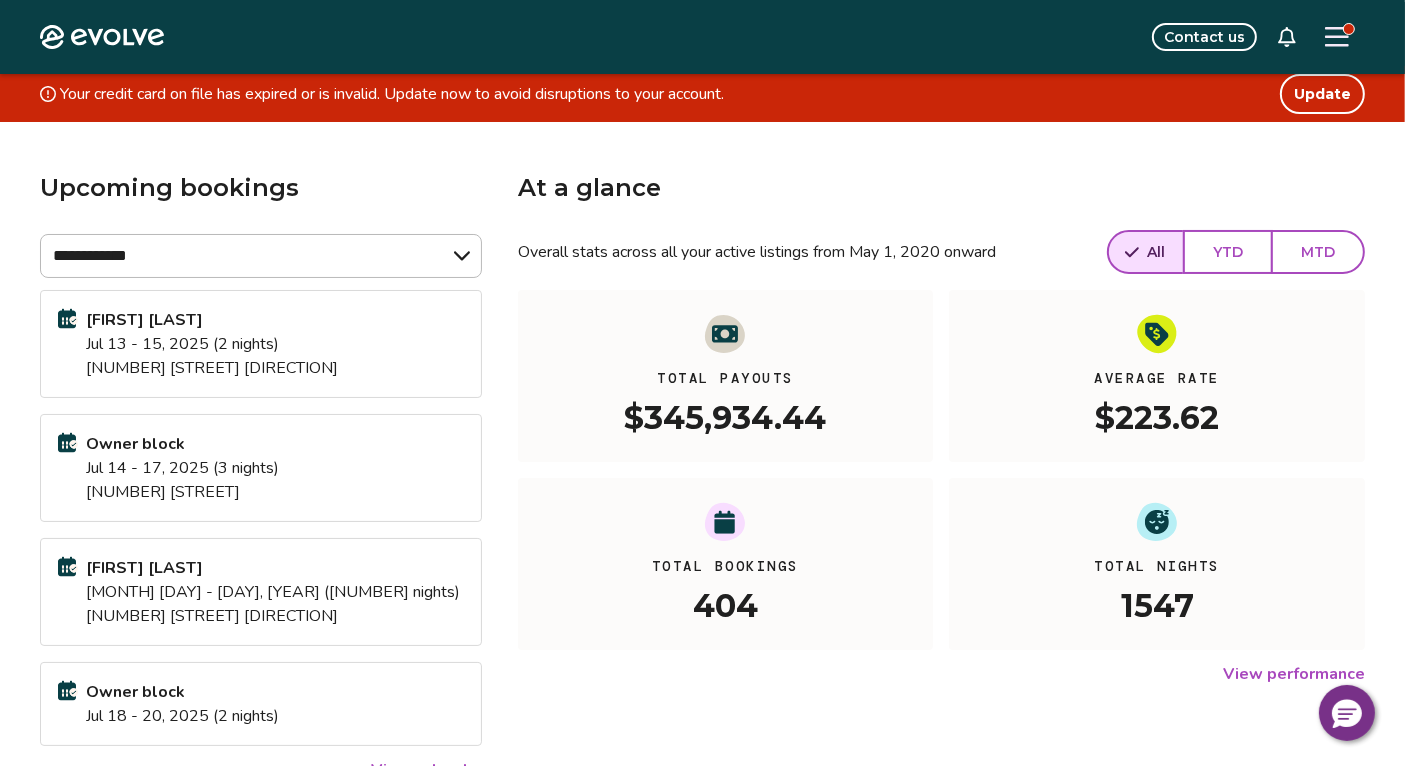 click 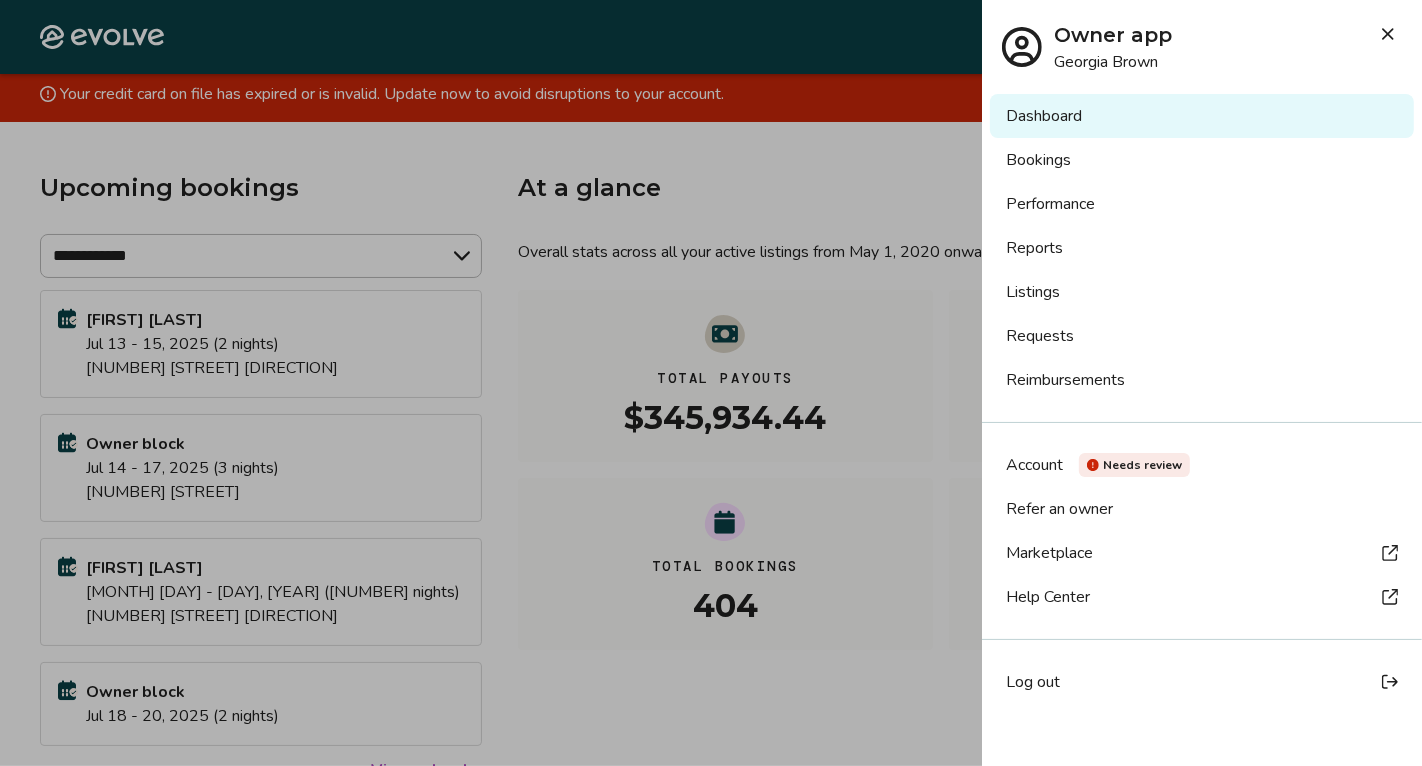 click on "Reimbursements" at bounding box center (1202, 380) 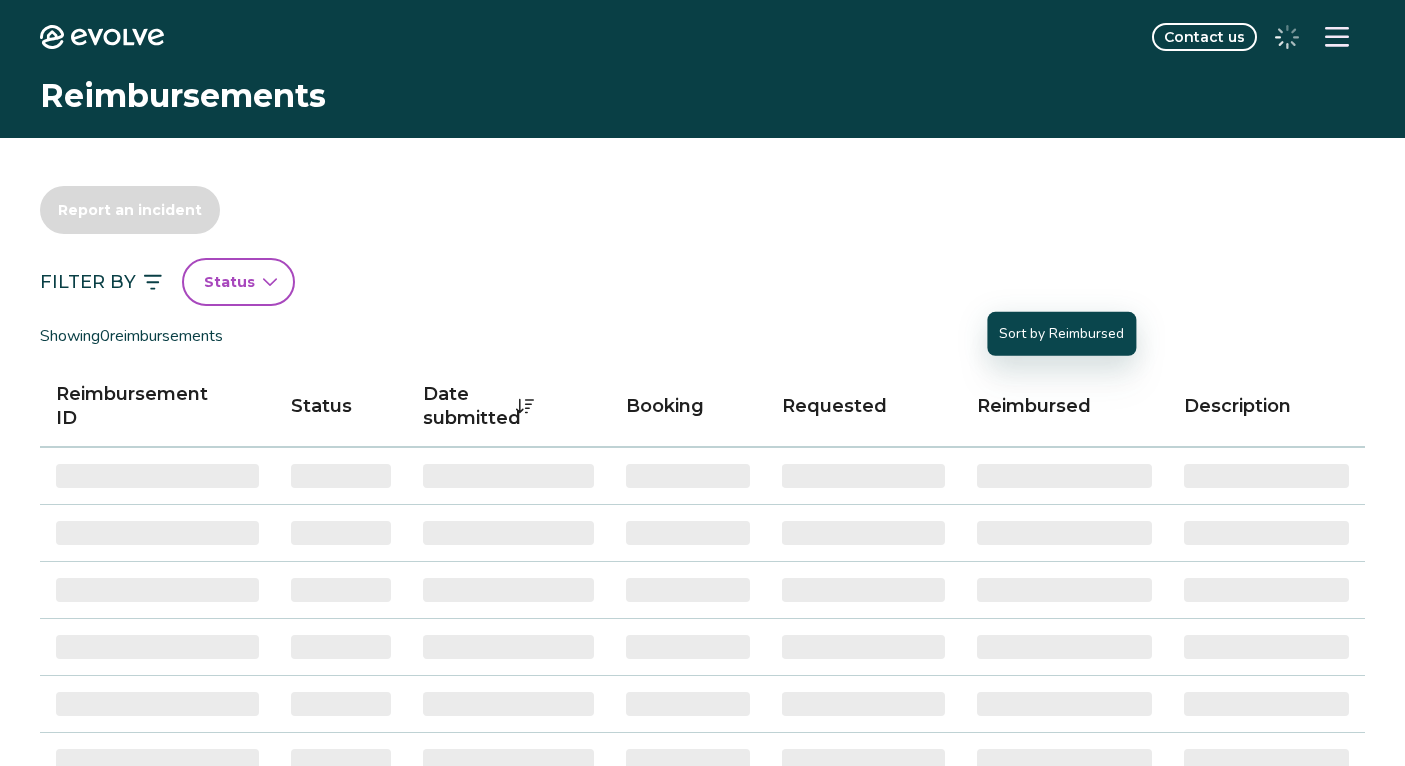 scroll, scrollTop: 0, scrollLeft: 0, axis: both 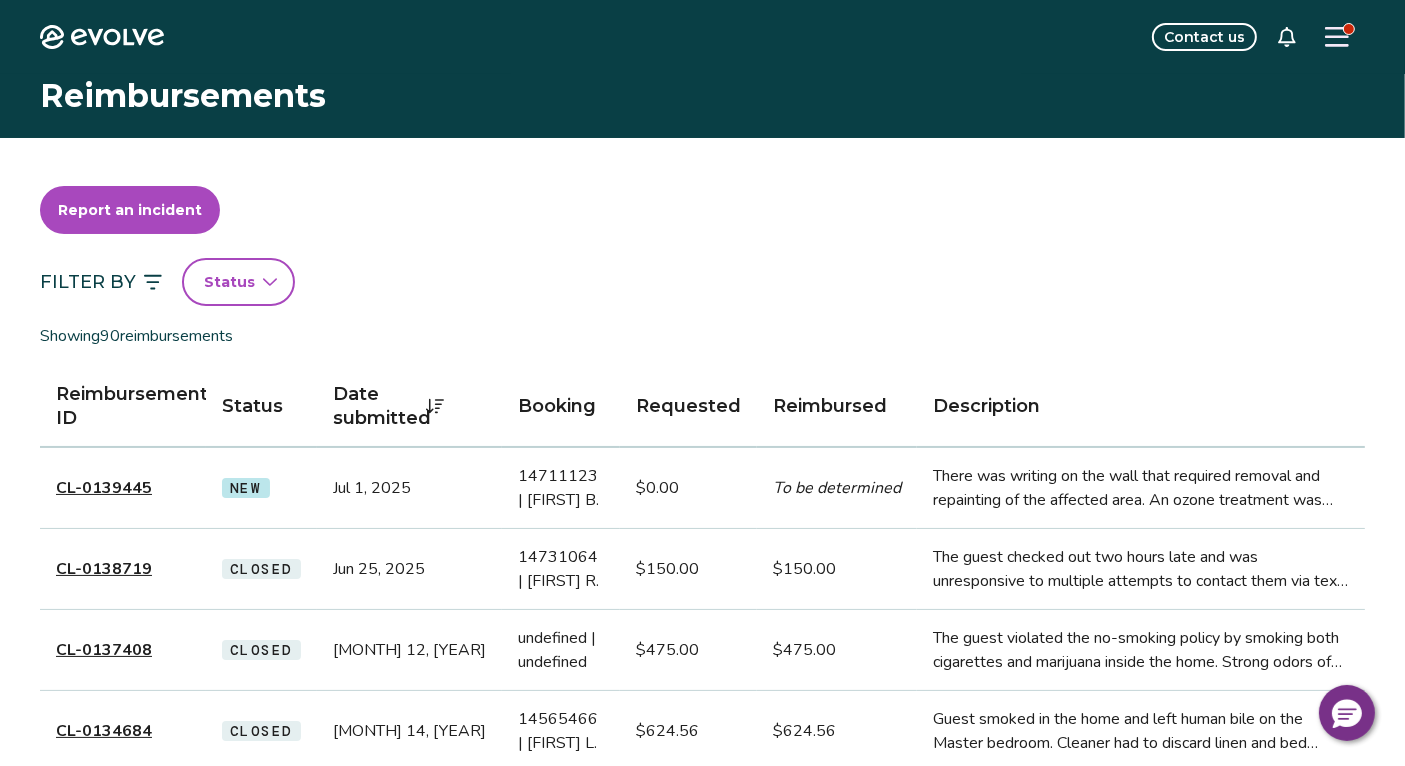 click on "CL-0139445" at bounding box center [104, 488] 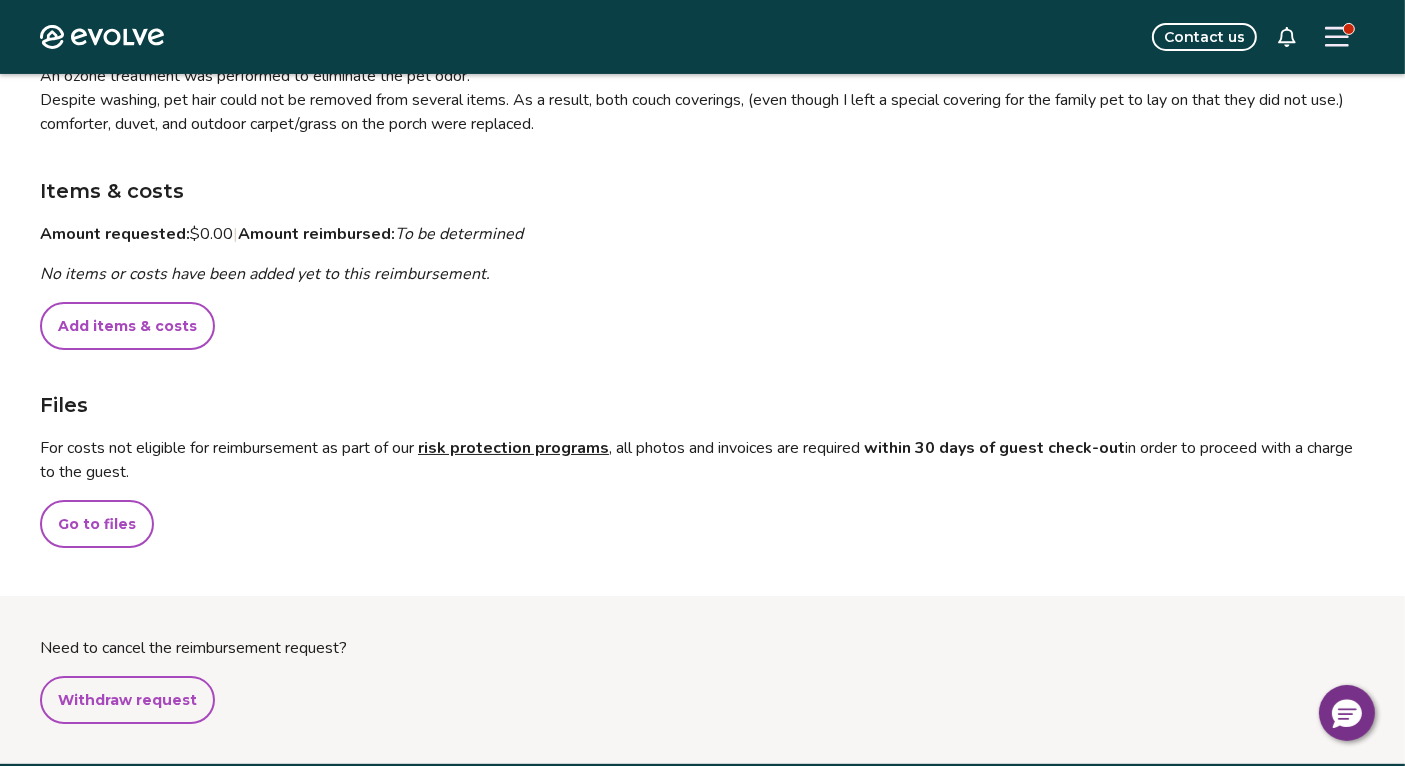 scroll, scrollTop: 526, scrollLeft: 0, axis: vertical 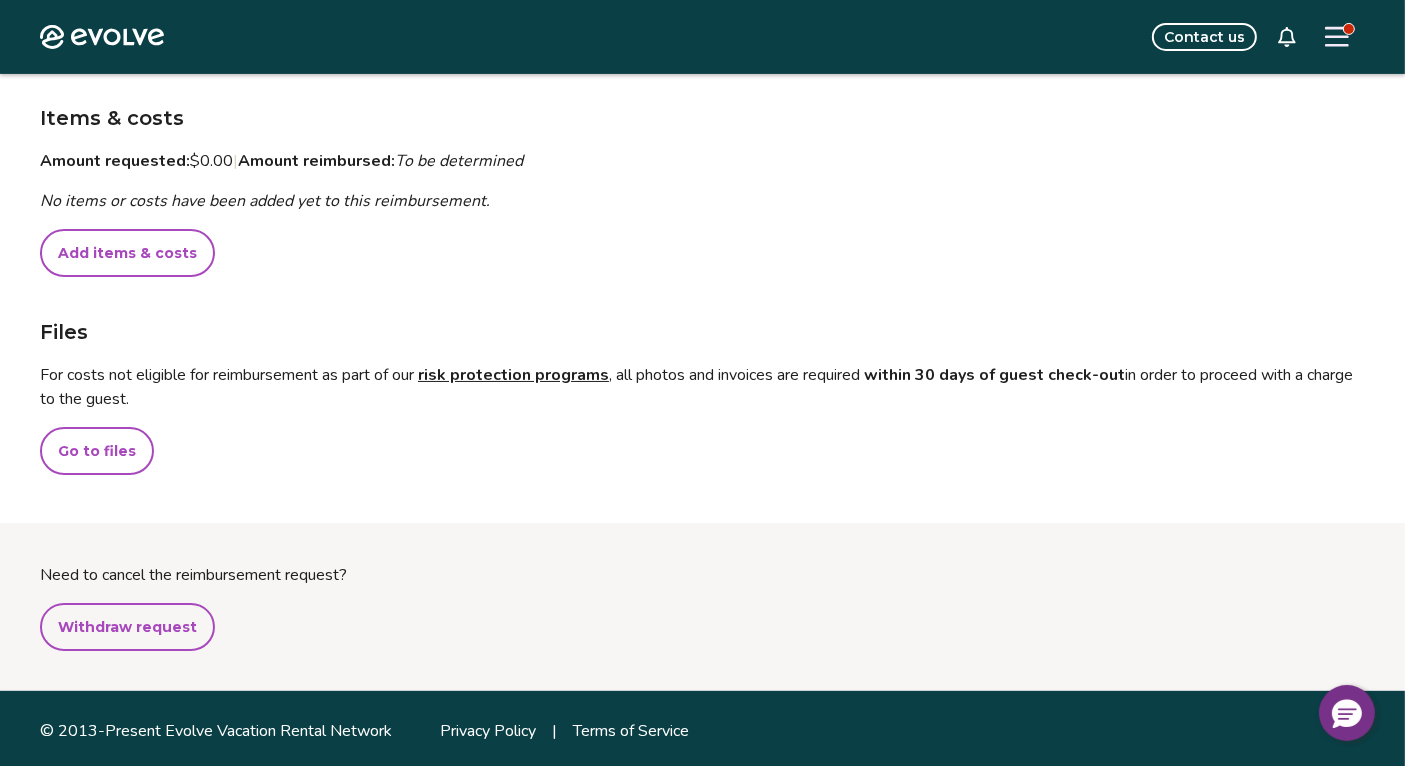 click on "Go to files" at bounding box center [97, 451] 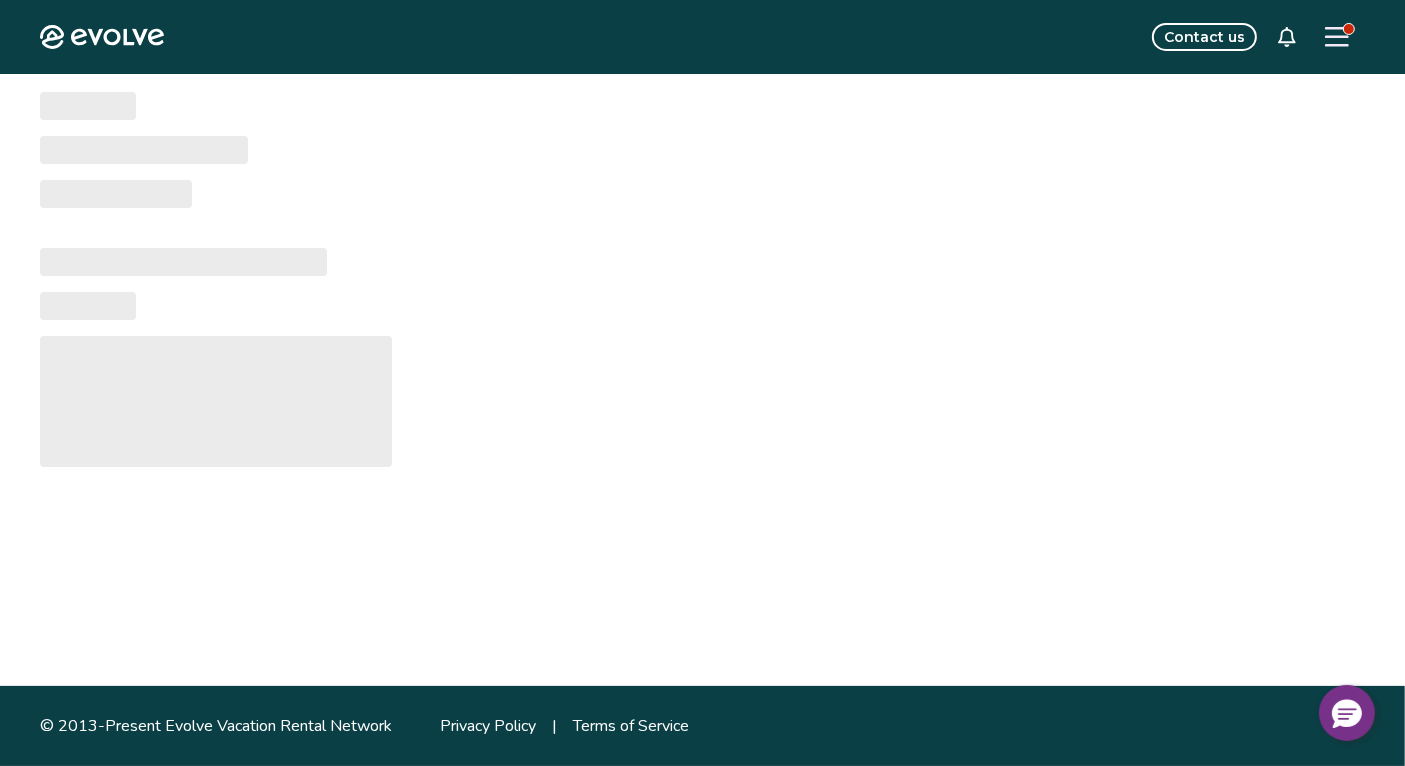 scroll, scrollTop: 0, scrollLeft: 0, axis: both 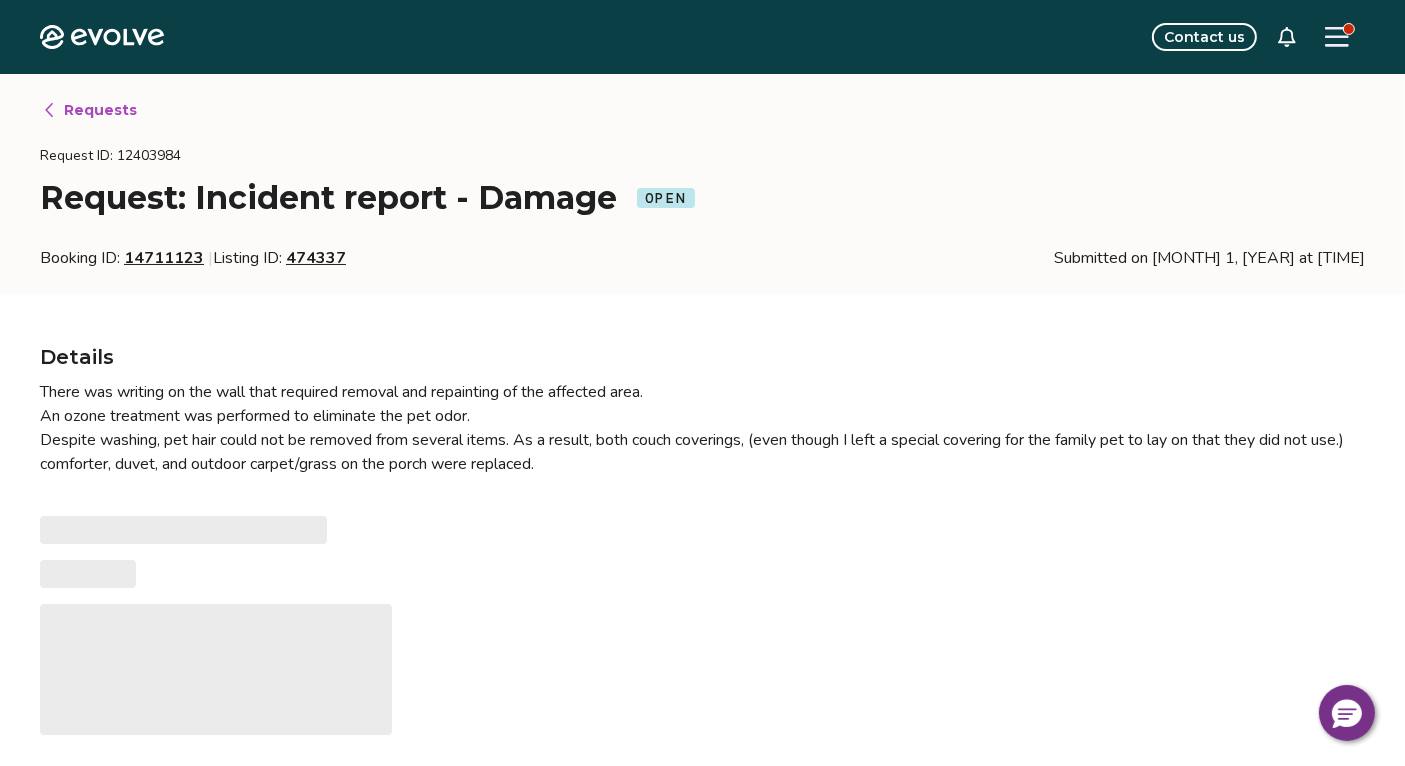 type on "*" 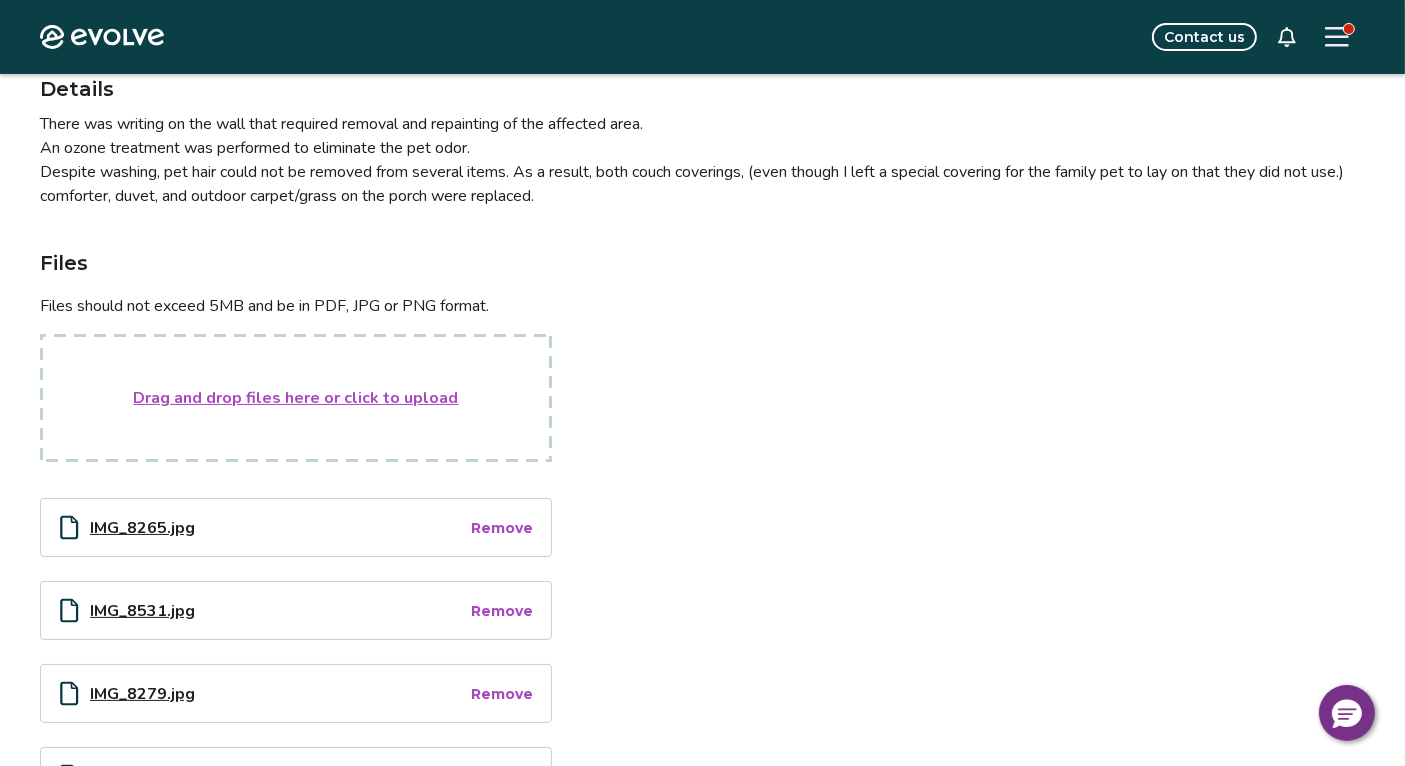 scroll, scrollTop: 226, scrollLeft: 0, axis: vertical 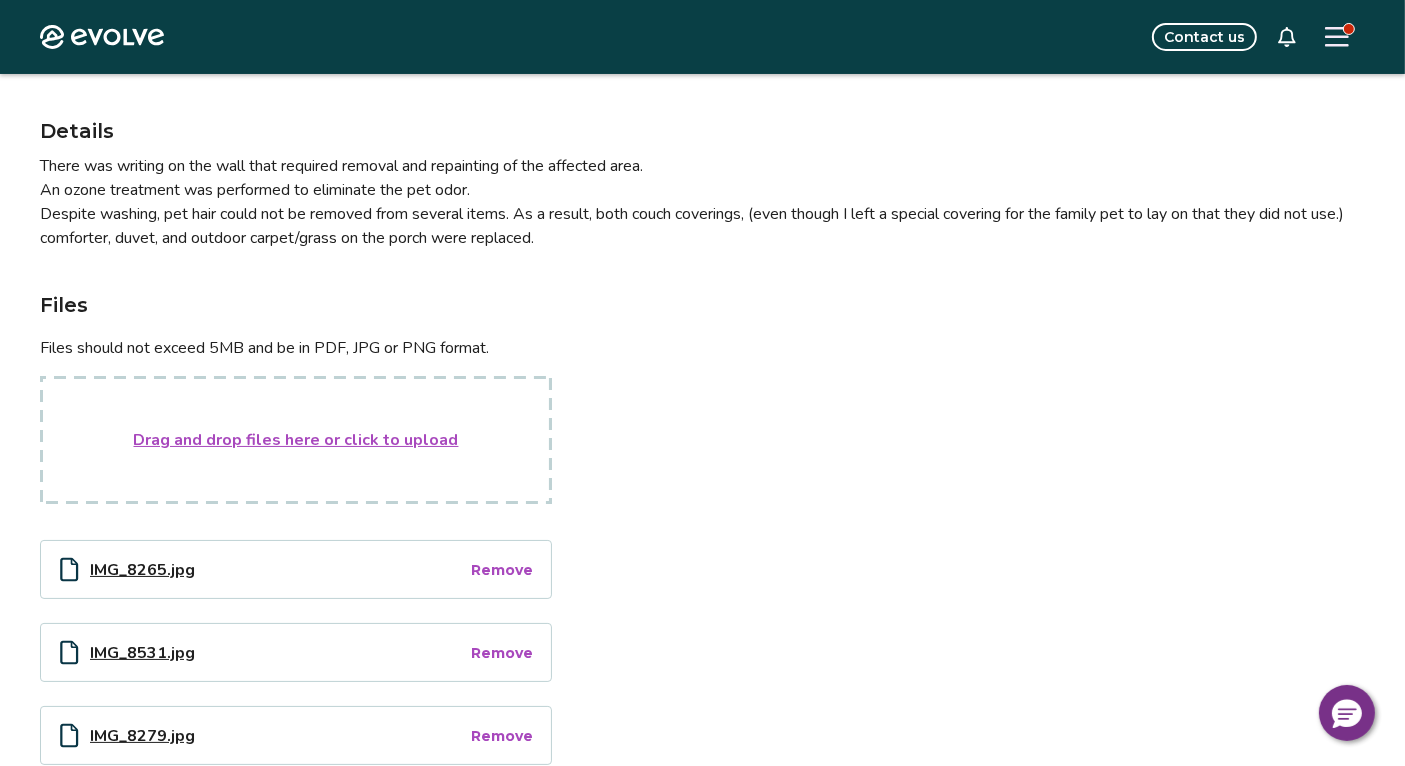 click on "Drag and drop files here or click to upload" at bounding box center (296, 440) 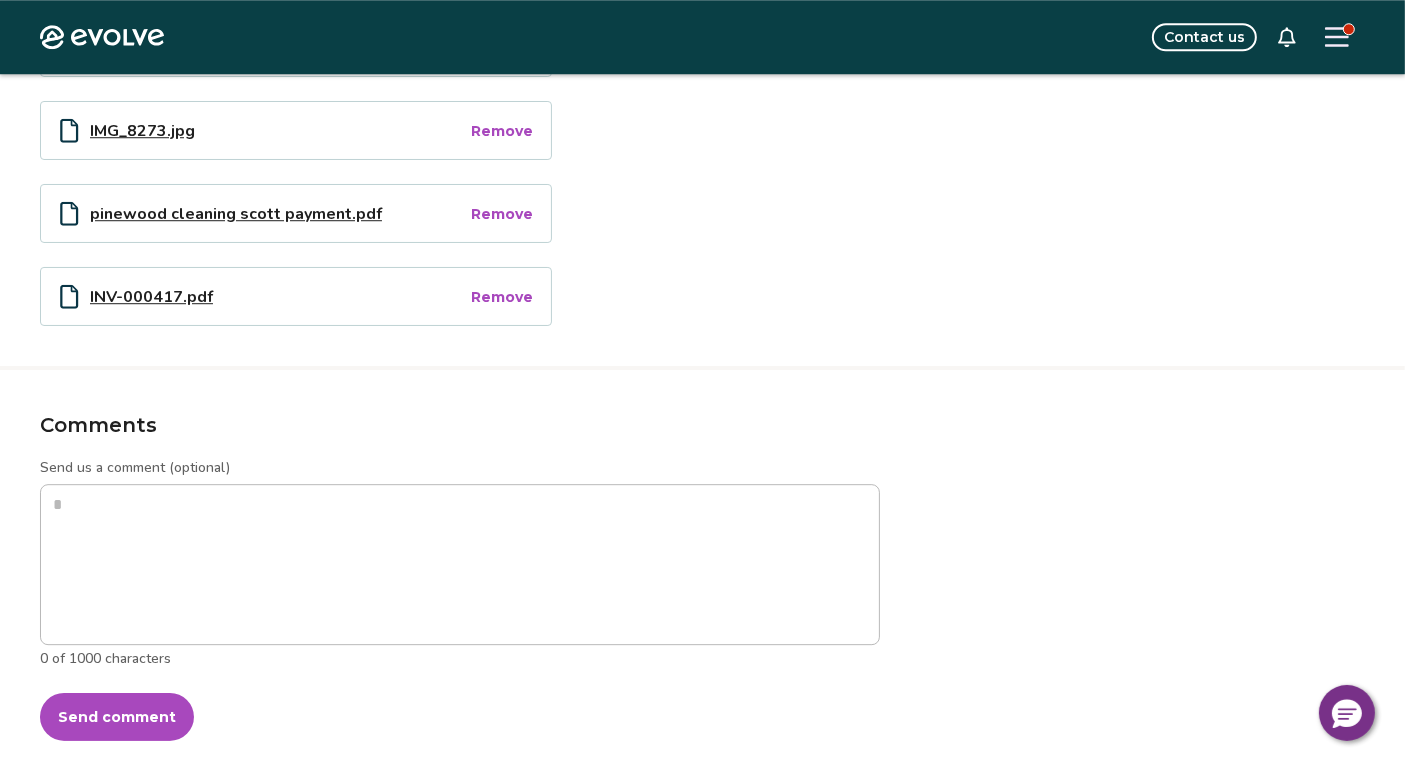 scroll, scrollTop: 5706, scrollLeft: 0, axis: vertical 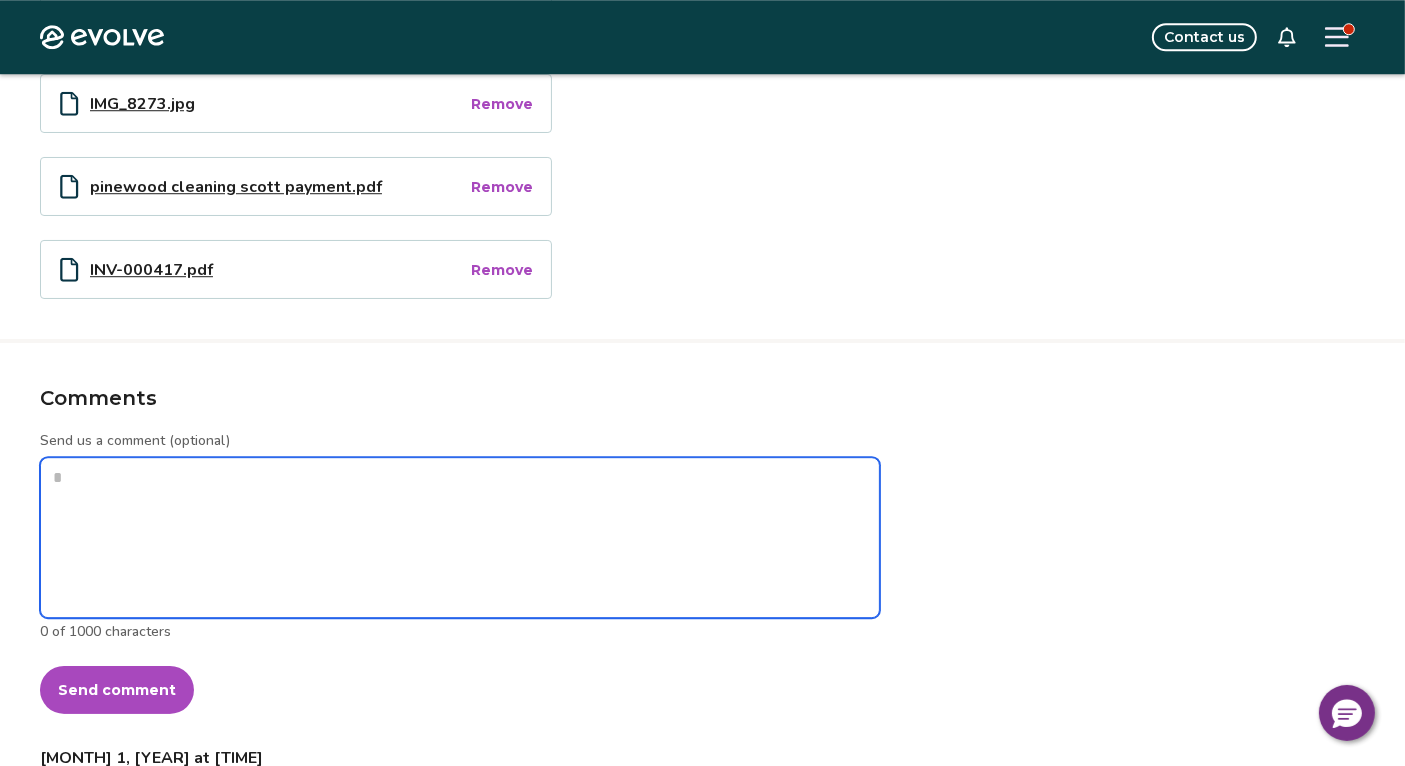 click on "Send us a comment (optional)" at bounding box center (460, 537) 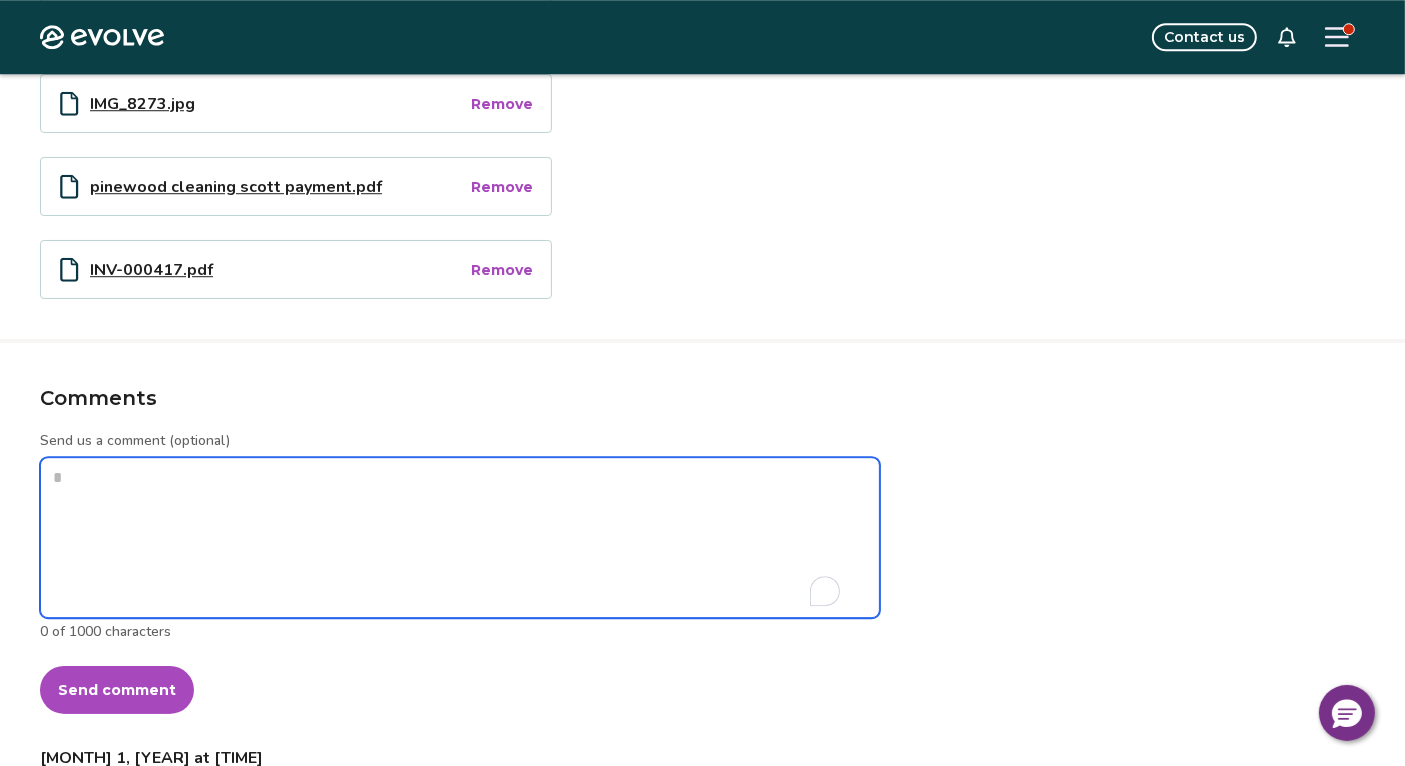 type on "*" 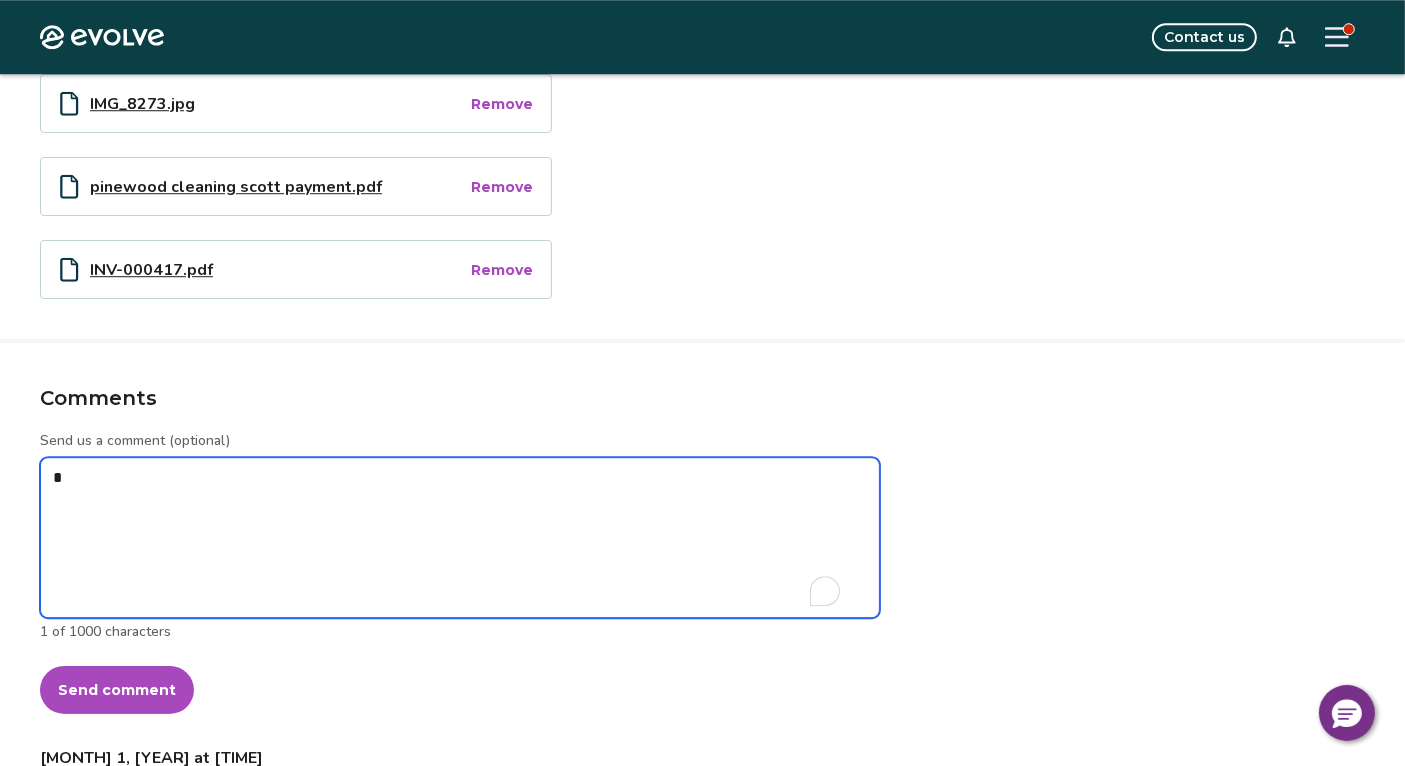 type on "*" 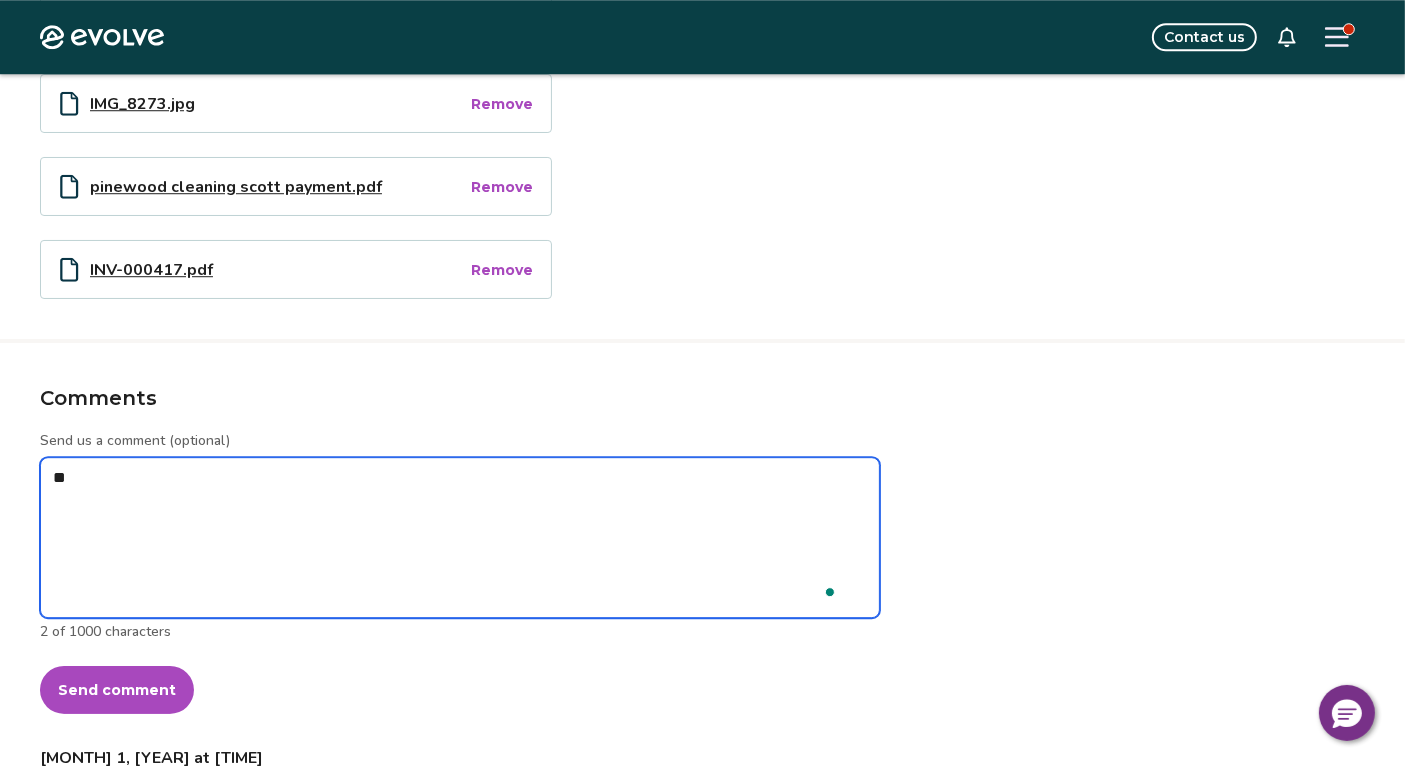 type on "*" 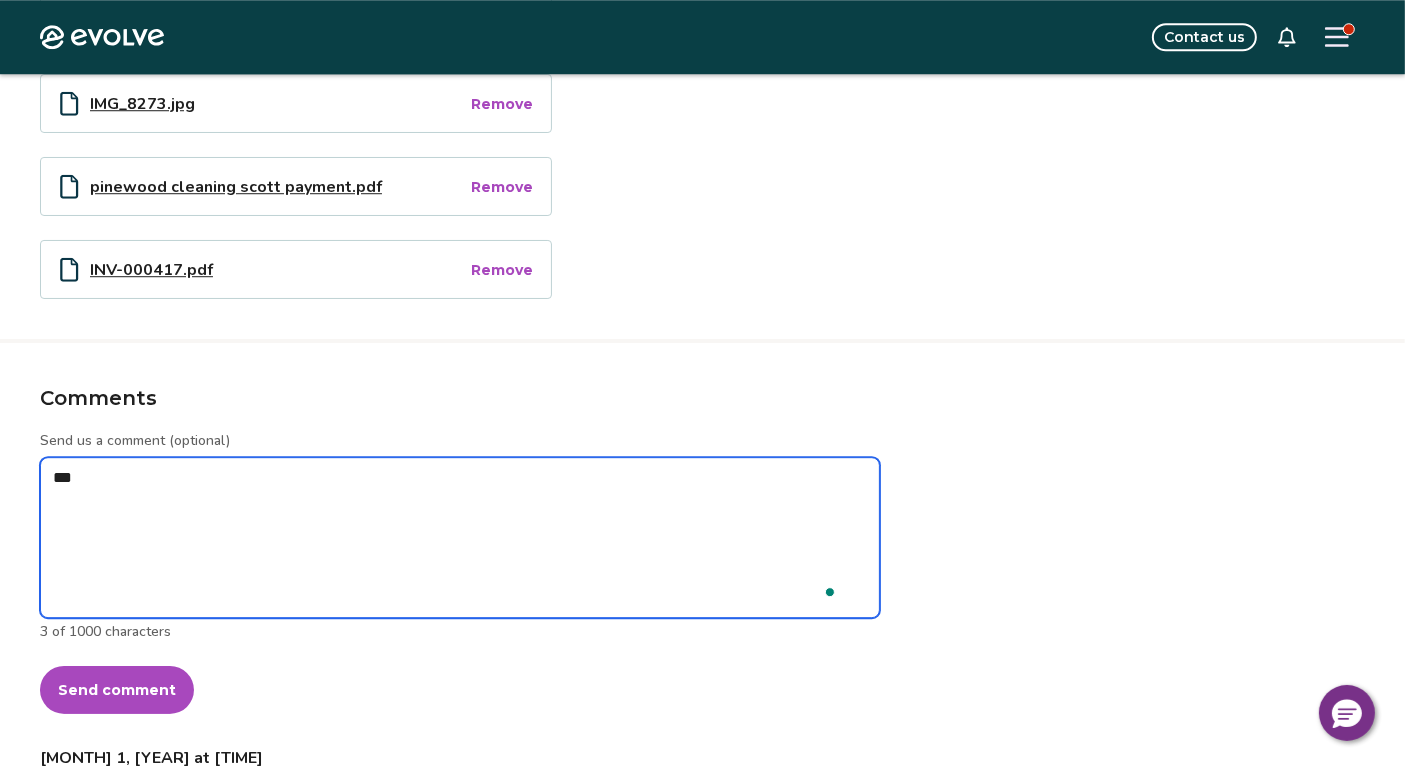 type on "*" 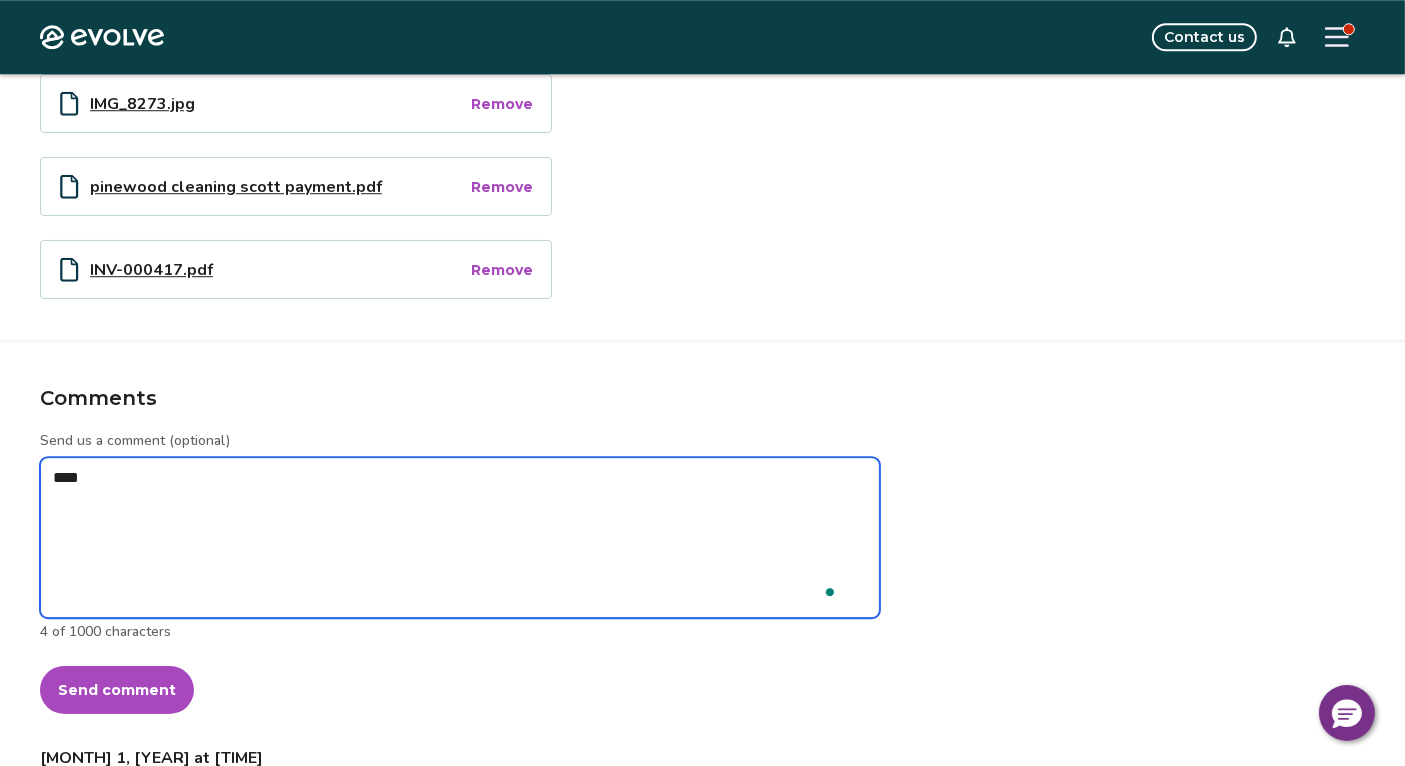 type on "*" 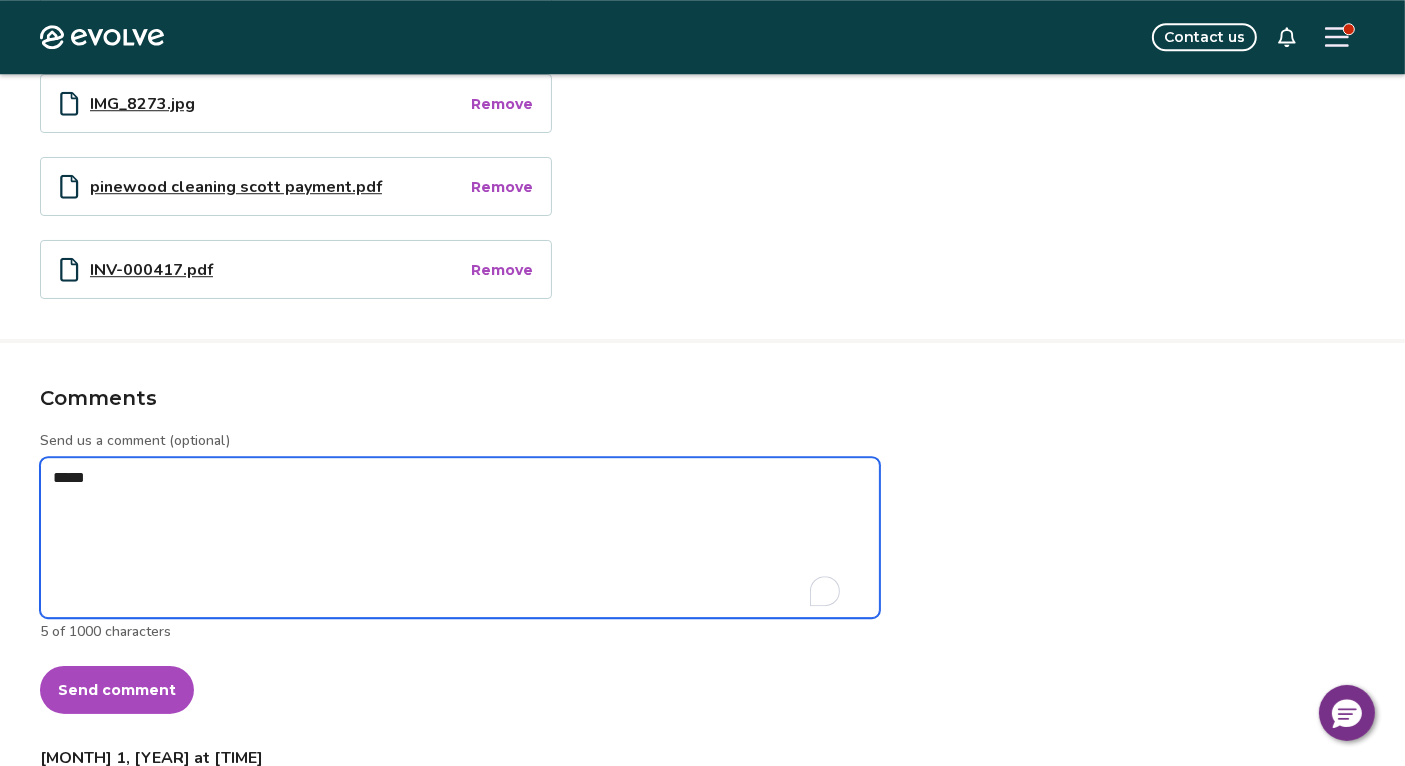 type on "*" 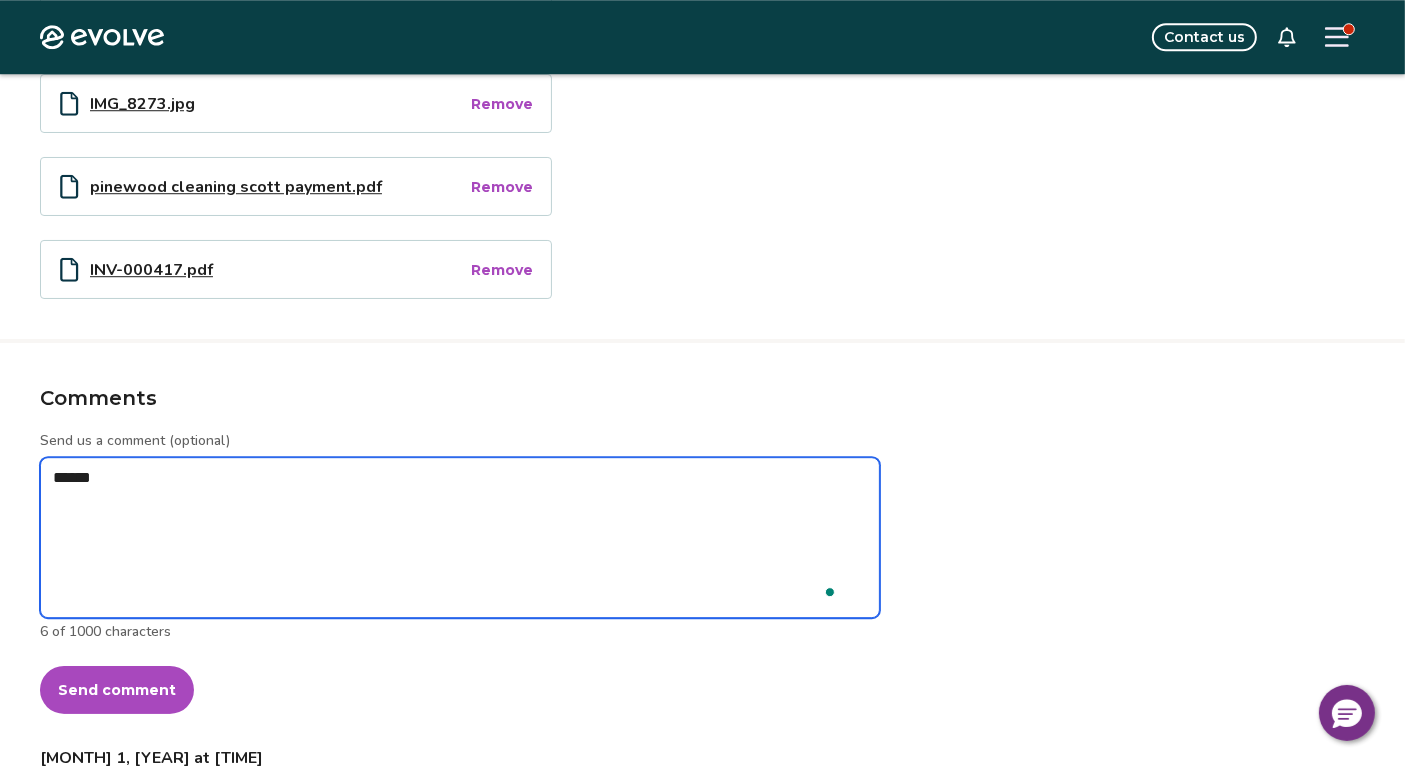 type on "*" 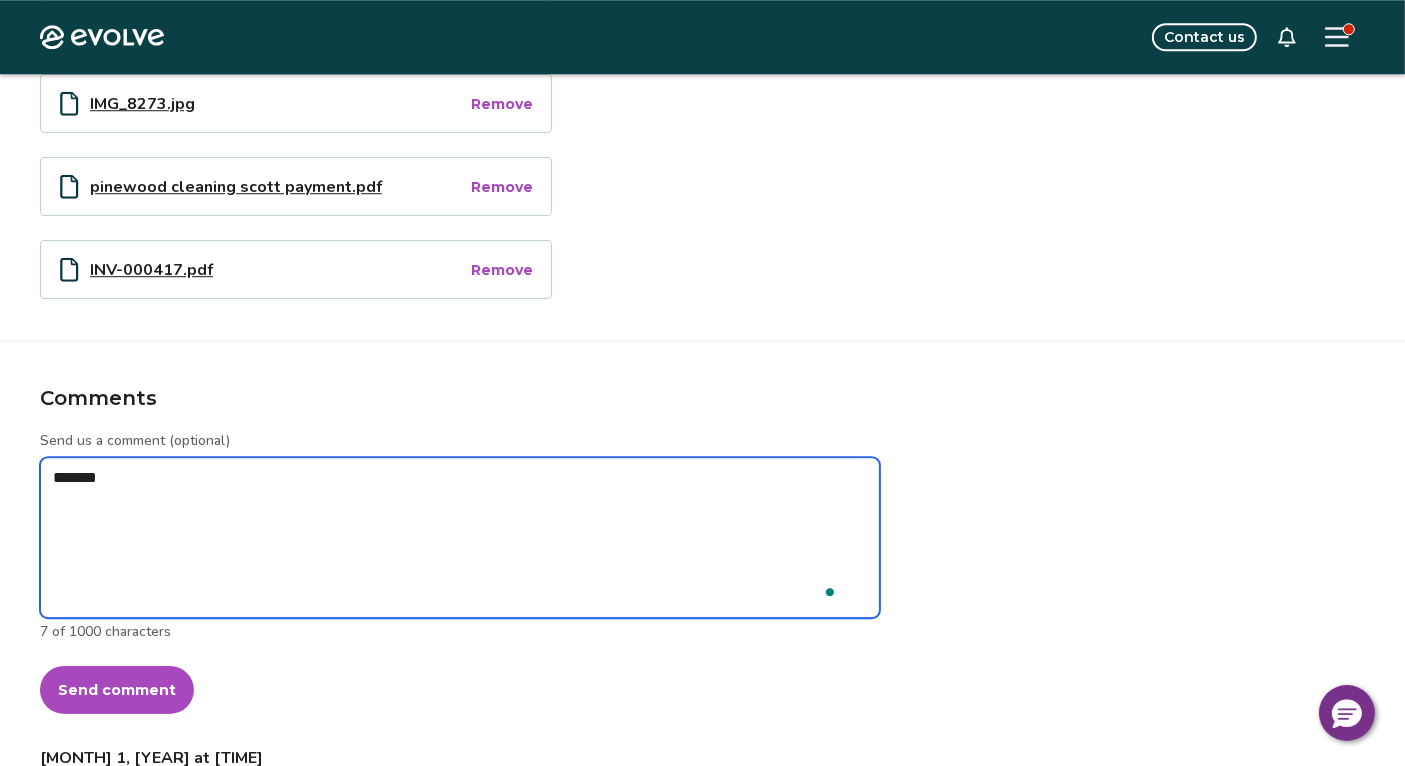 type on "*" 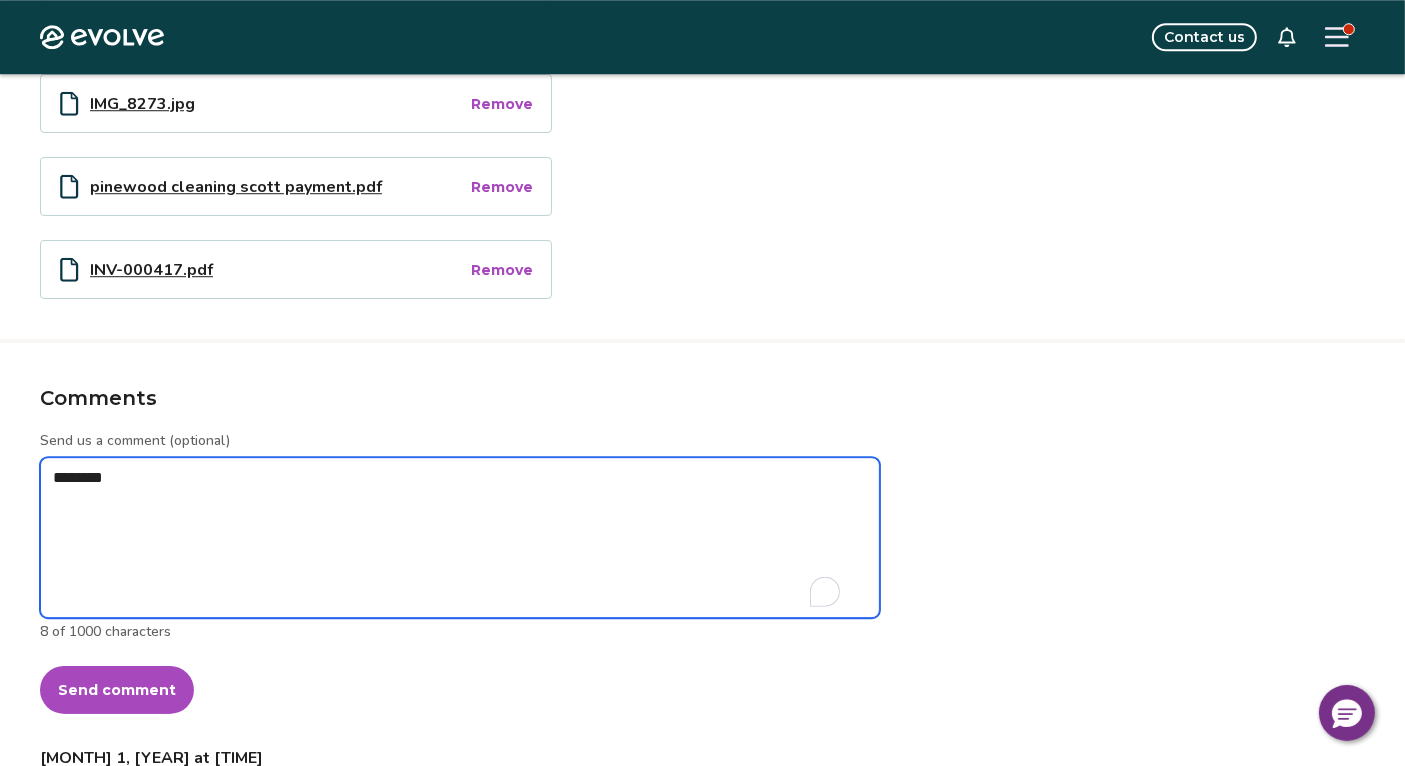 type on "*" 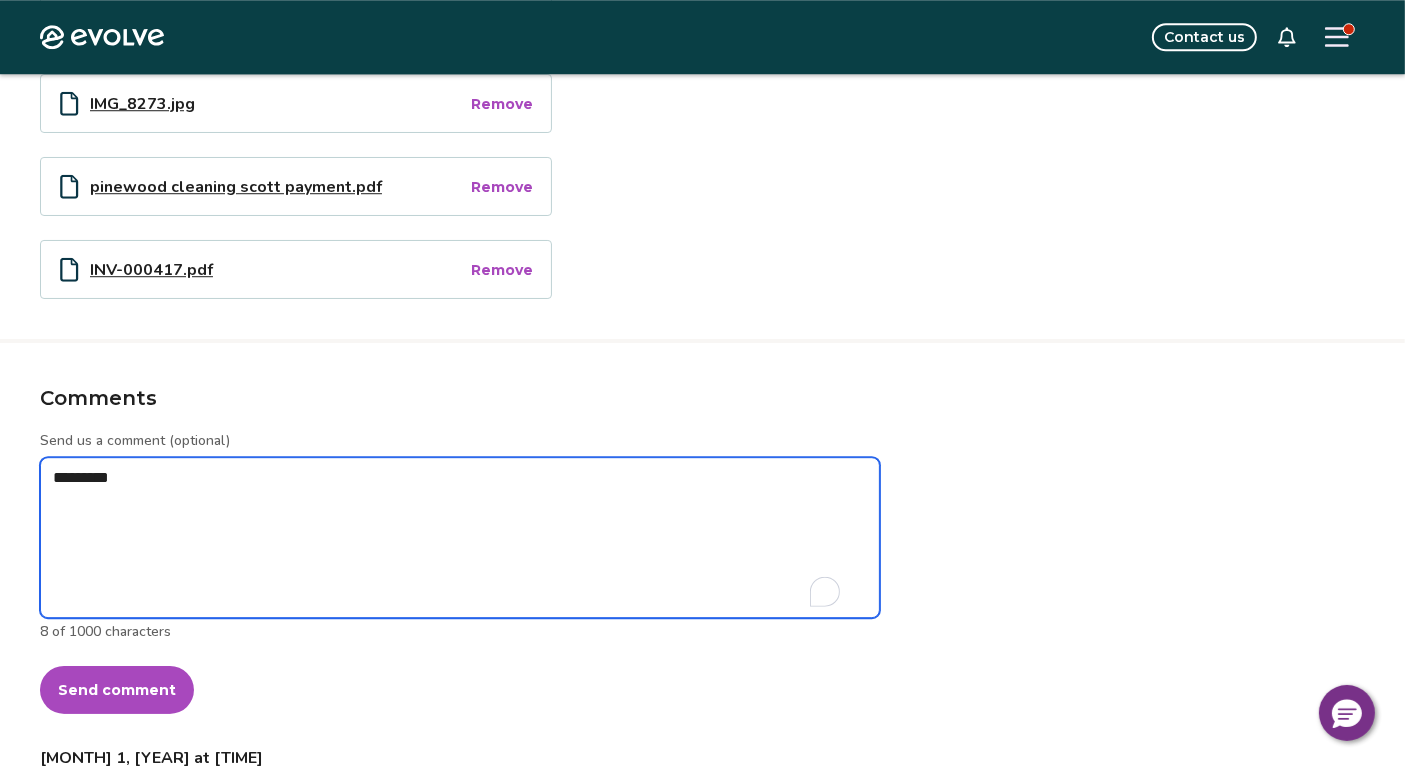 type on "*" 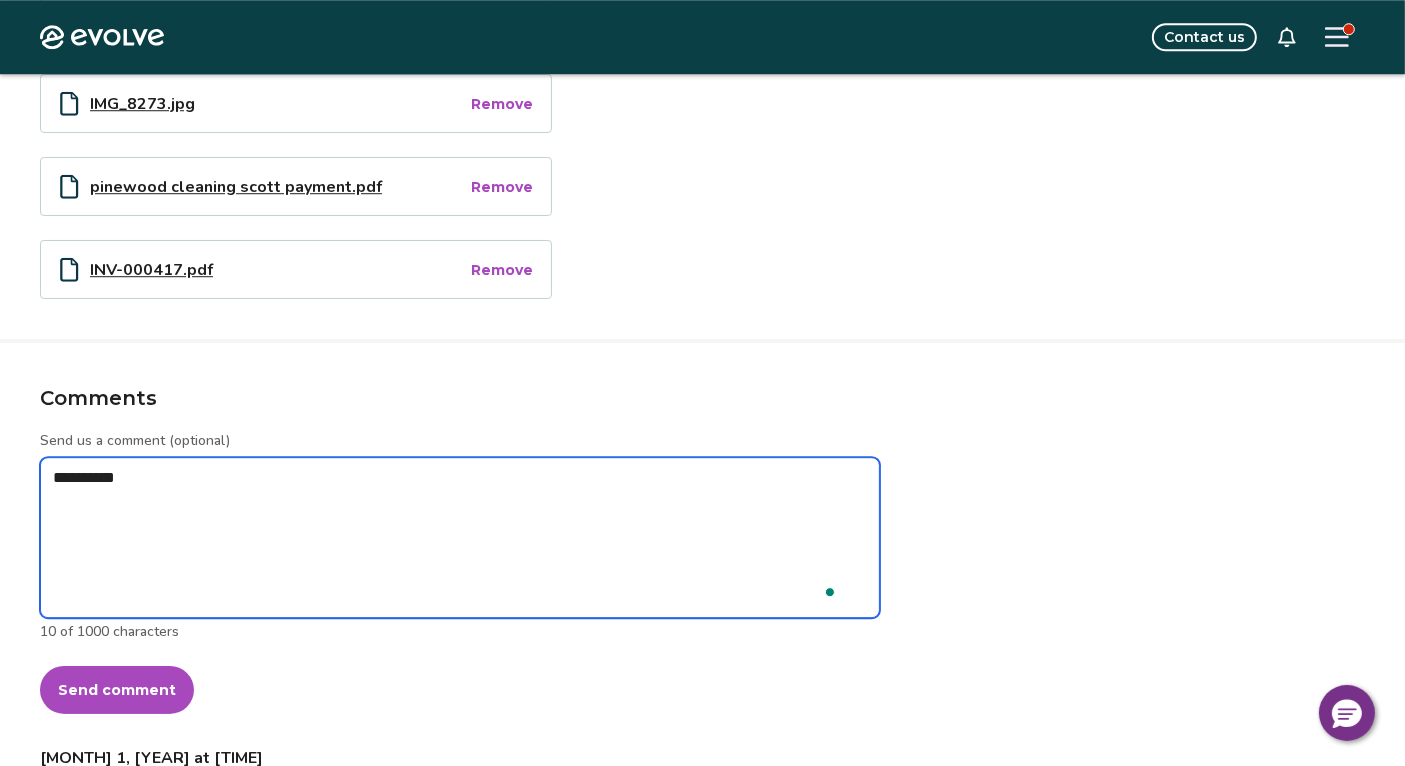 type on "*" 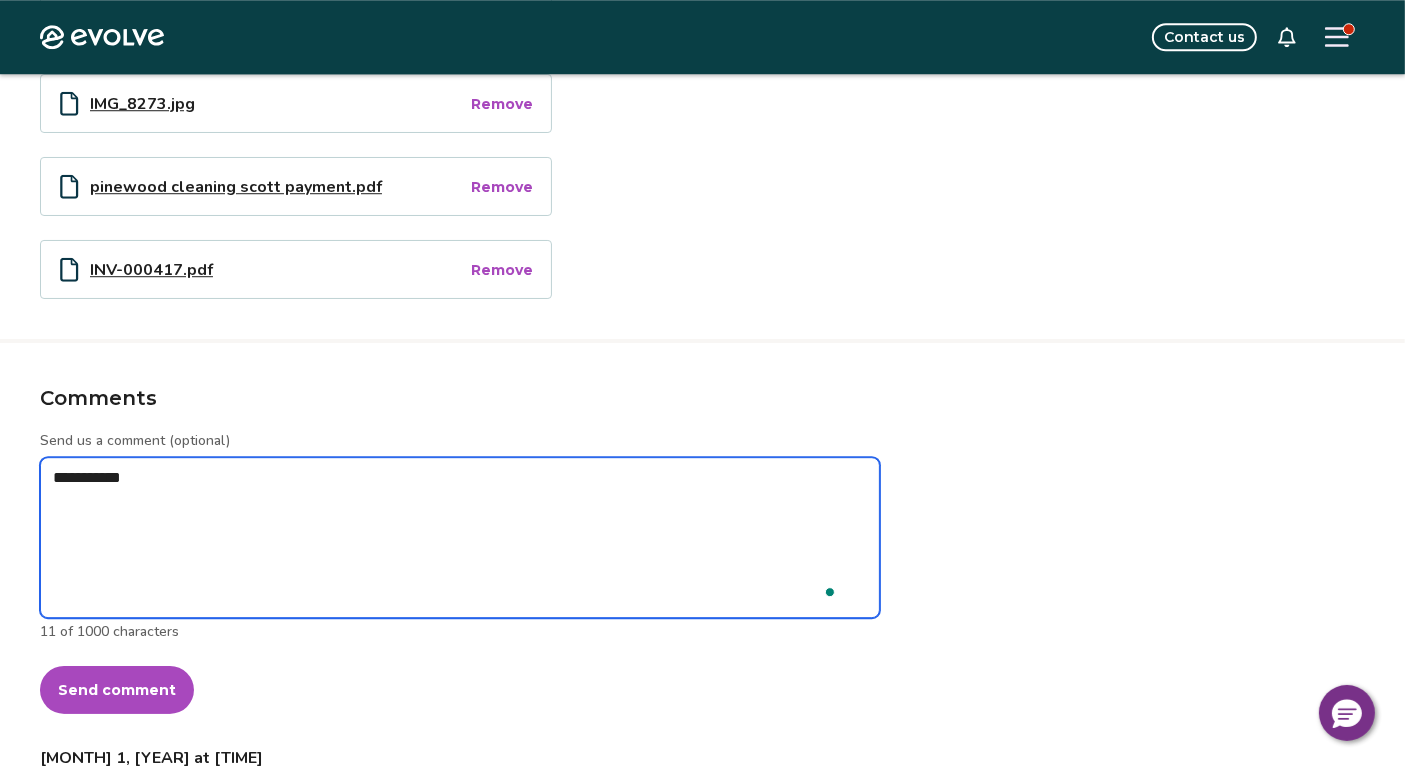 type on "*" 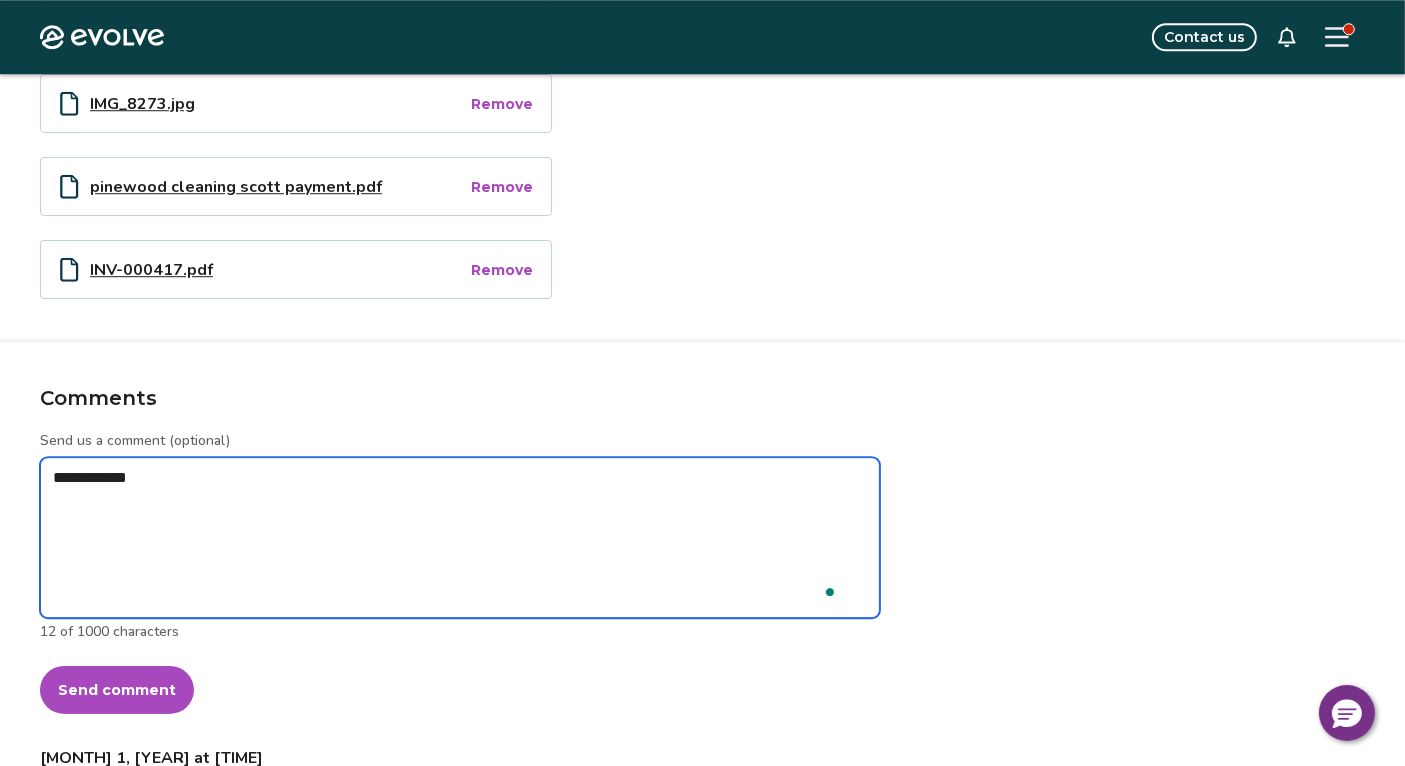type on "*" 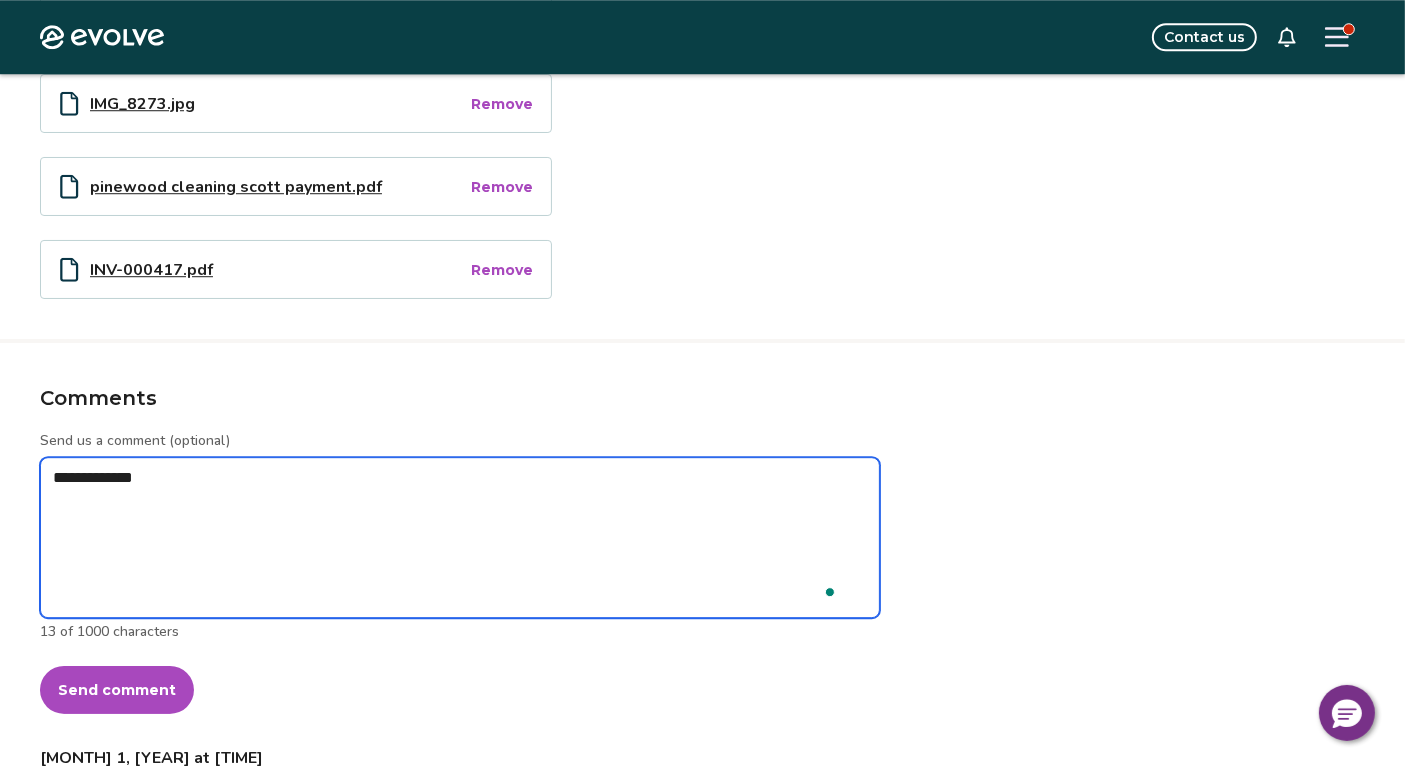 type on "*" 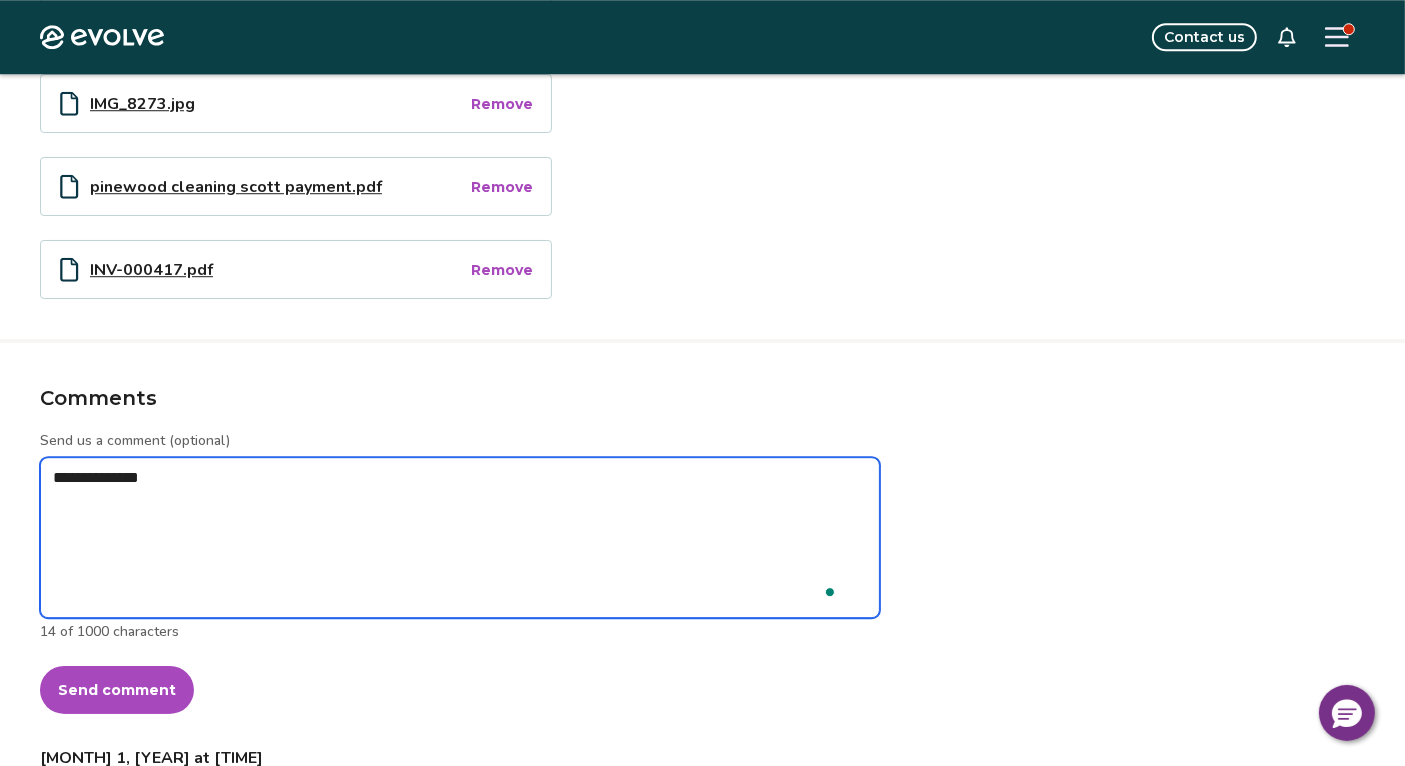 type on "*" 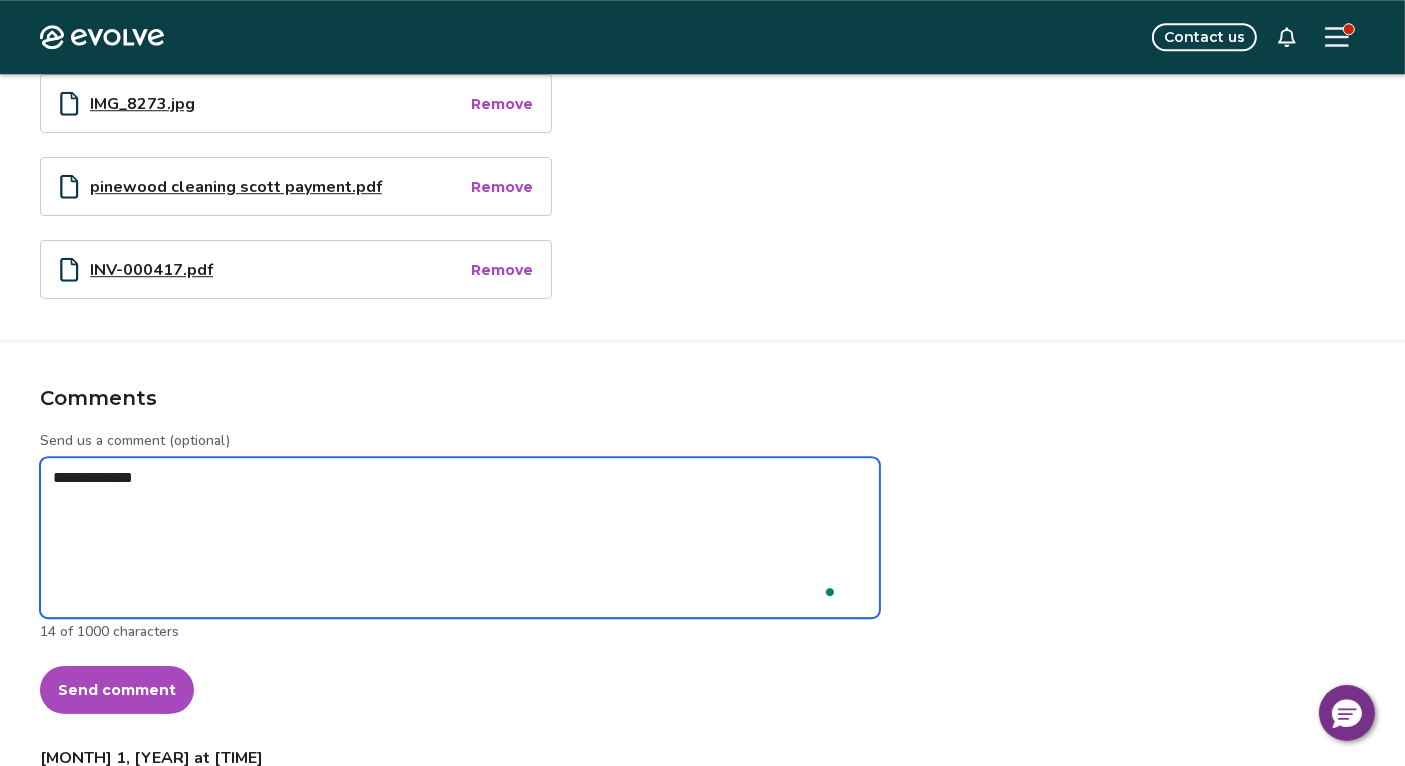 type on "*" 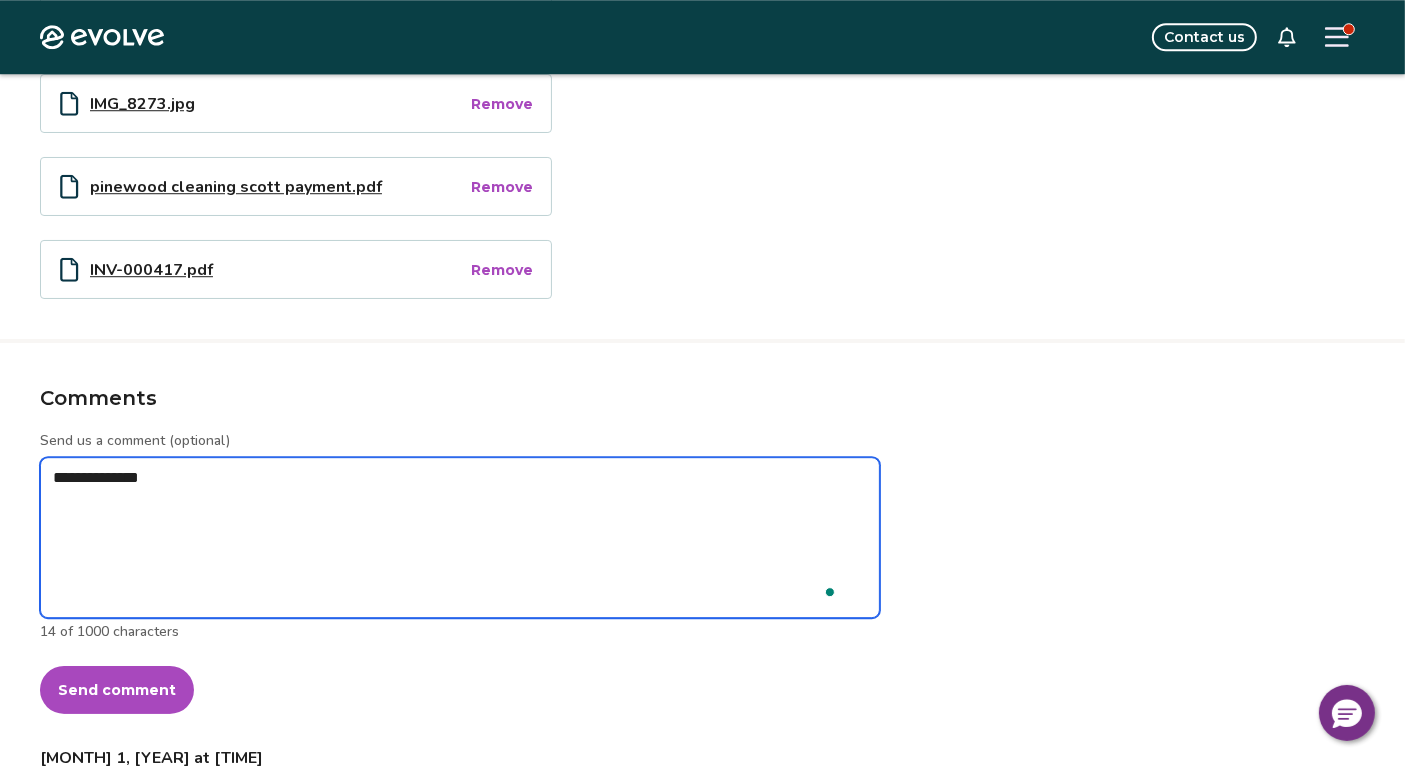 type on "*" 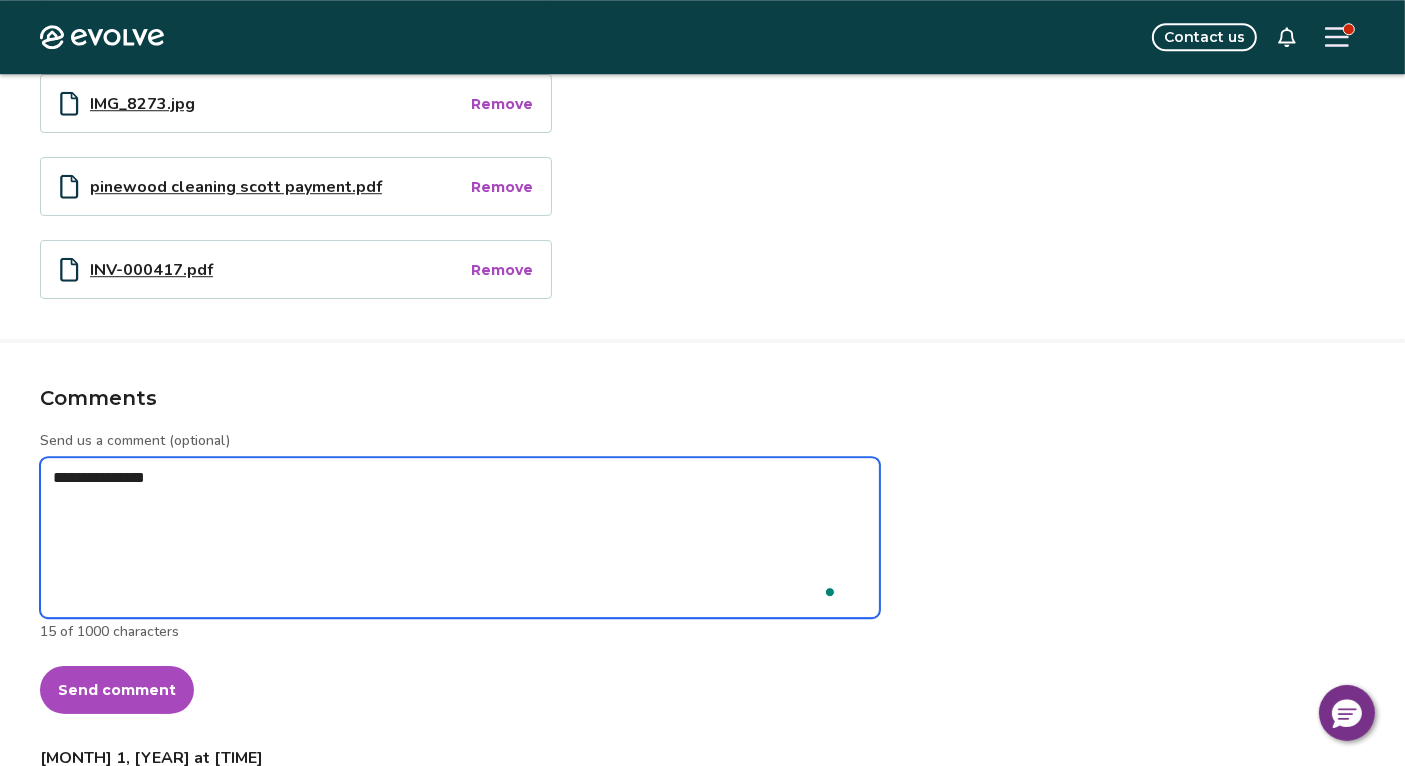 type on "*" 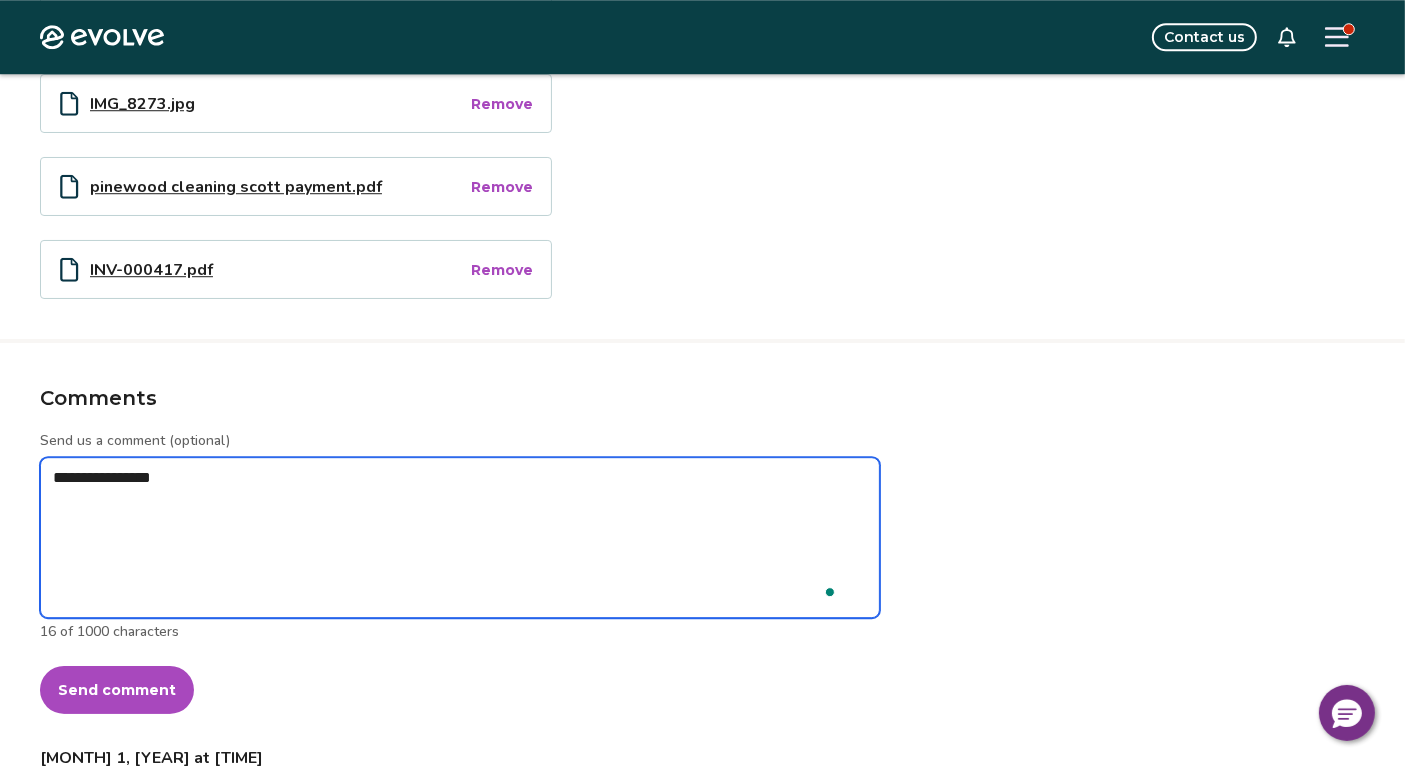 type on "*" 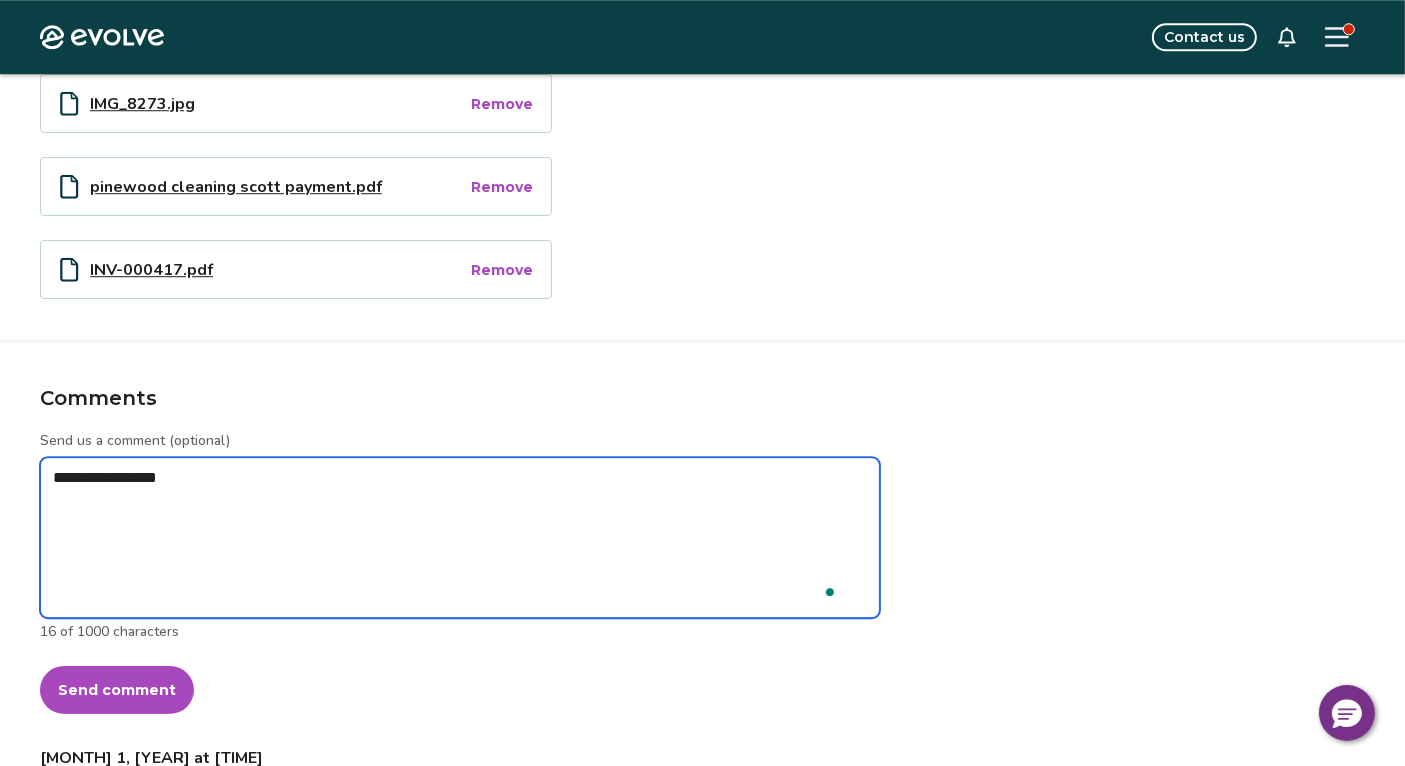 type on "*" 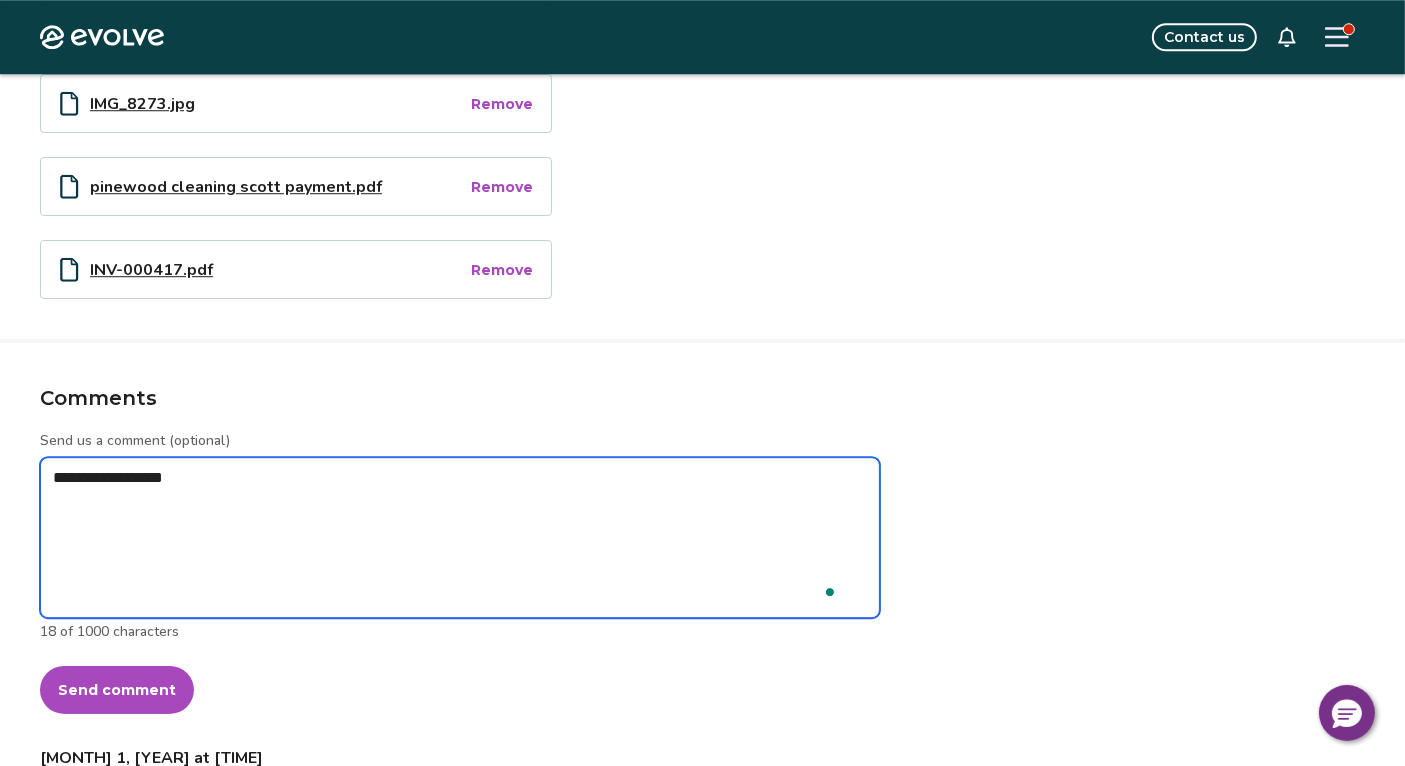 type on "*" 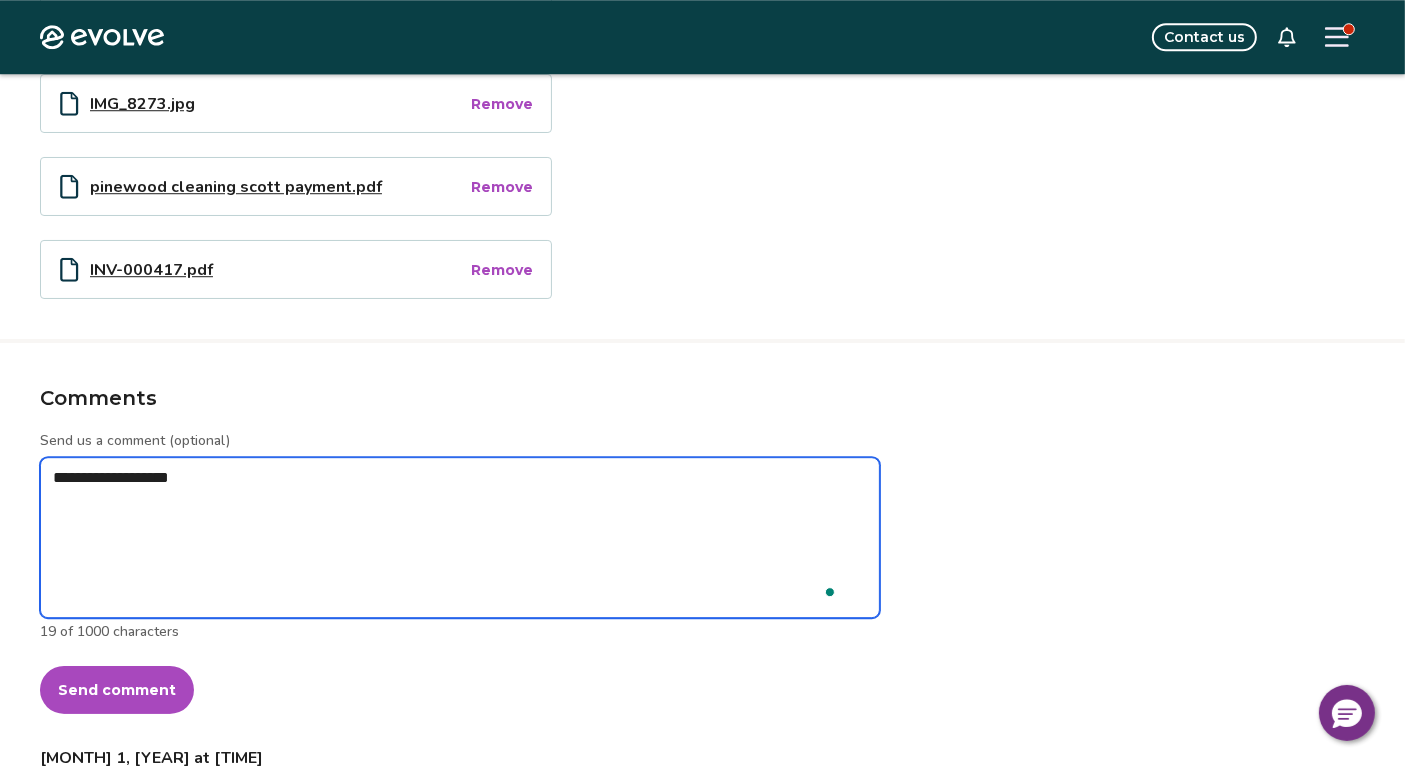 type on "*" 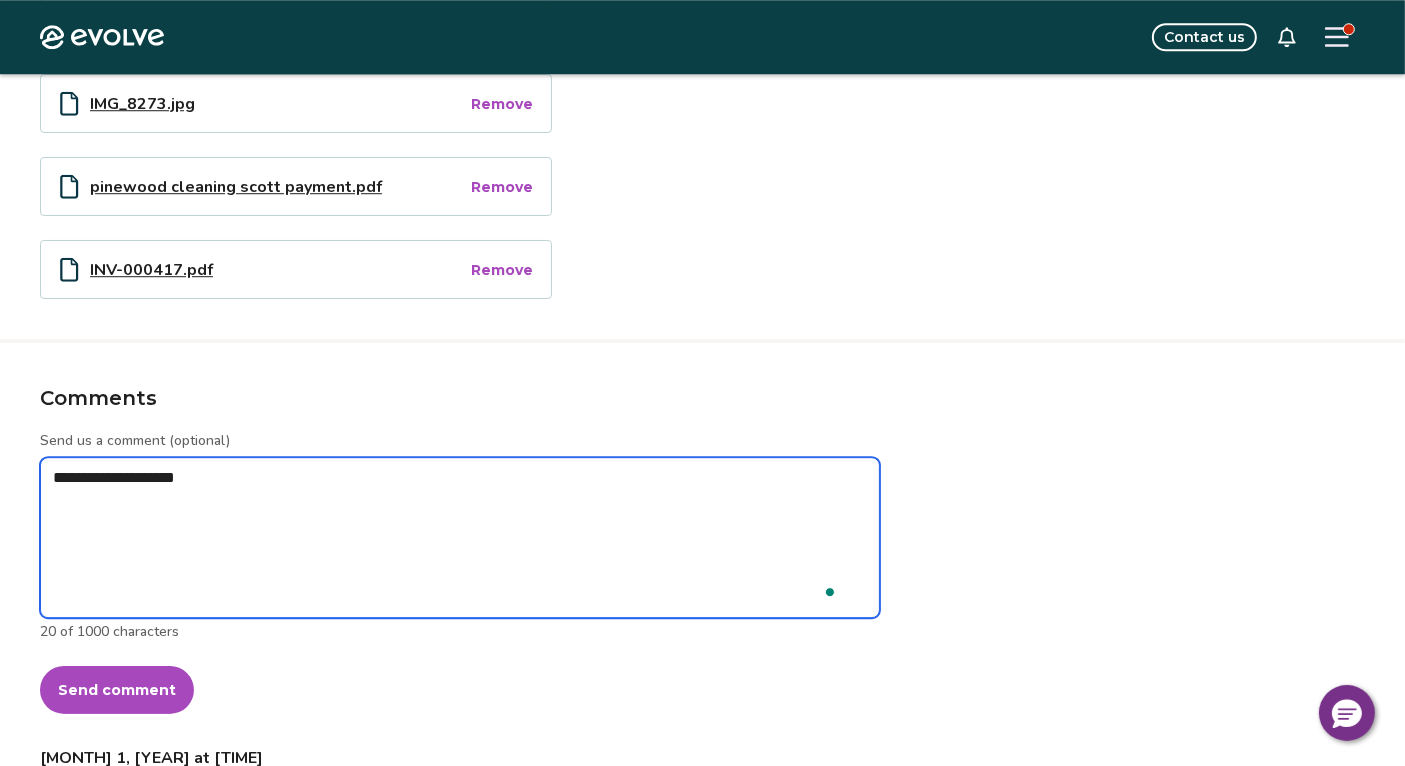 type on "*" 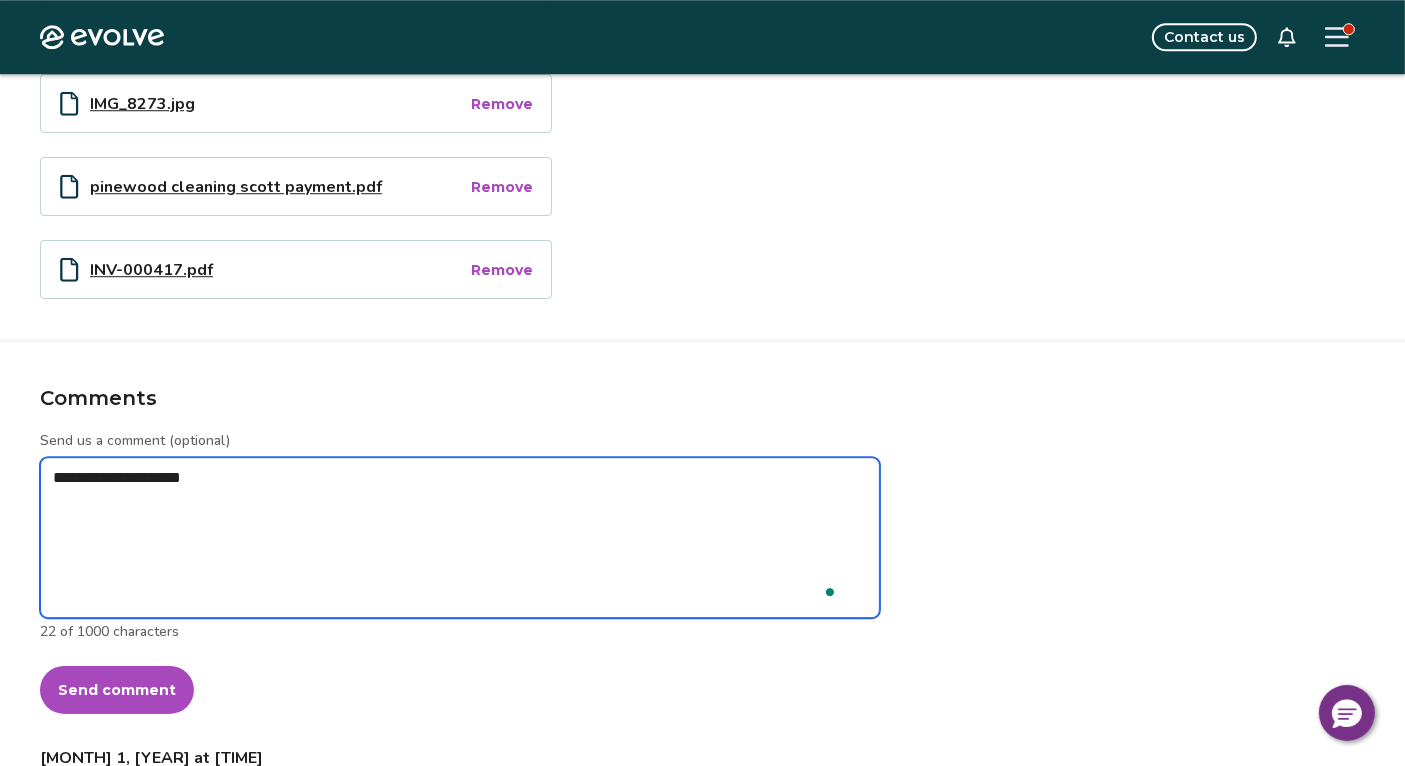 type on "*" 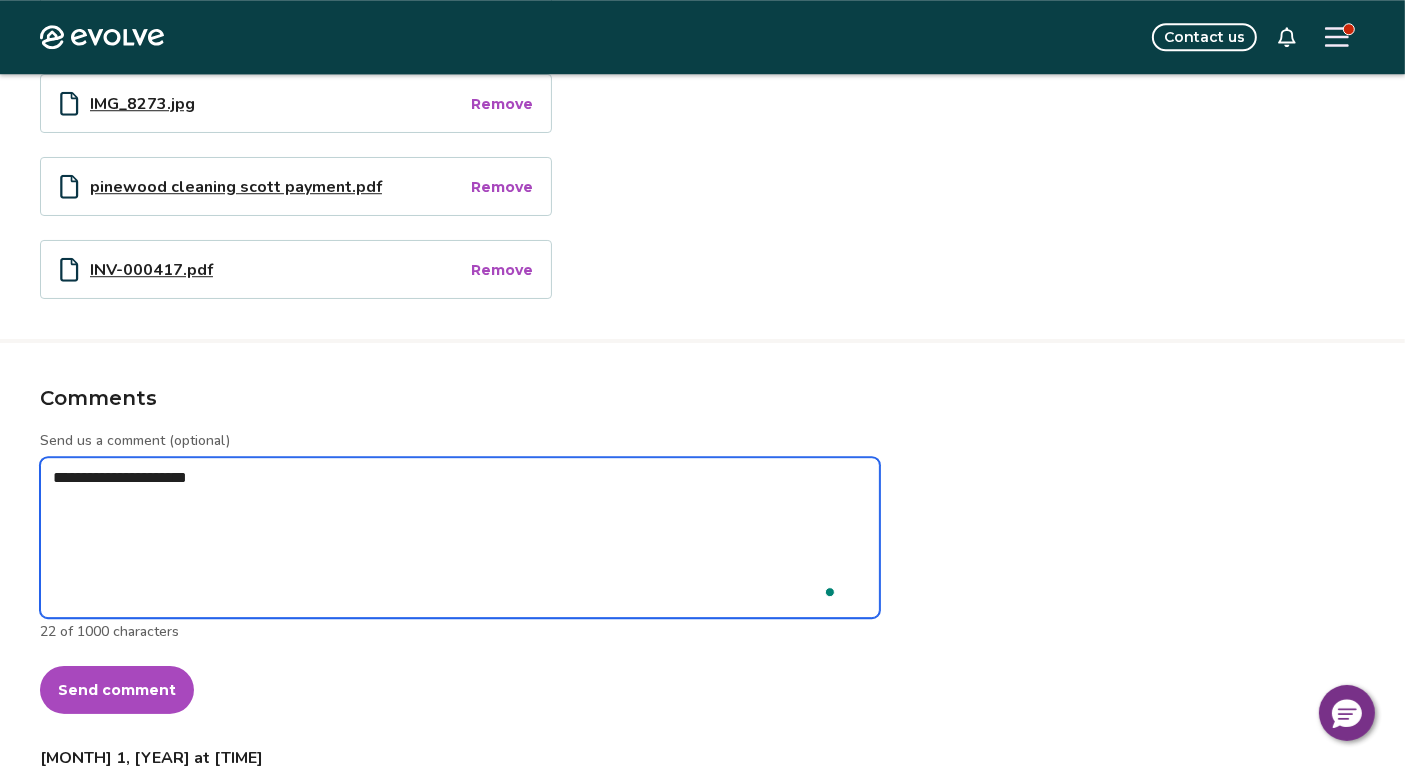 type on "*" 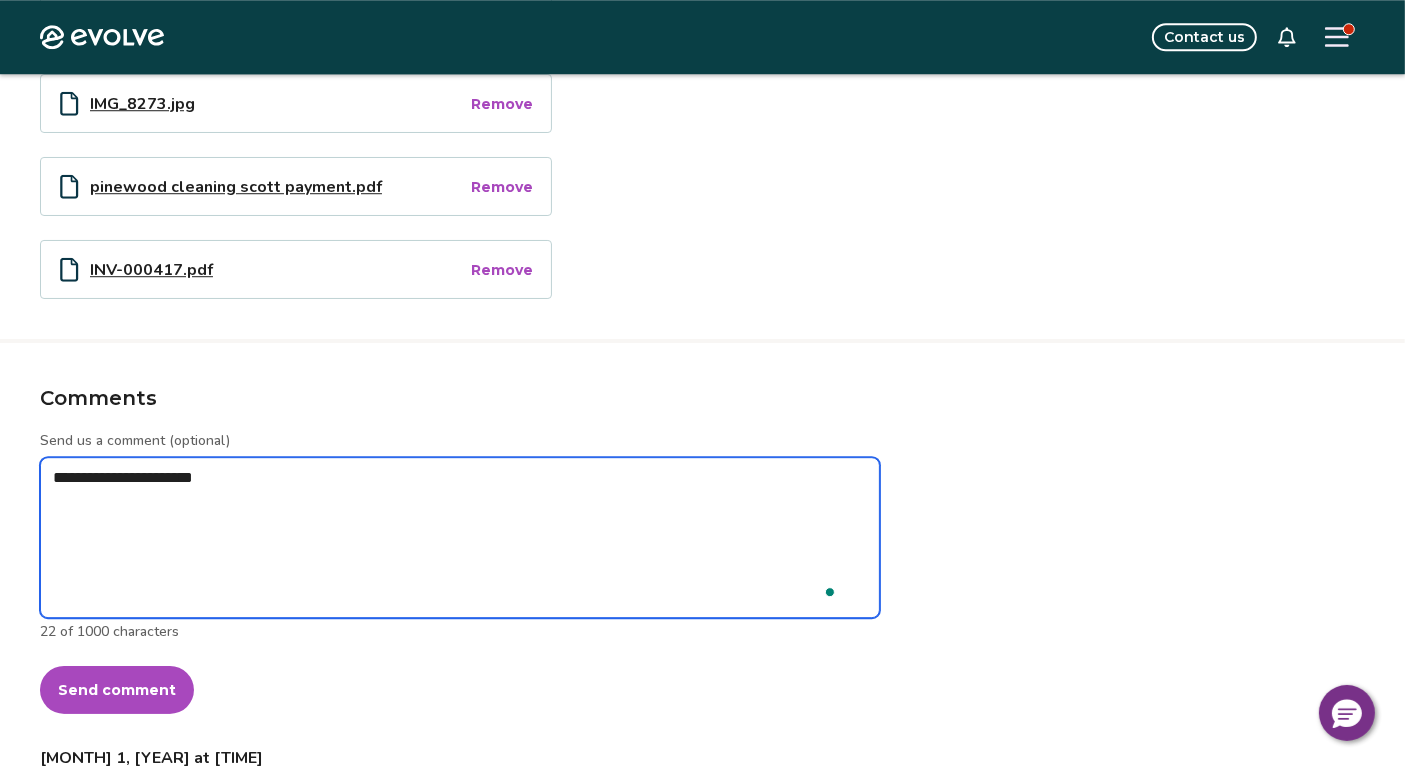 type on "*" 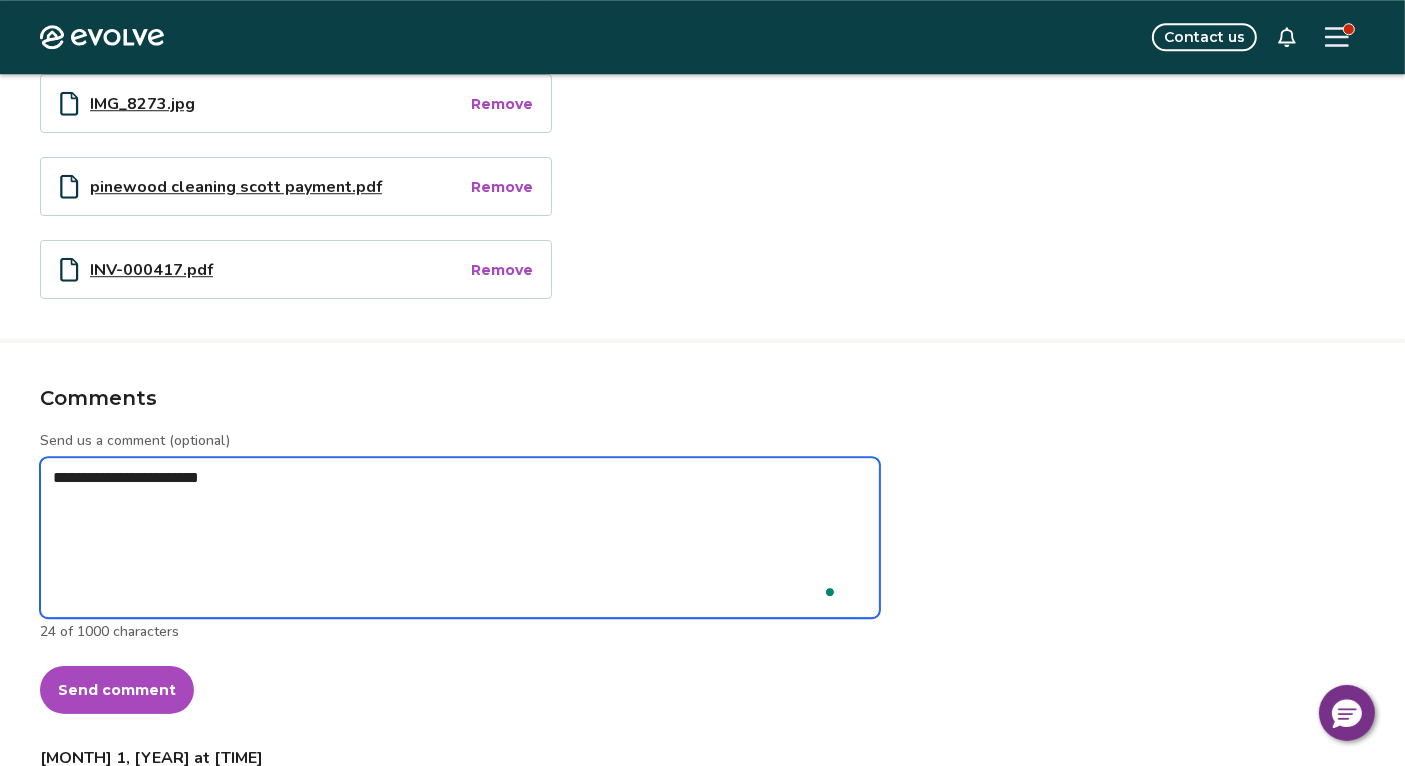 type on "*" 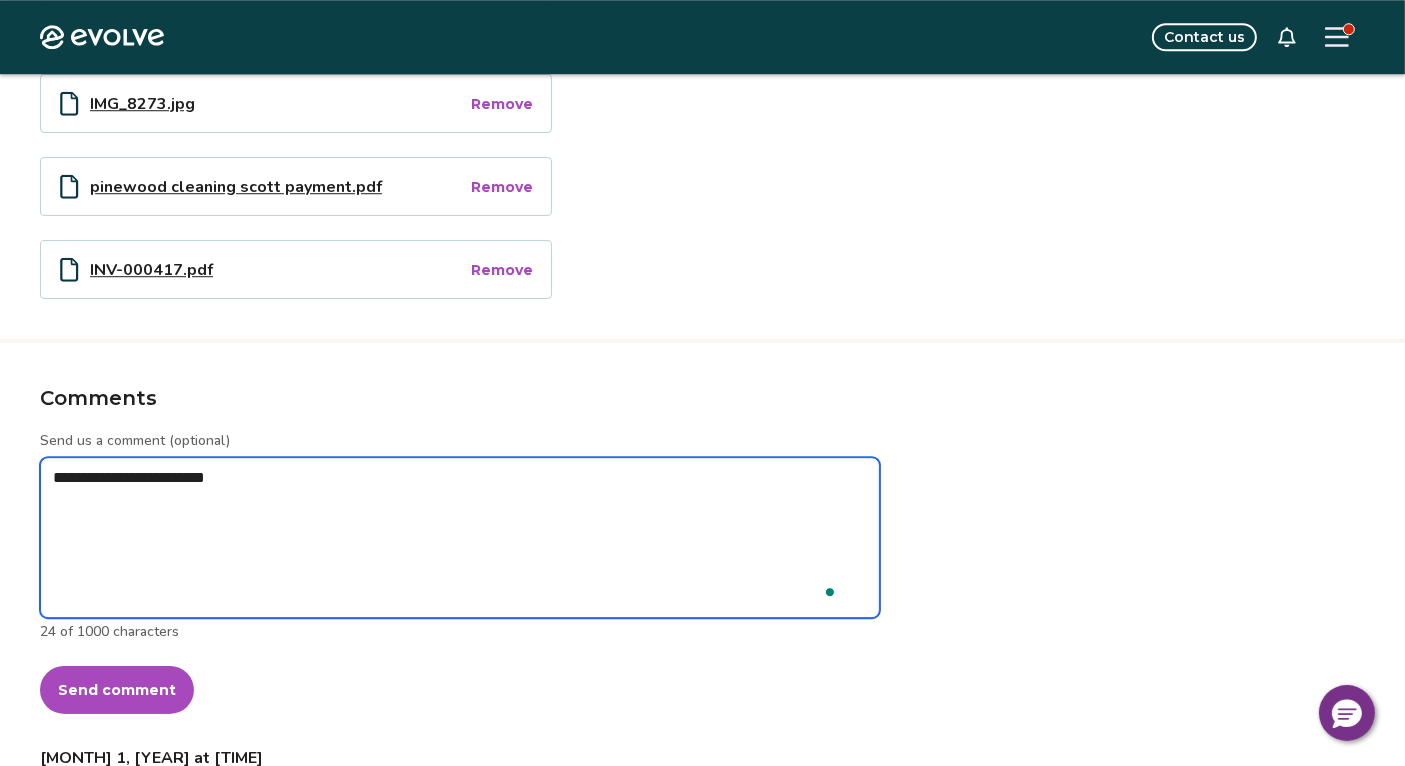 type on "*" 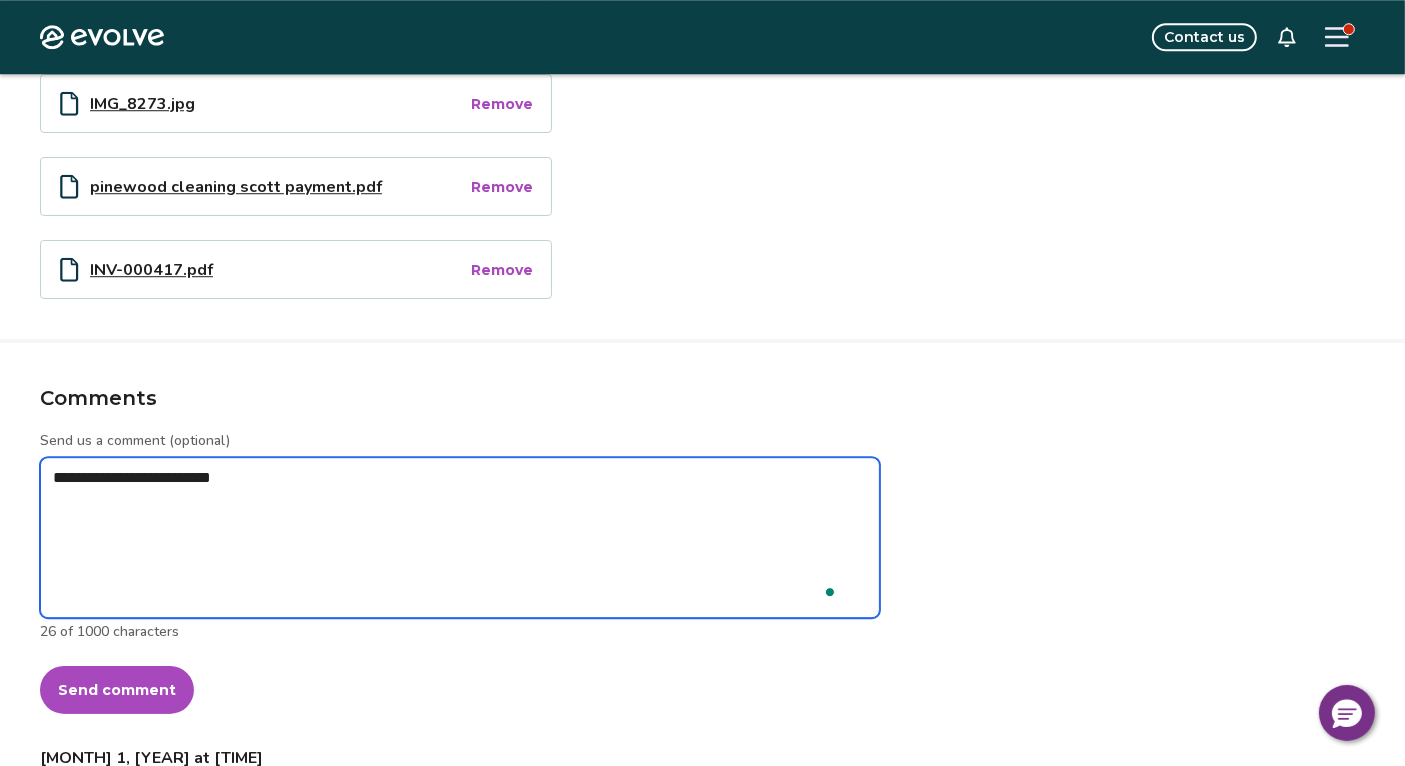 type on "*" 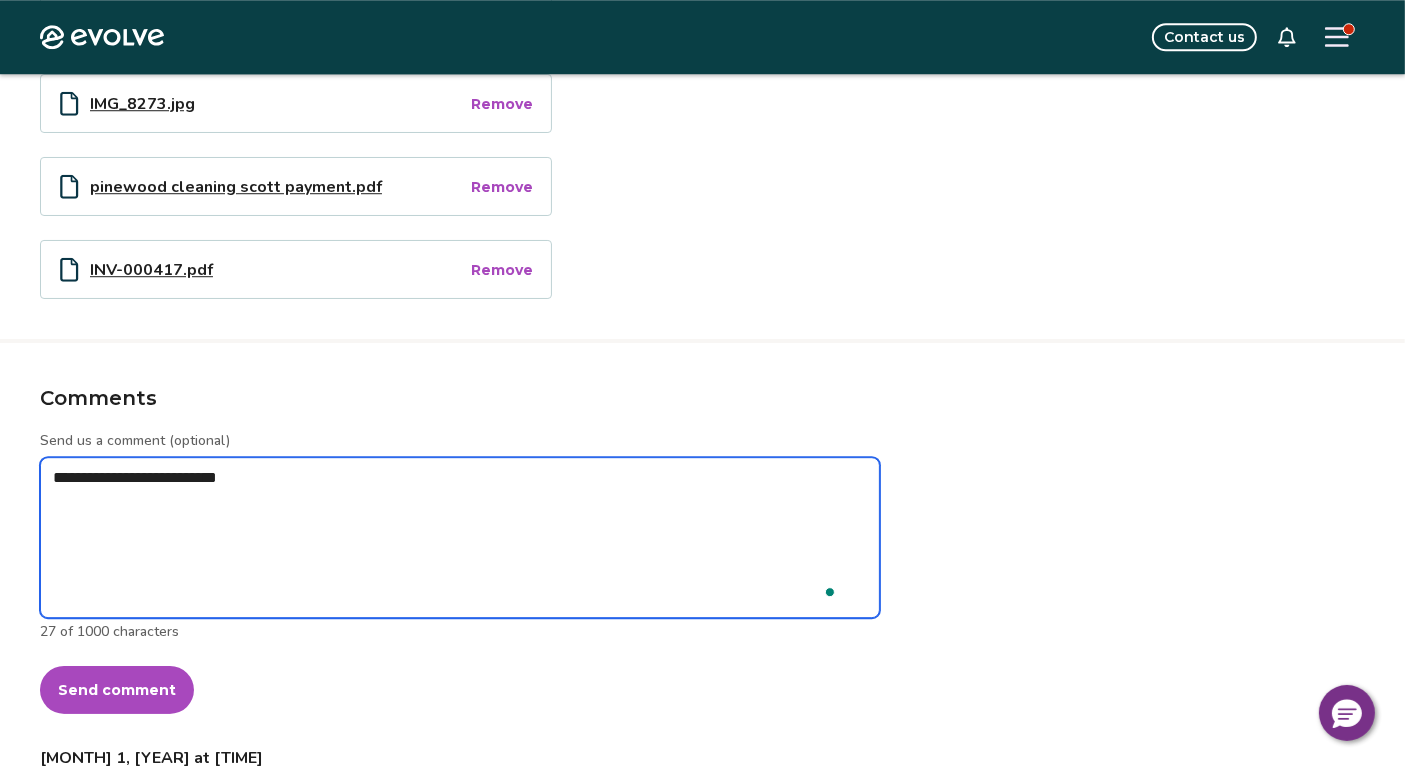 type on "*" 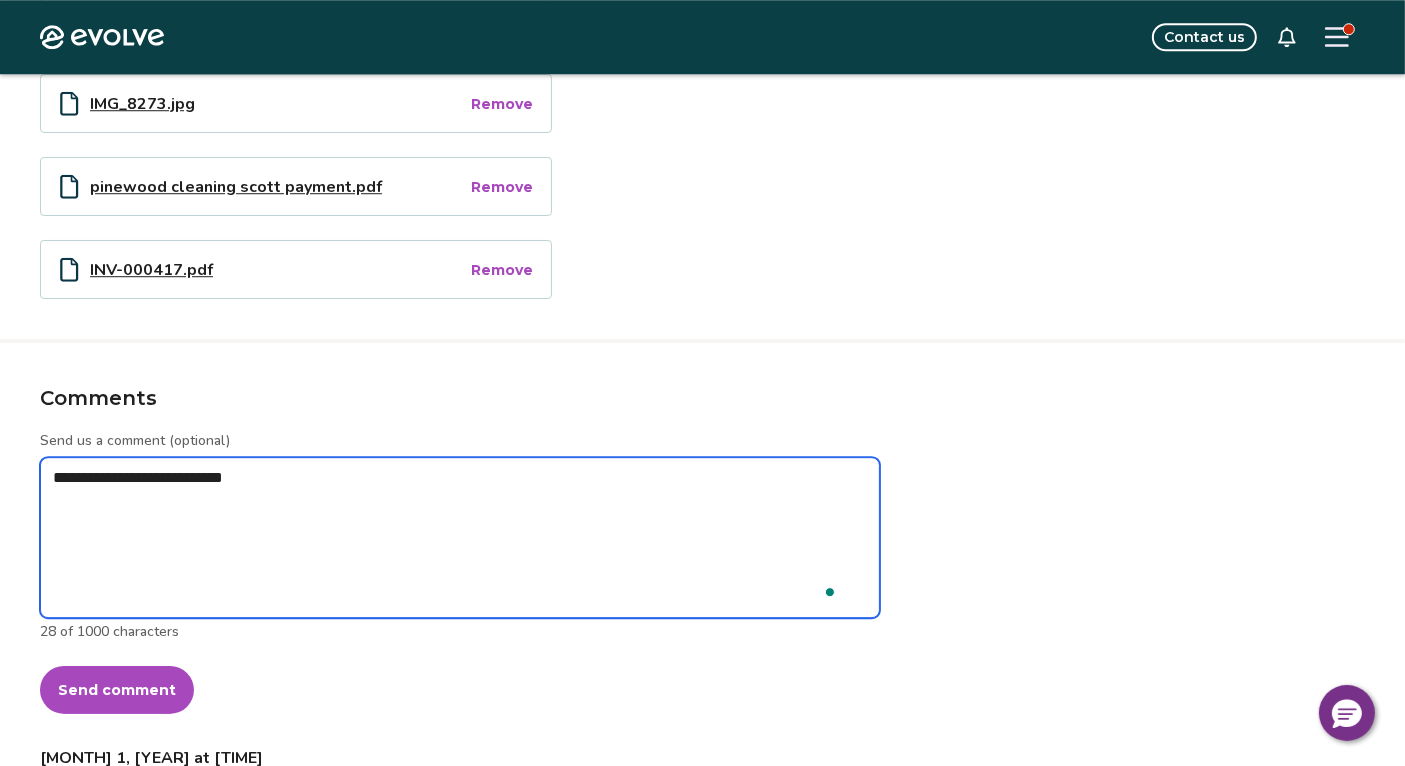 type on "*" 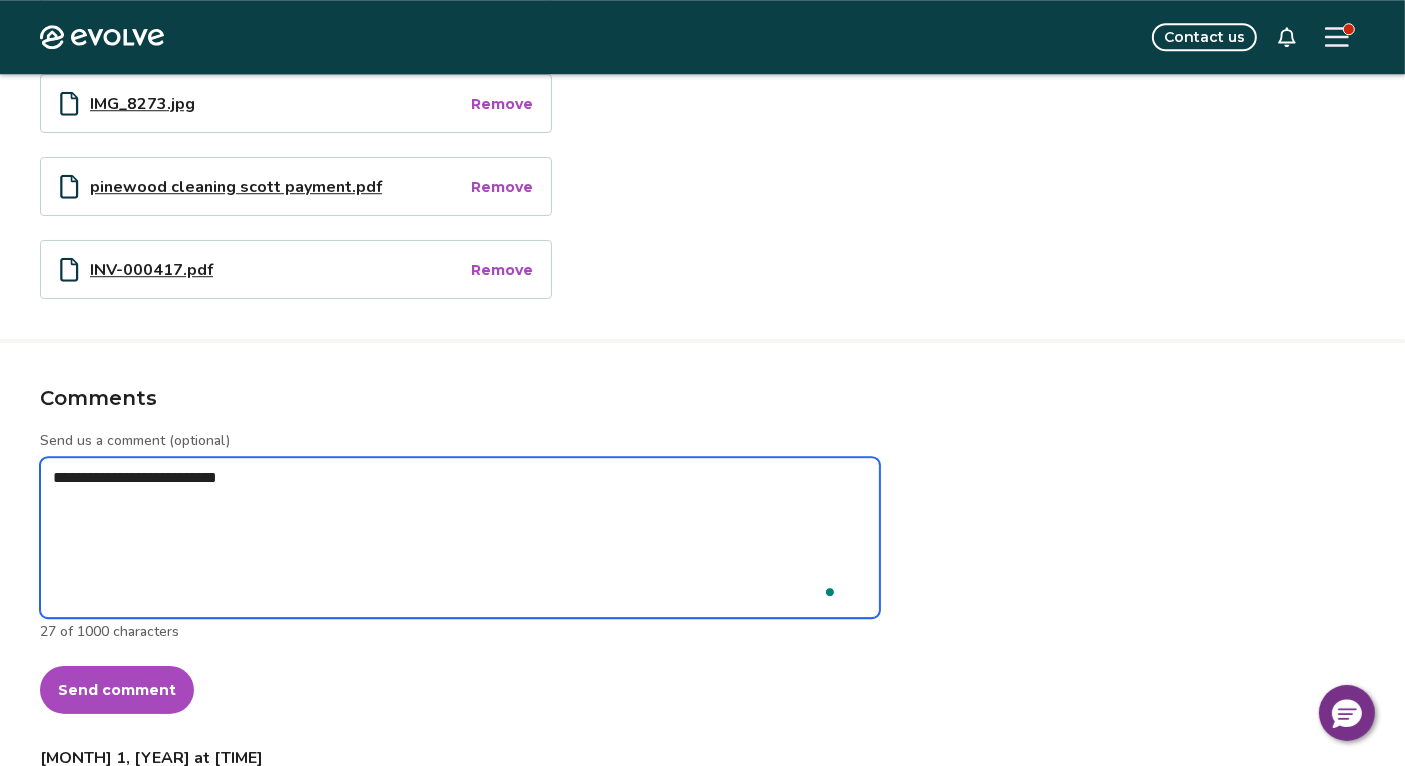 type on "*" 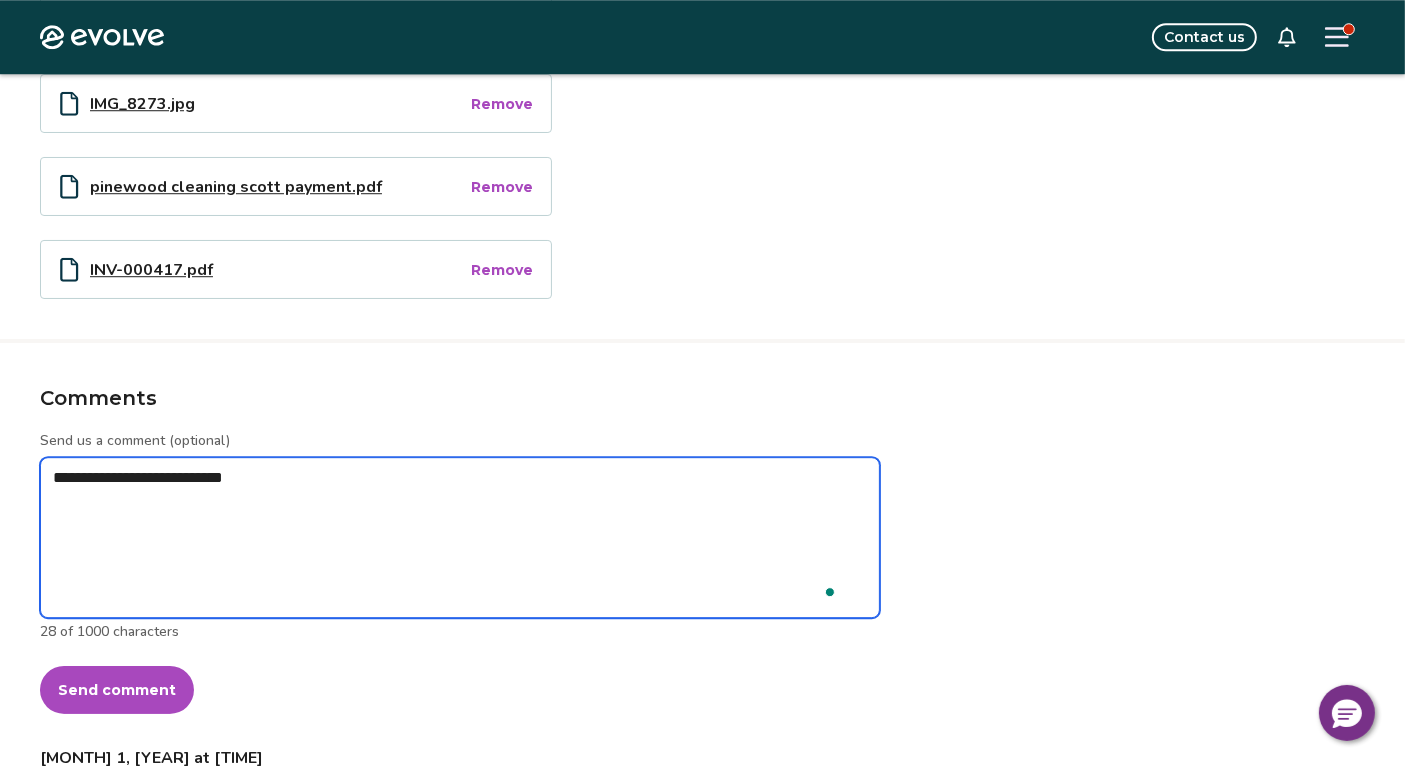 type on "*" 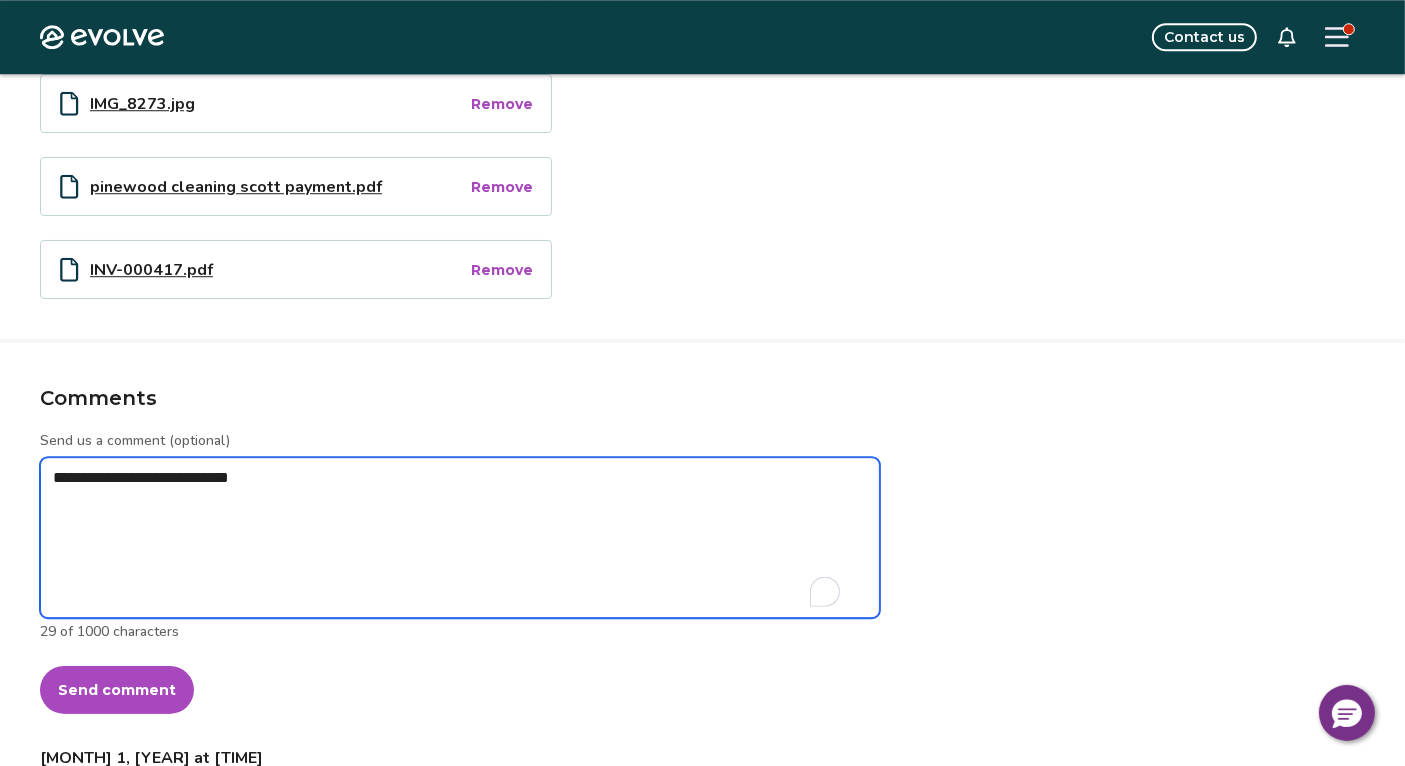 type on "*" 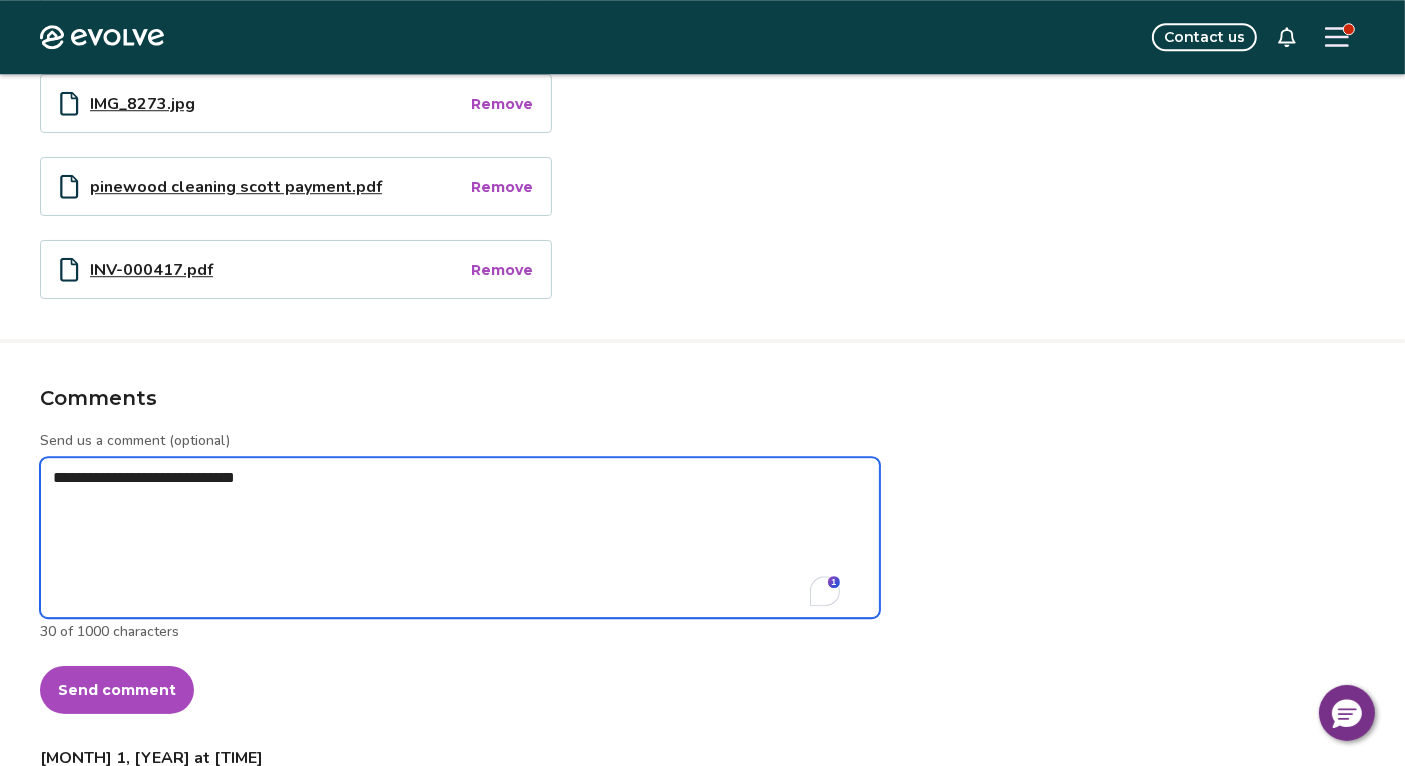 type on "*" 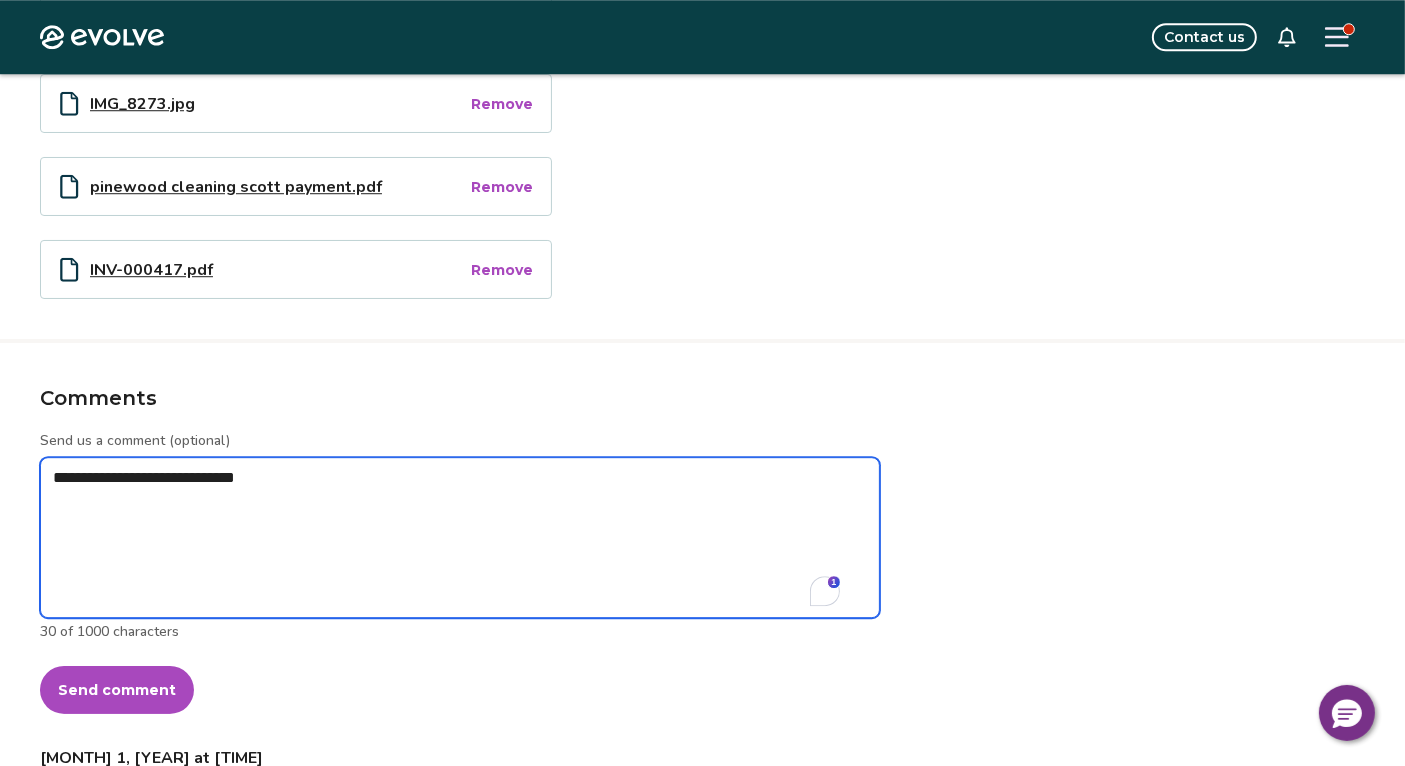 type on "**********" 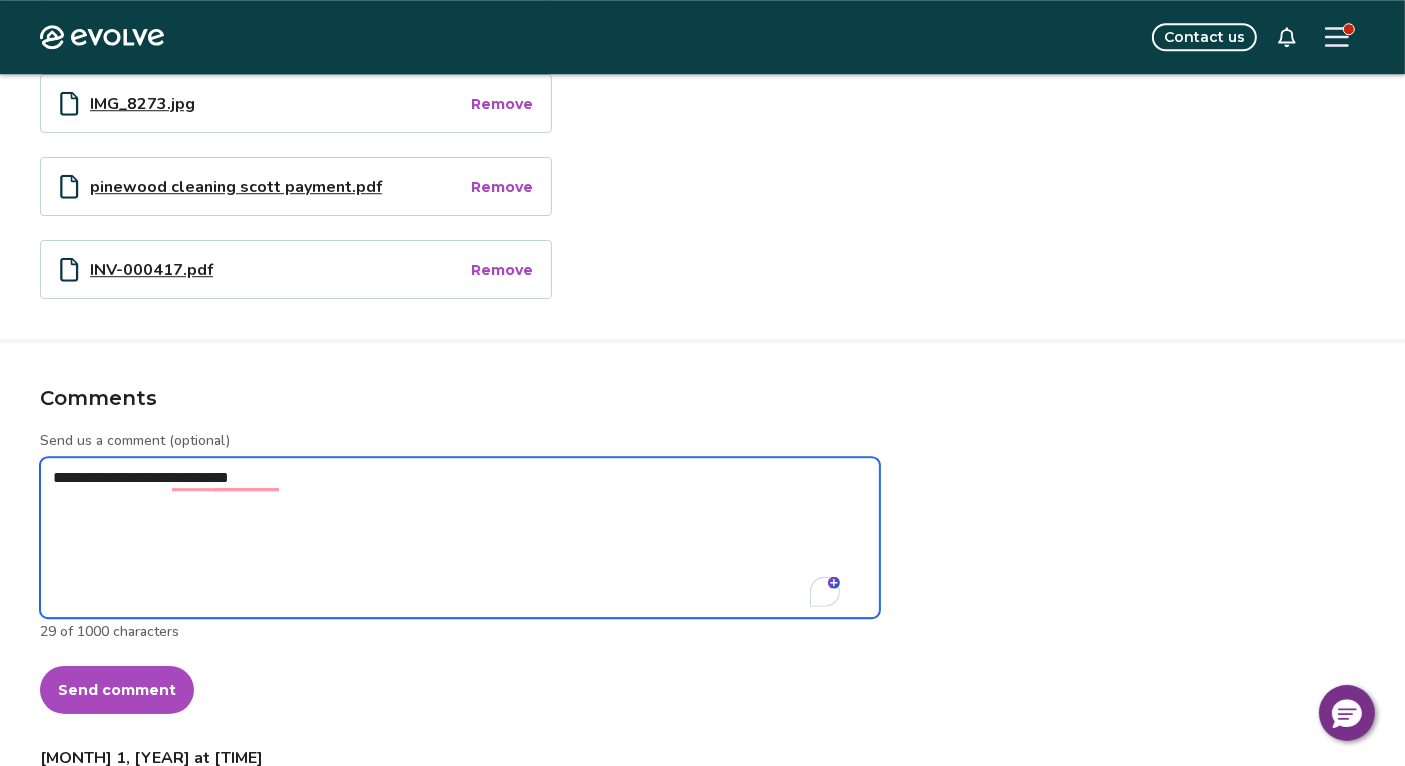 type on "*" 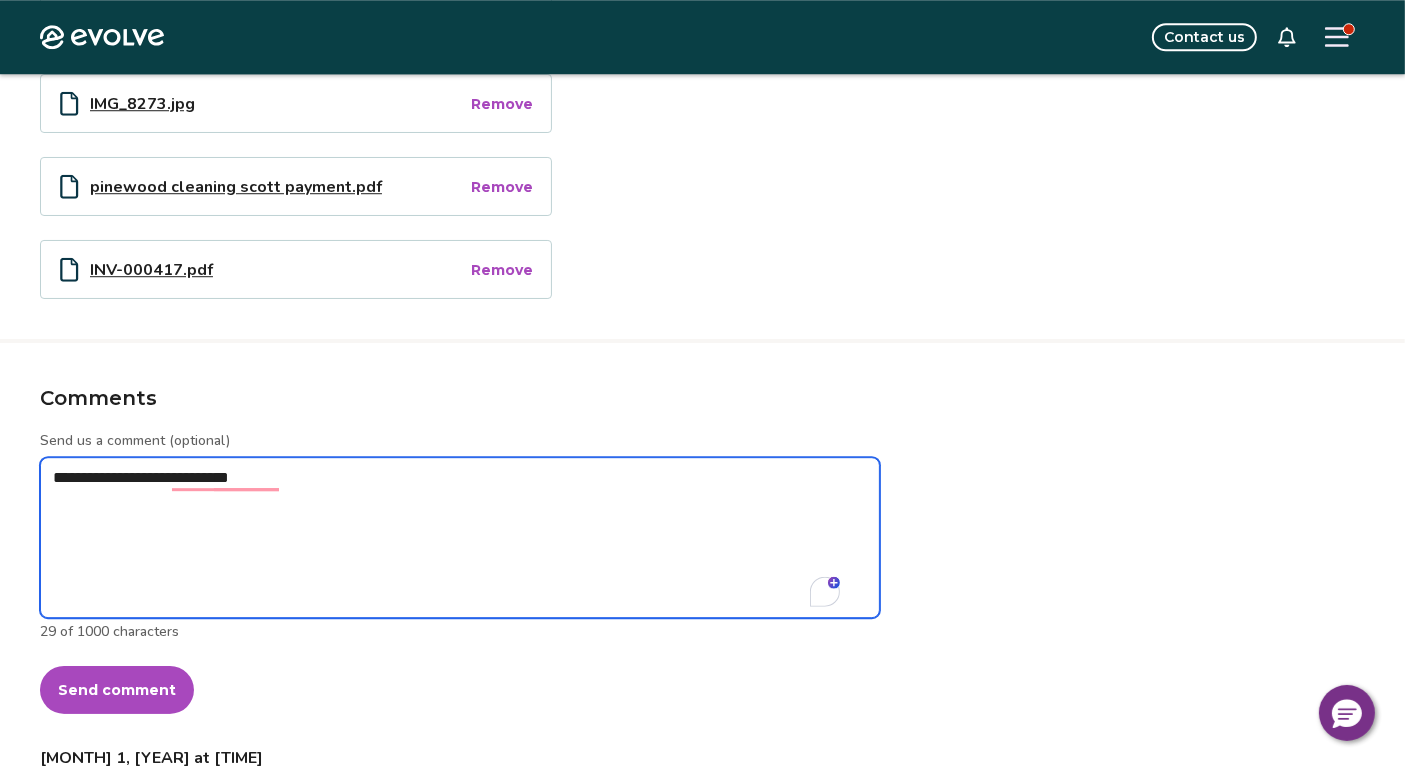 type on "**********" 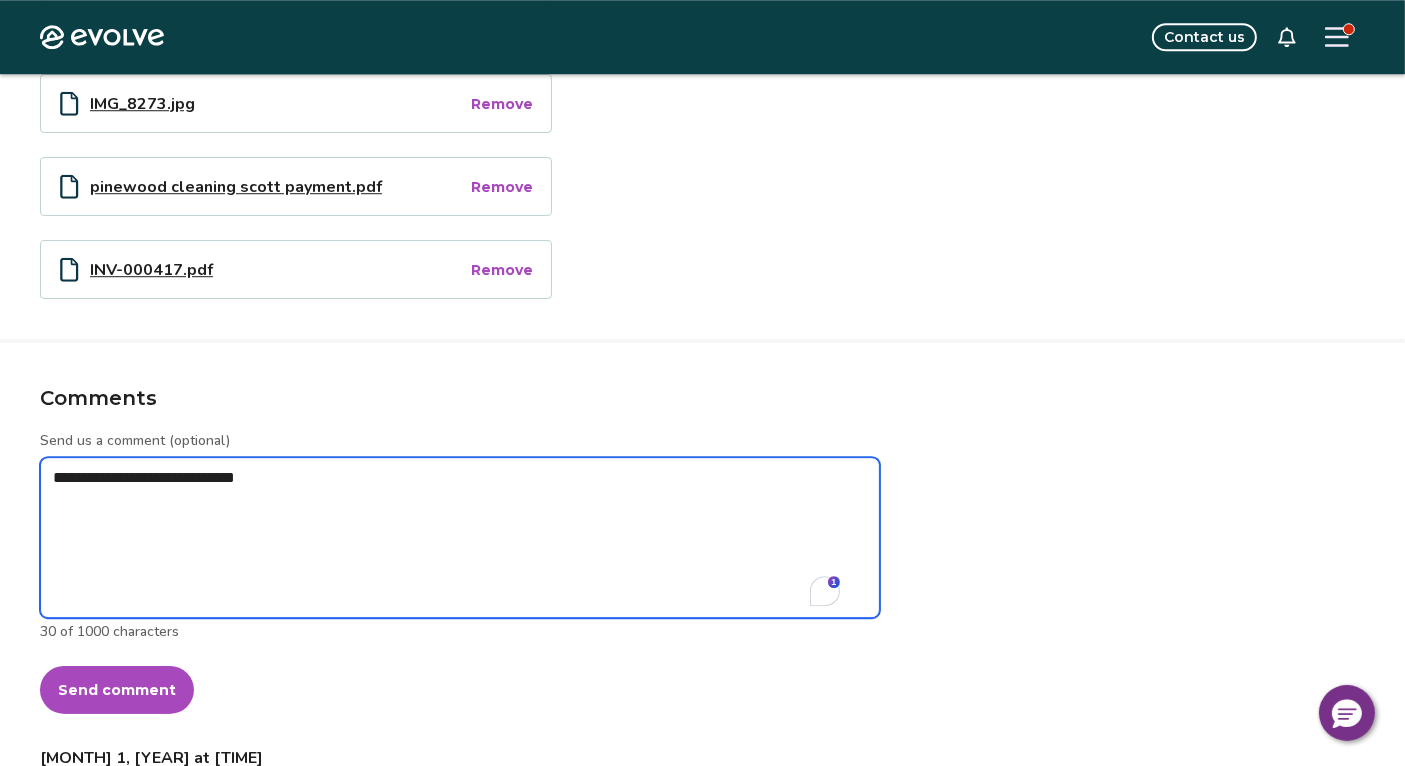 type on "*" 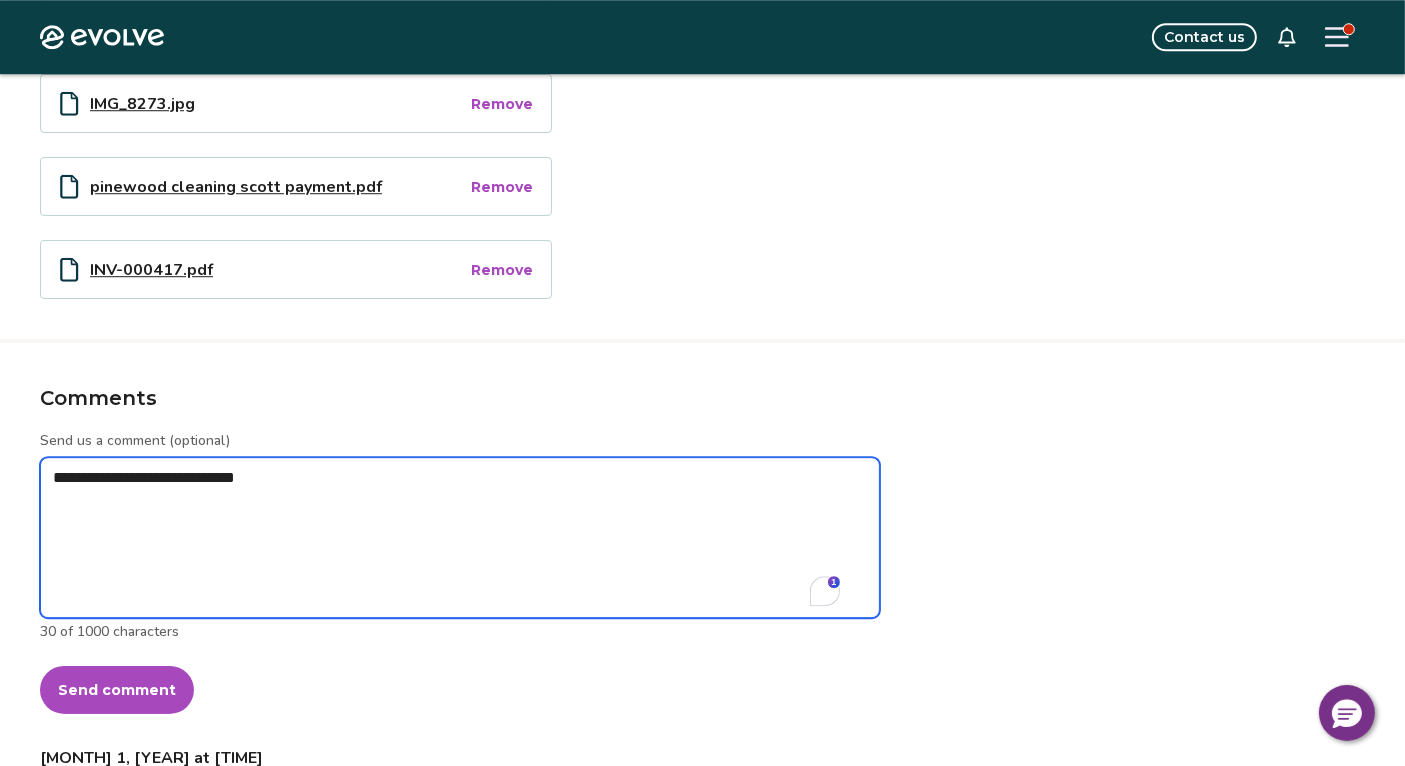 type on "**********" 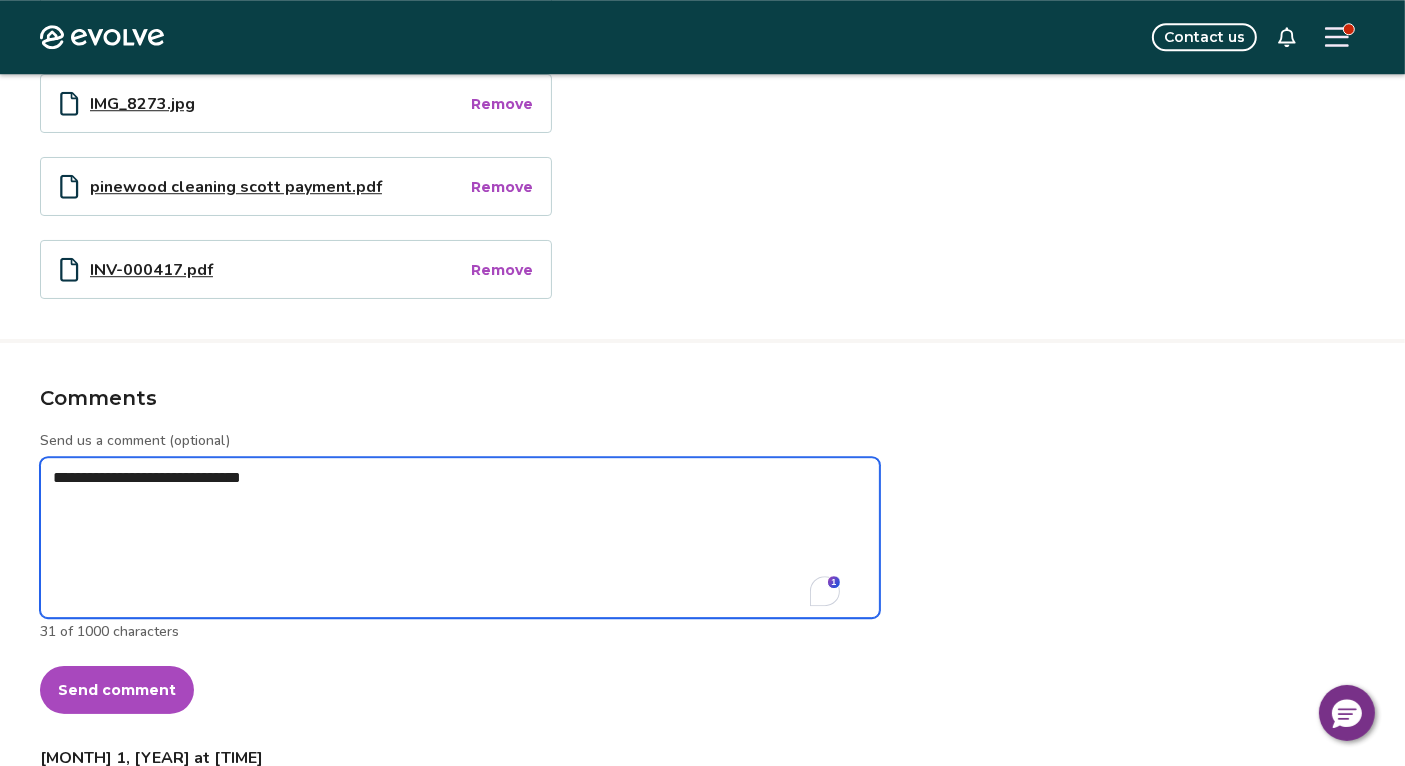 type on "*" 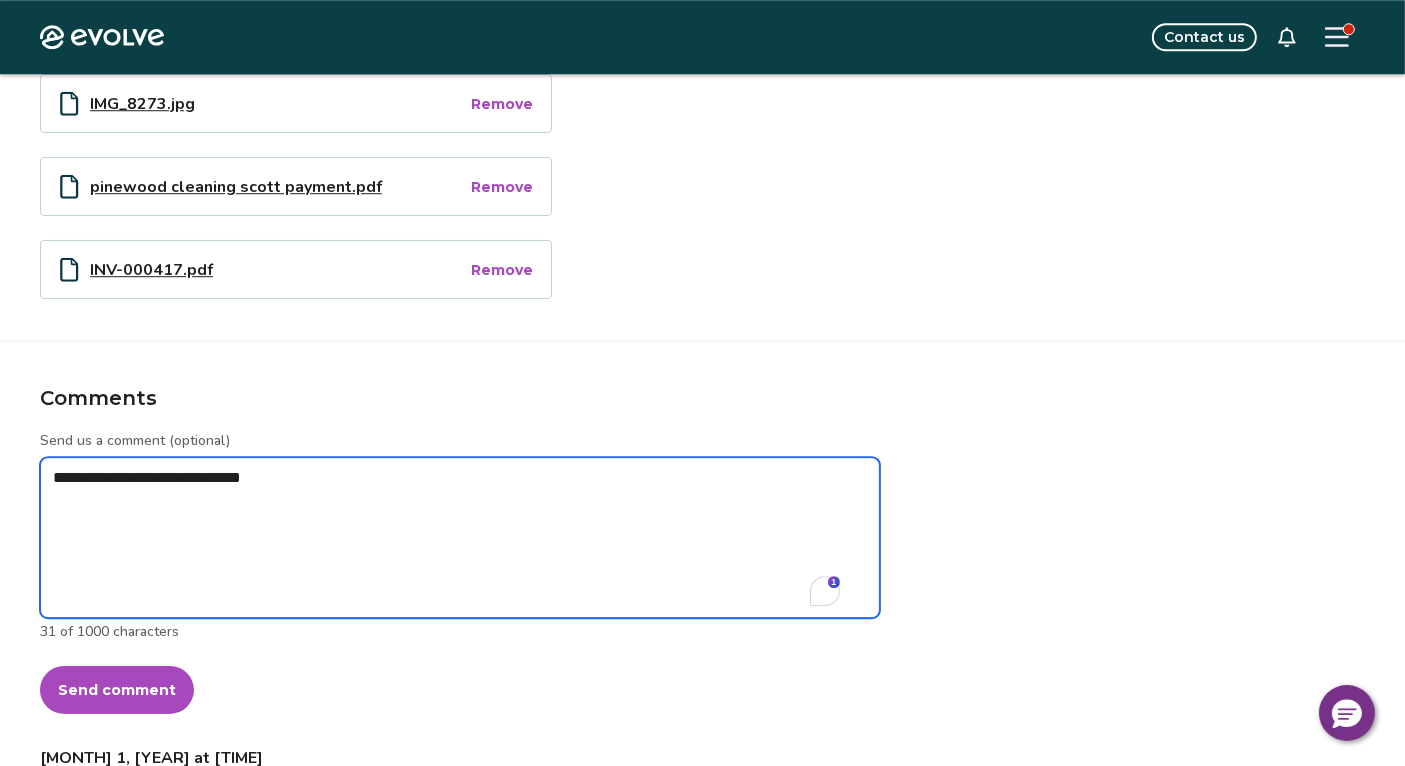 type on "**********" 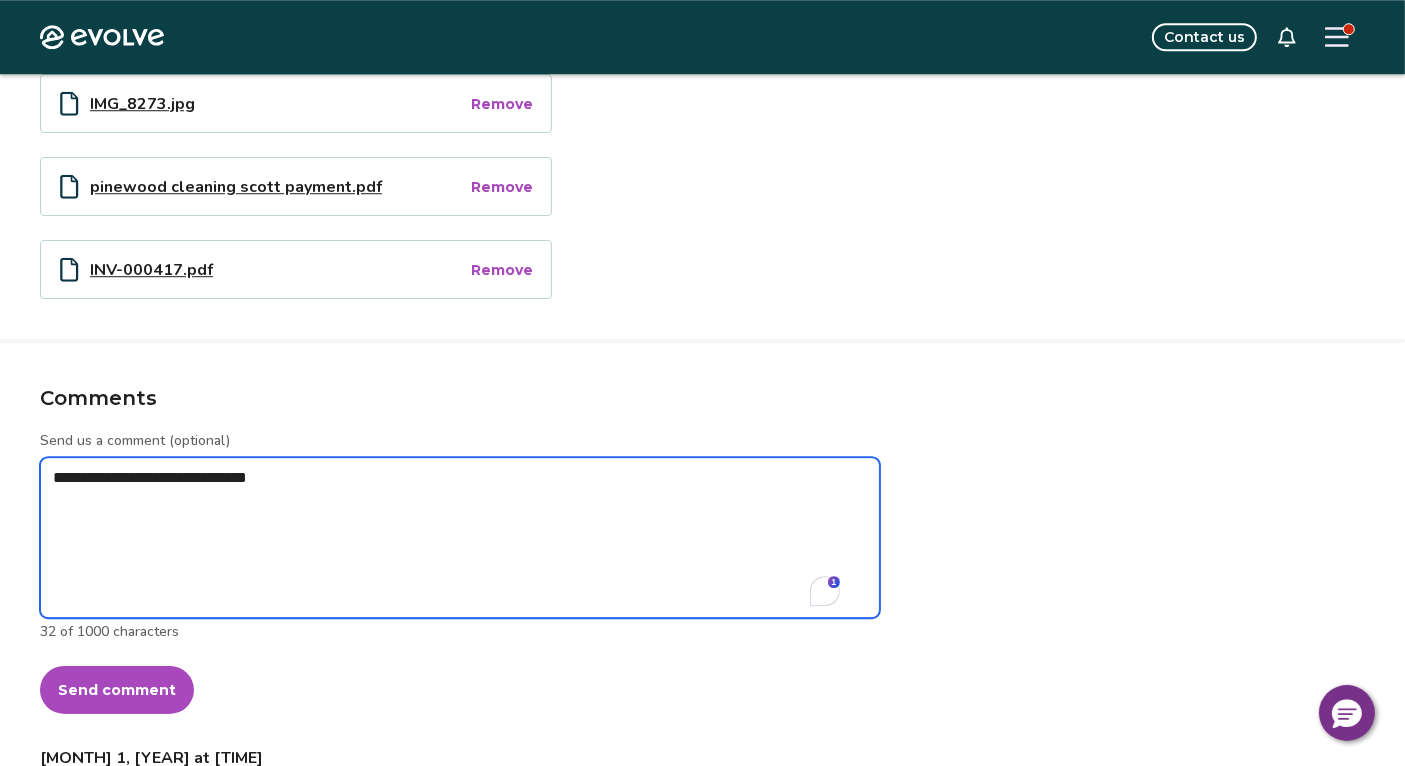type on "*" 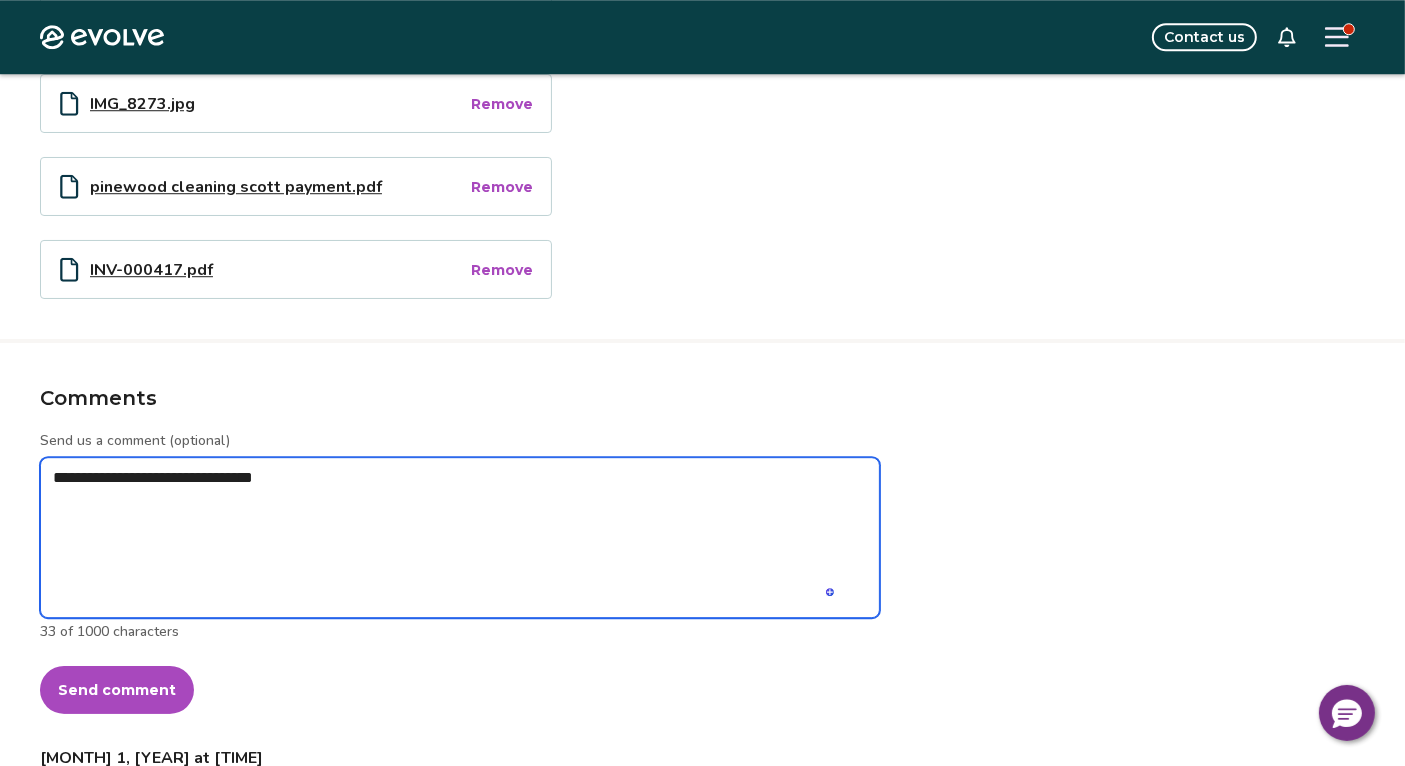 type on "*" 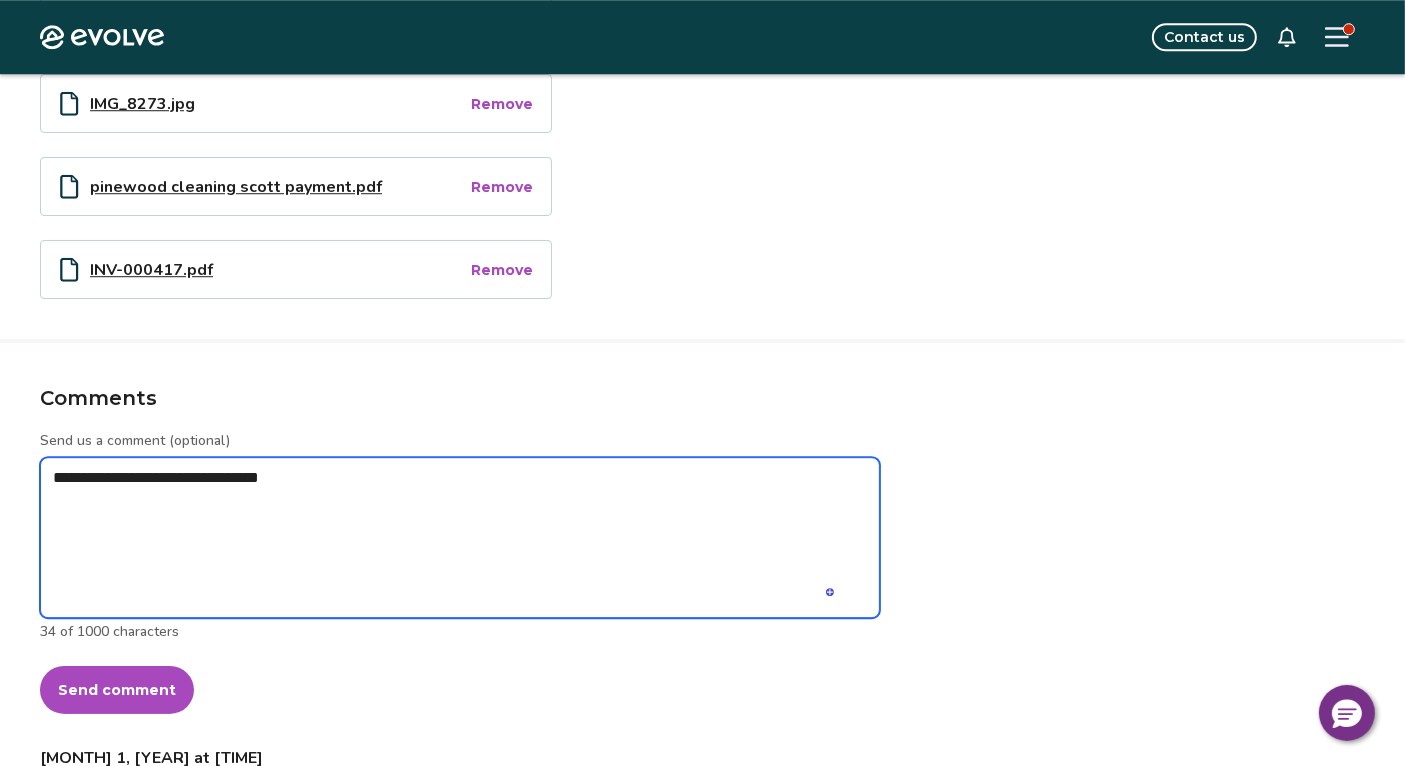 type on "*" 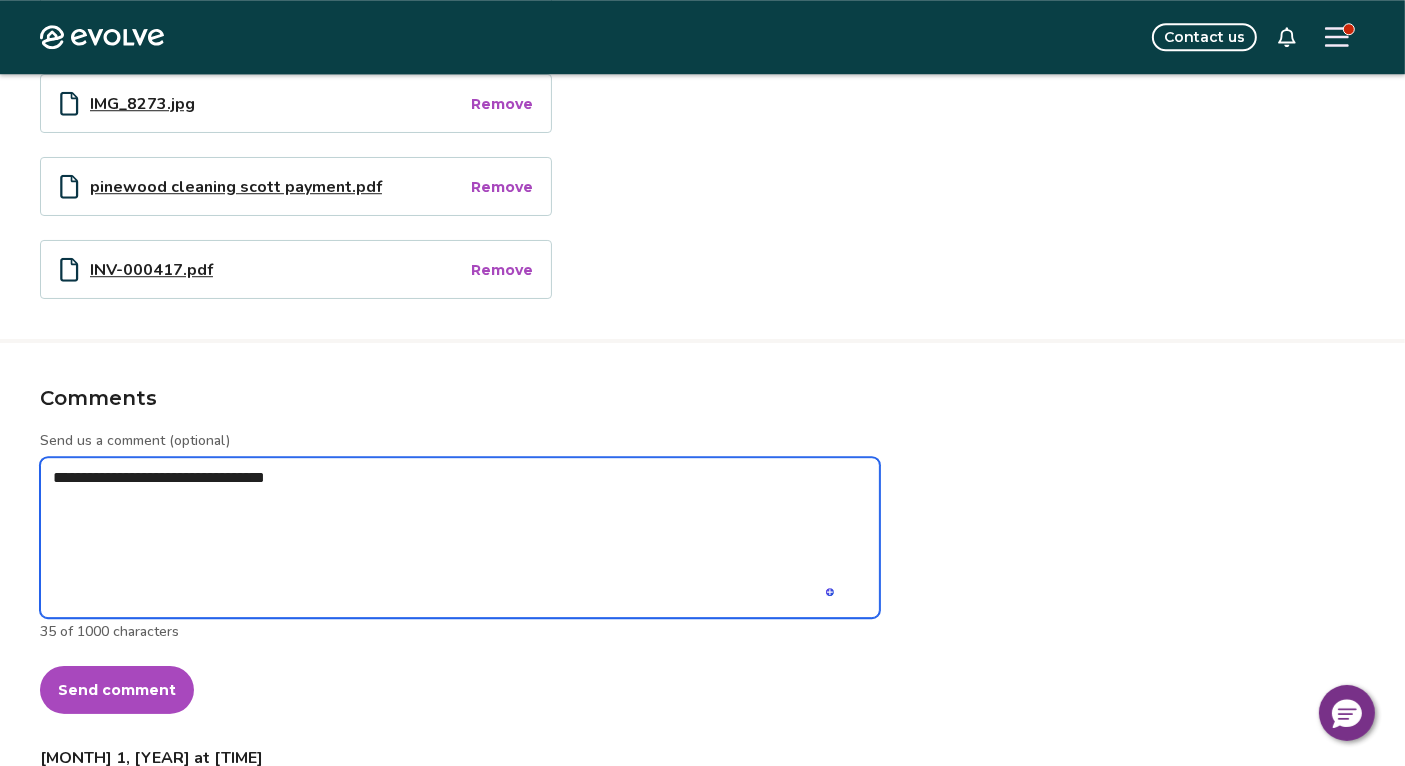 type on "*" 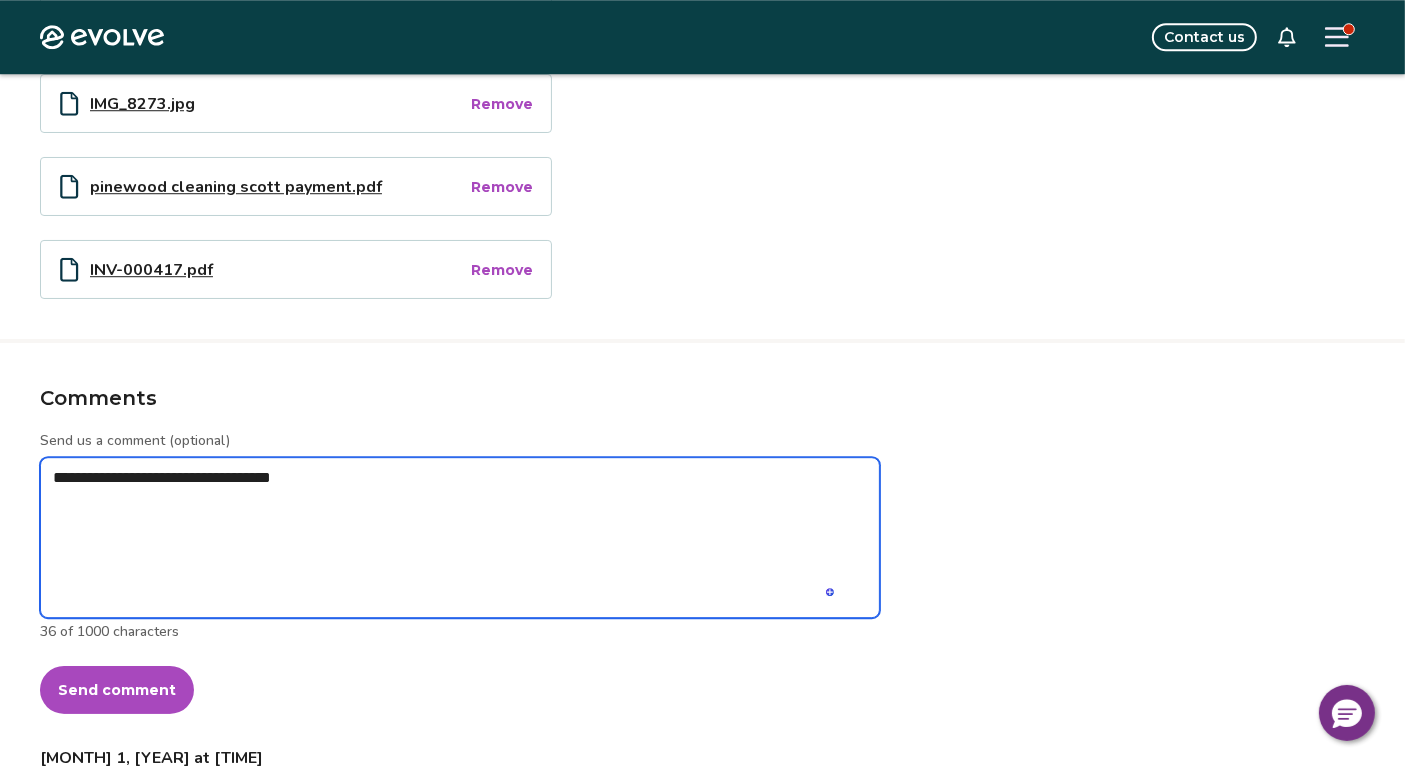 type on "*" 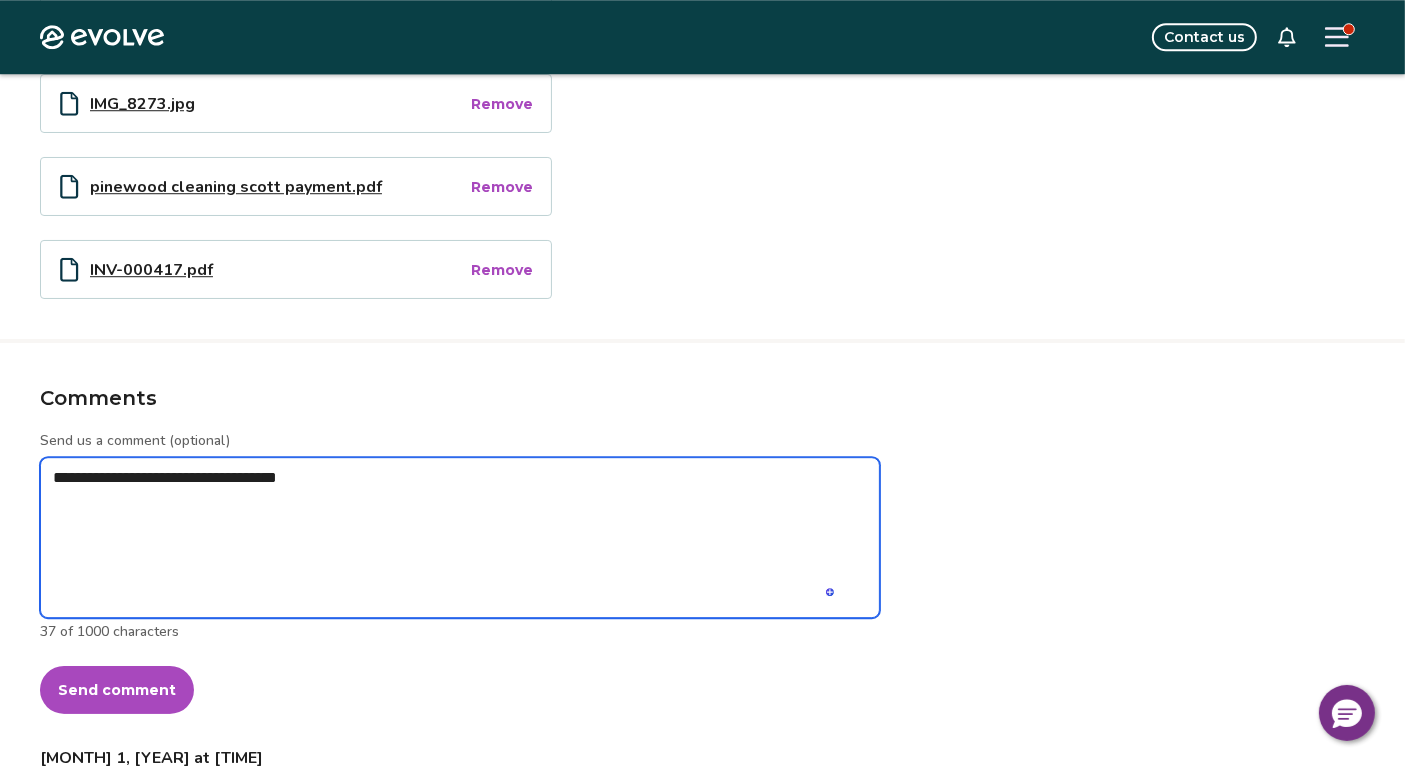 type on "*" 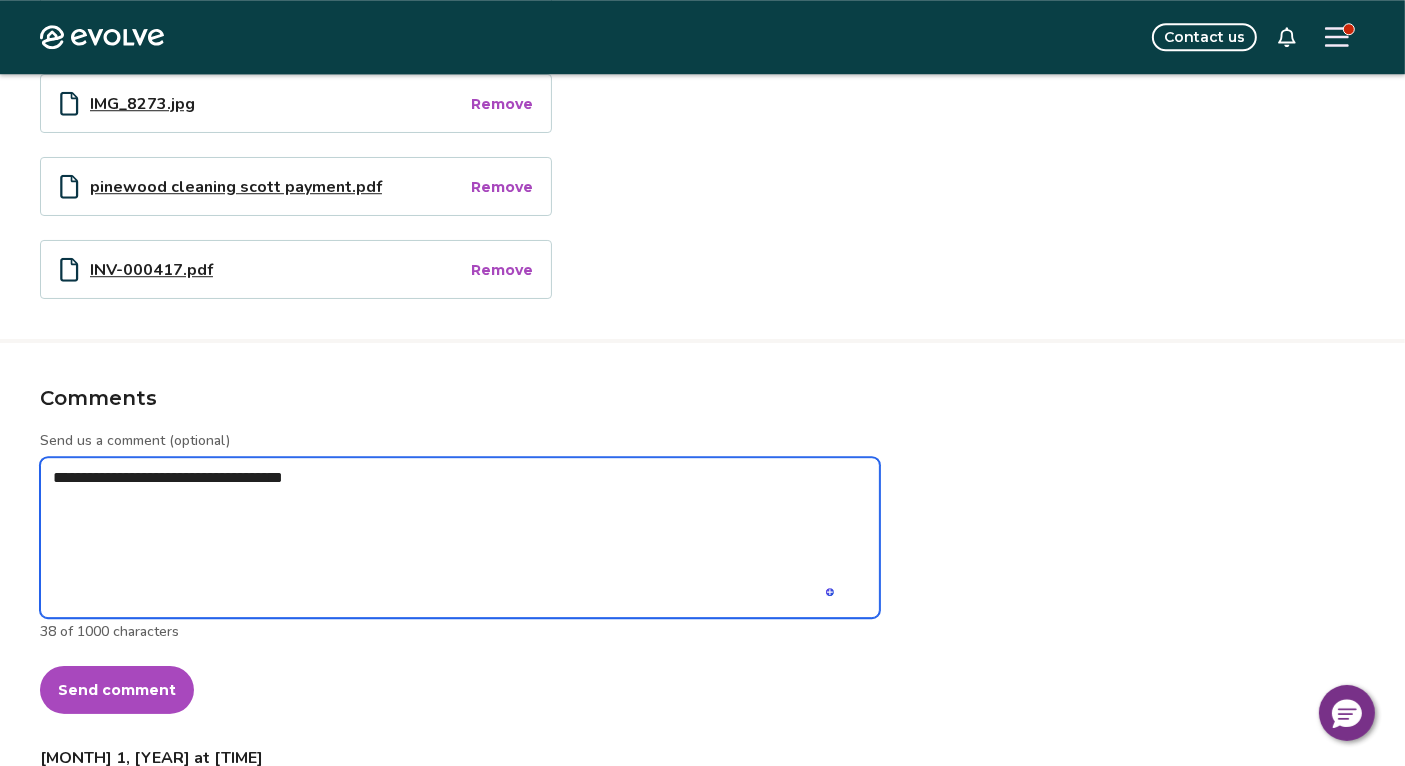 type on "*" 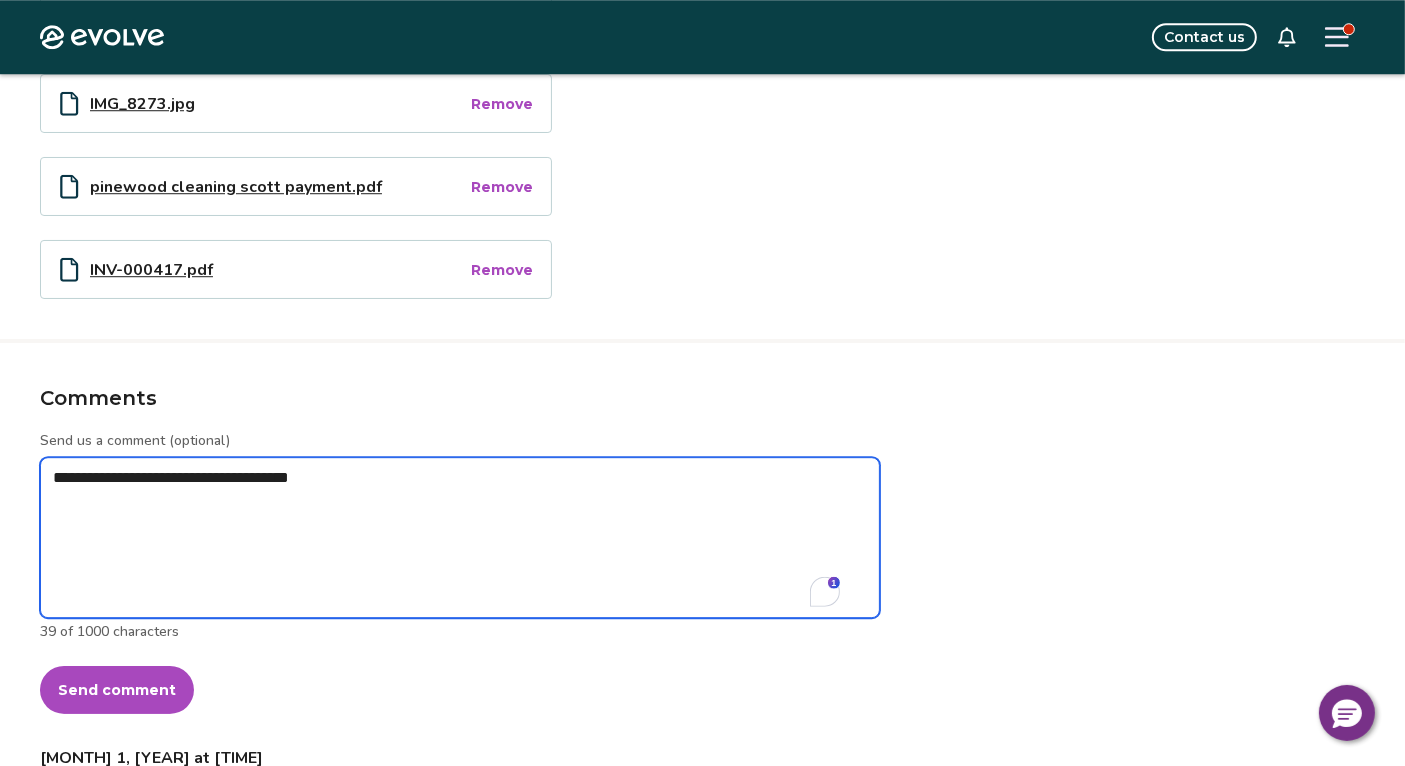 type on "*" 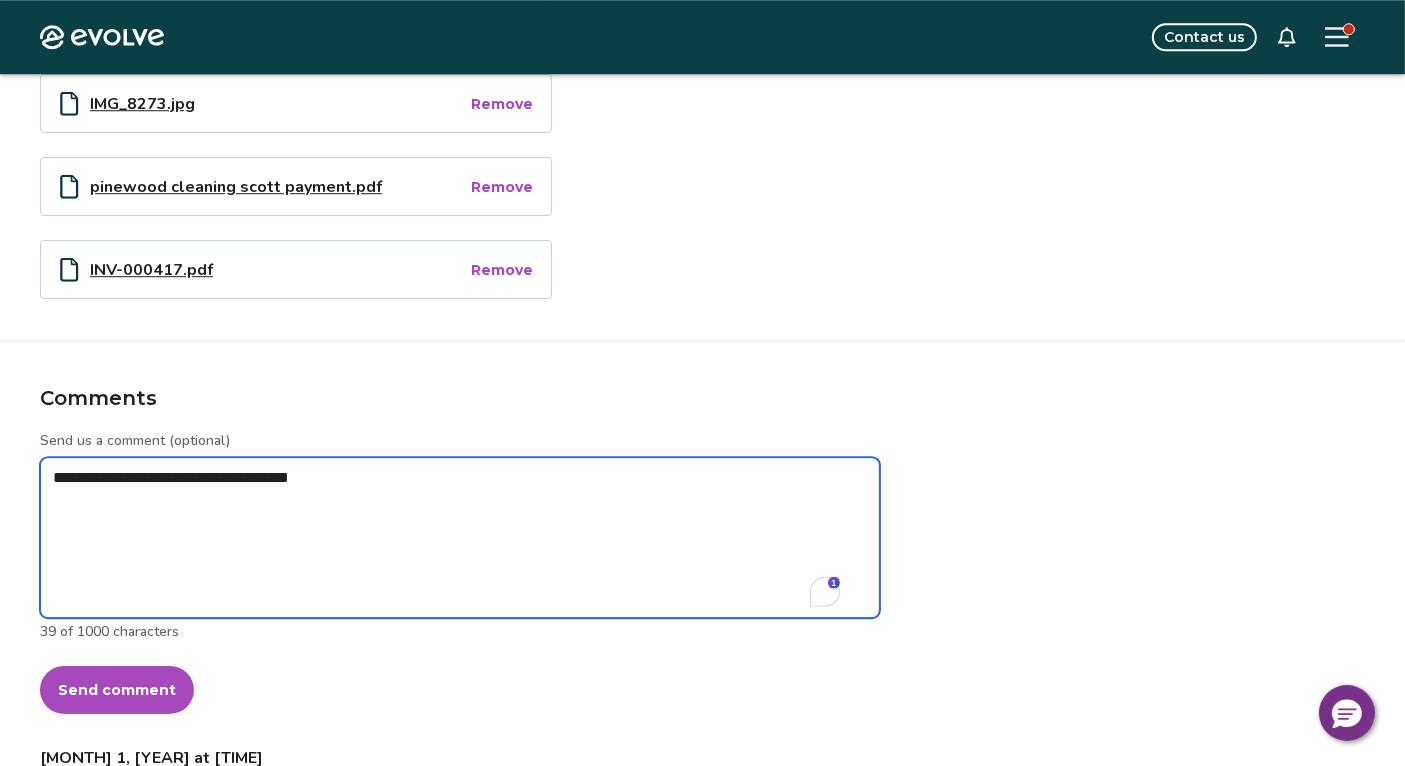 type on "**********" 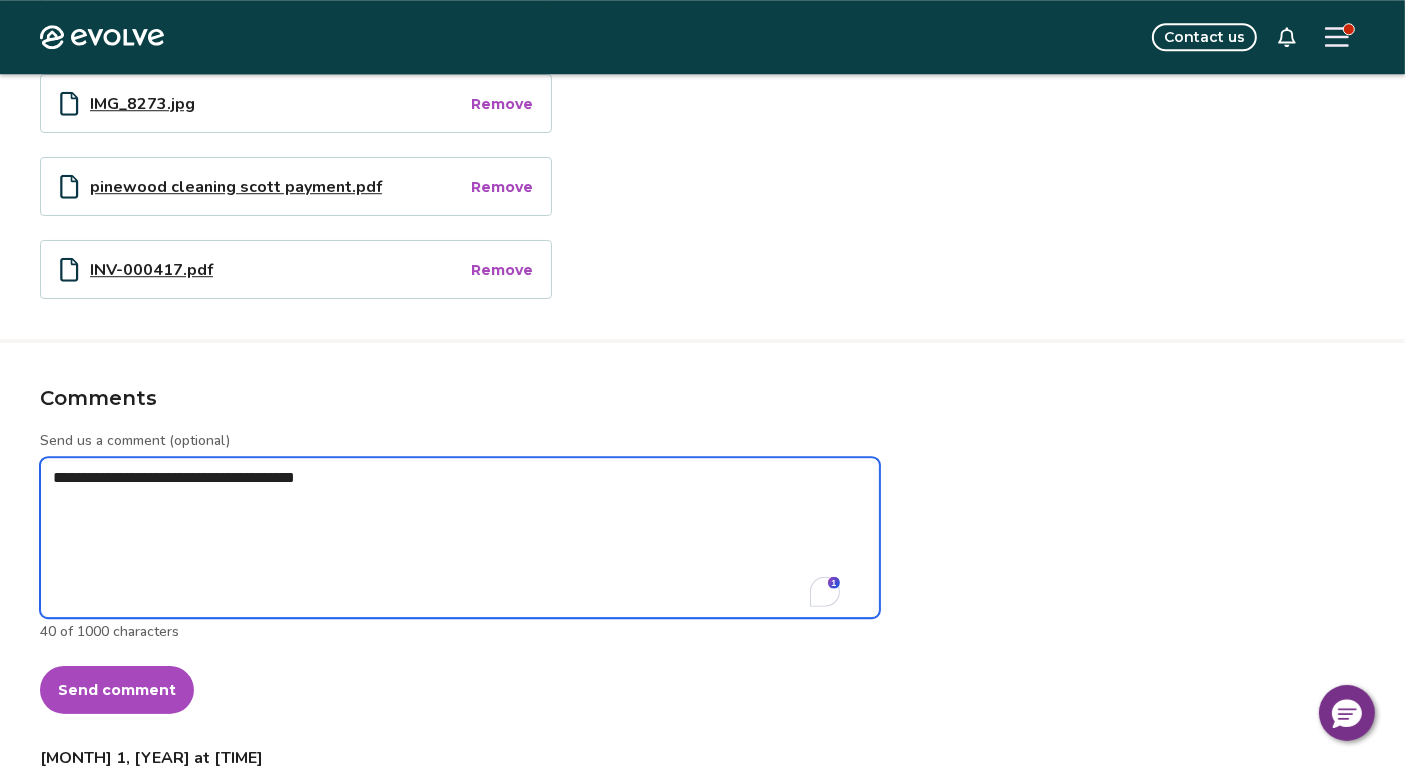 type on "*" 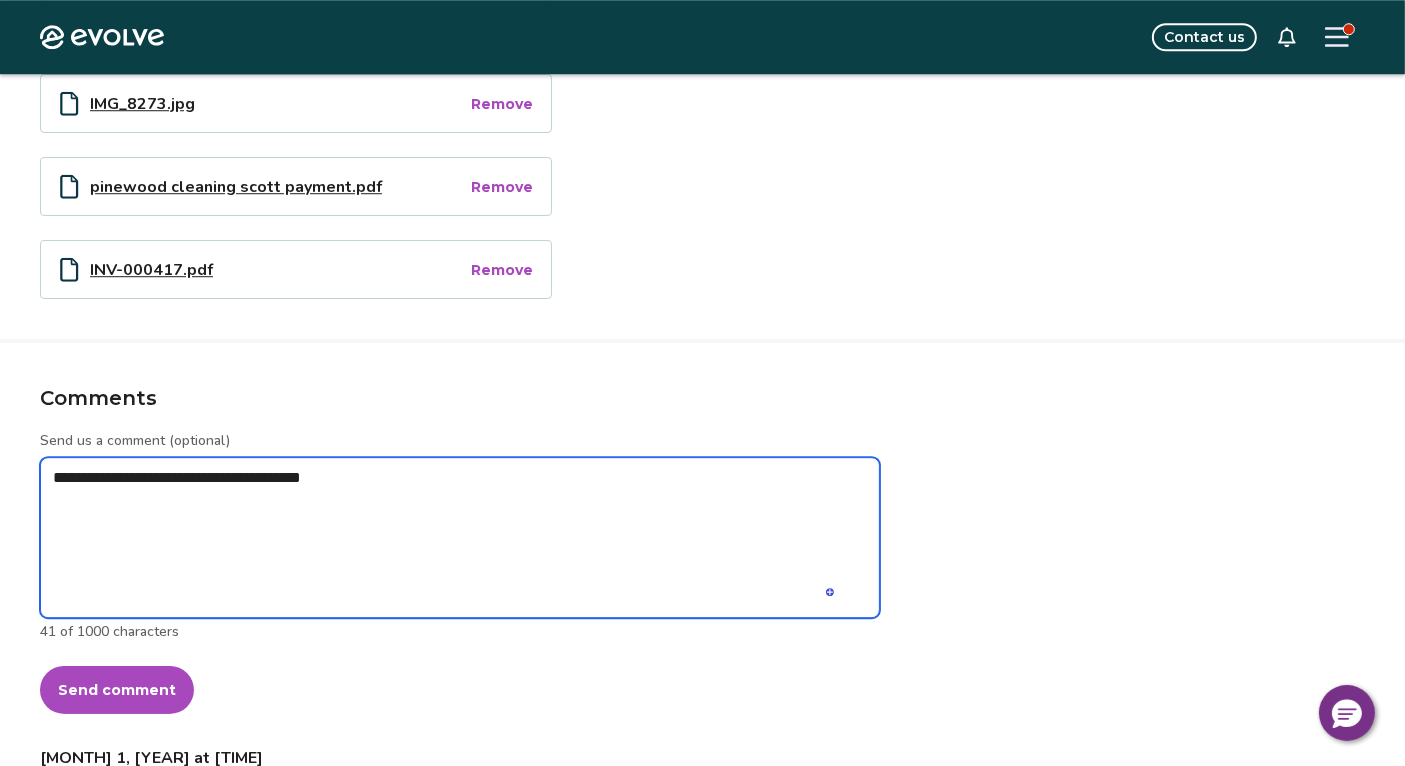 type on "*" 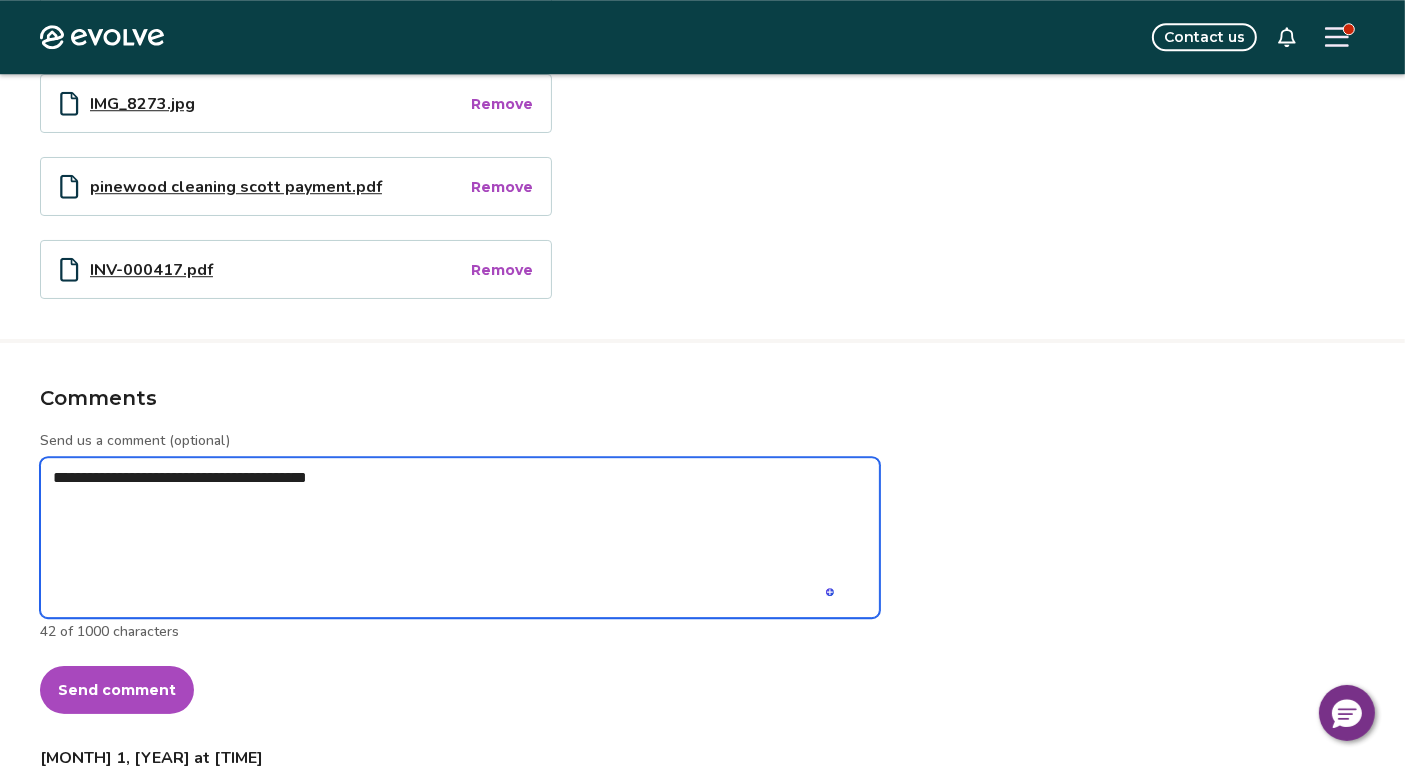 type on "*" 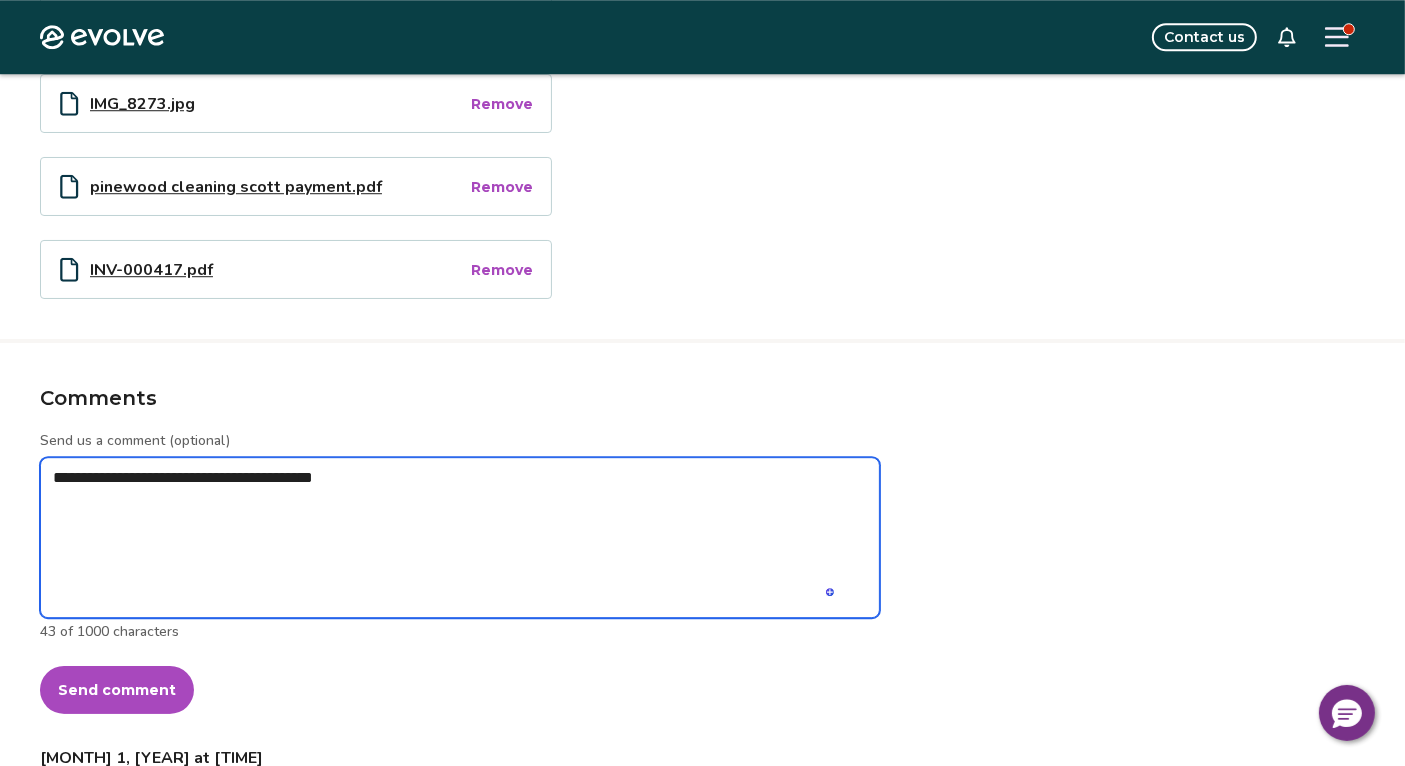 type on "*" 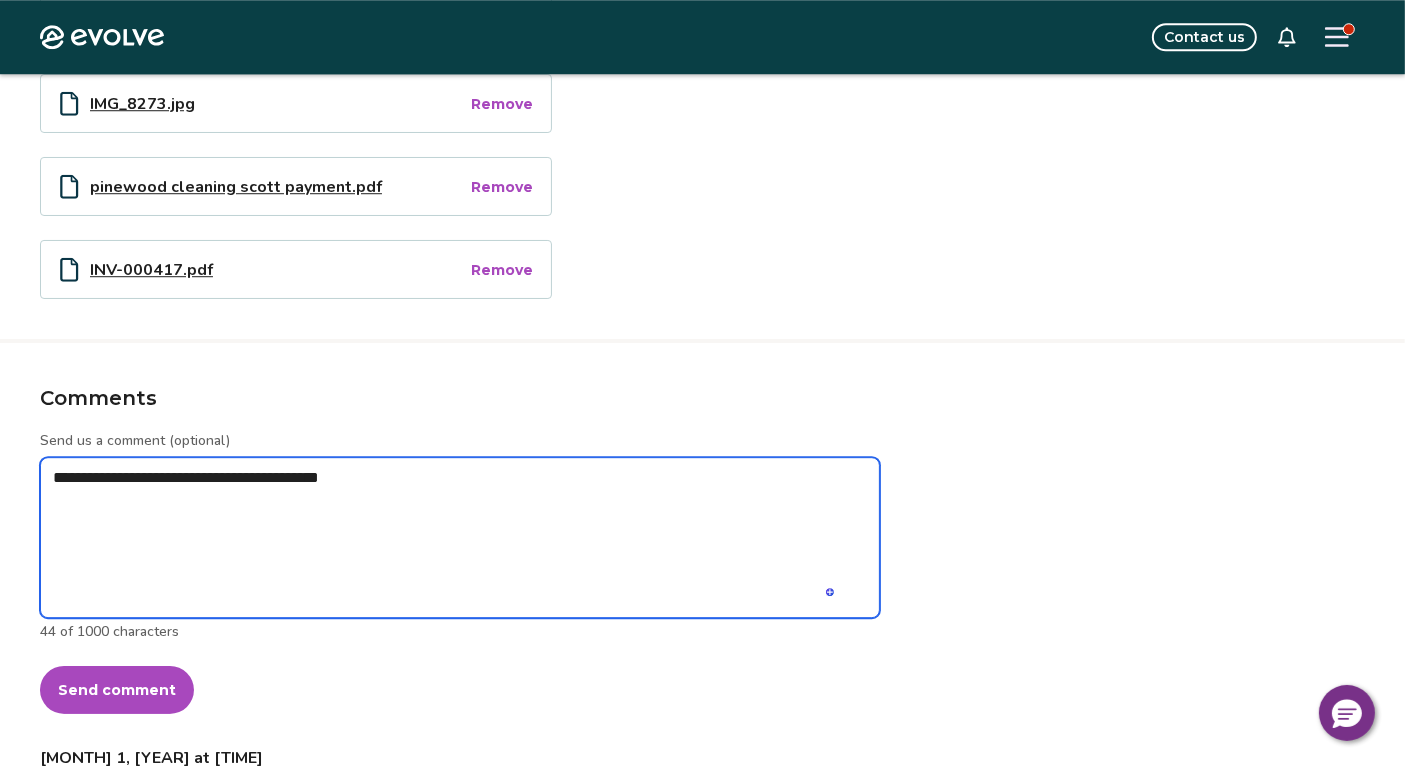 type on "*" 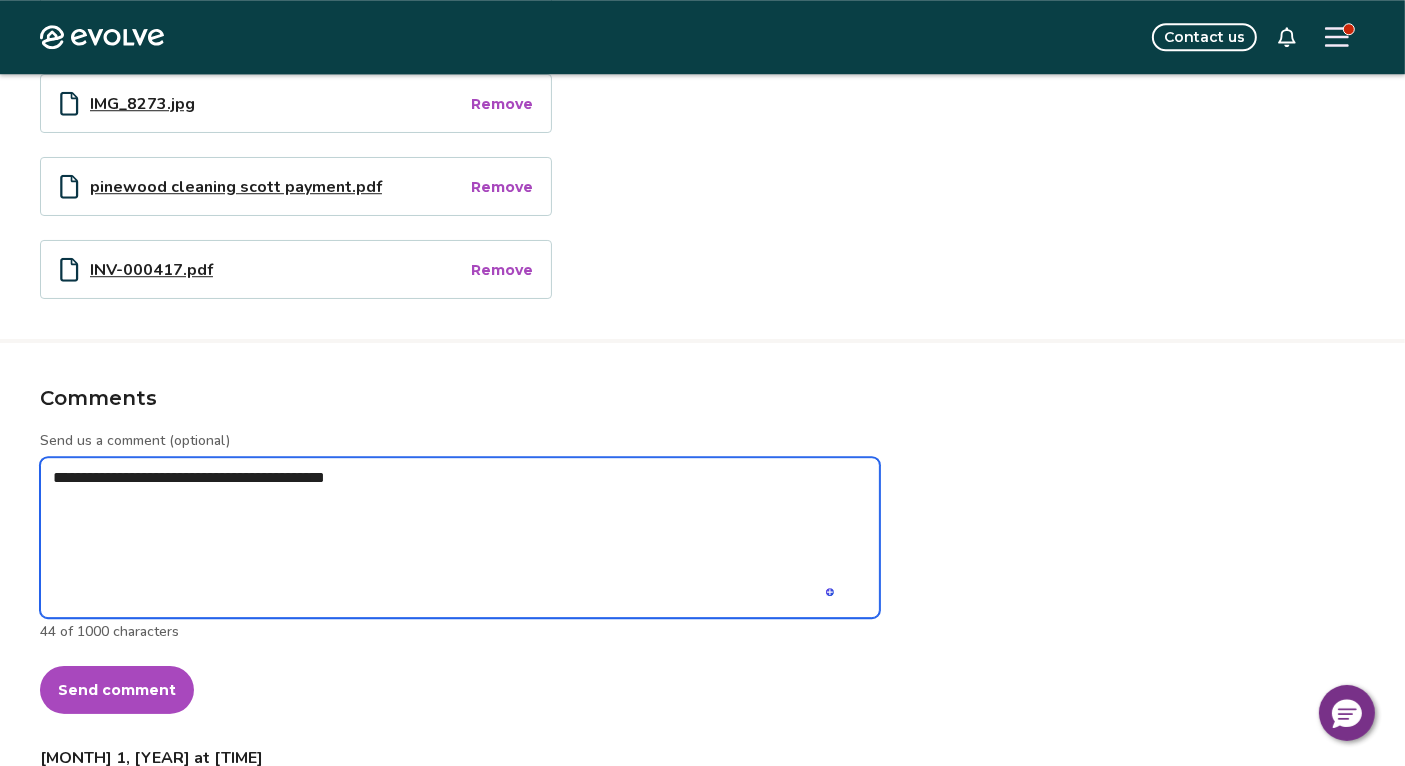 type on "*" 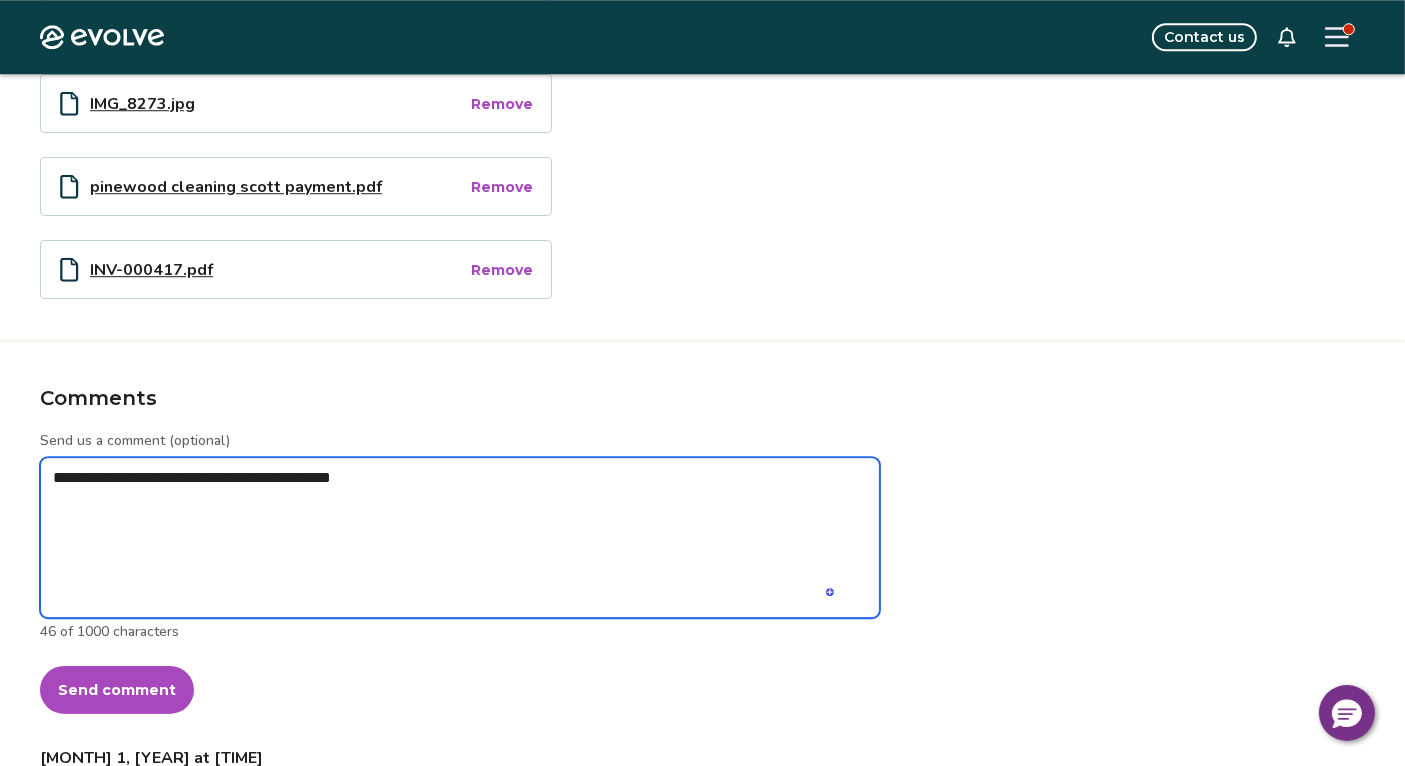 type on "*" 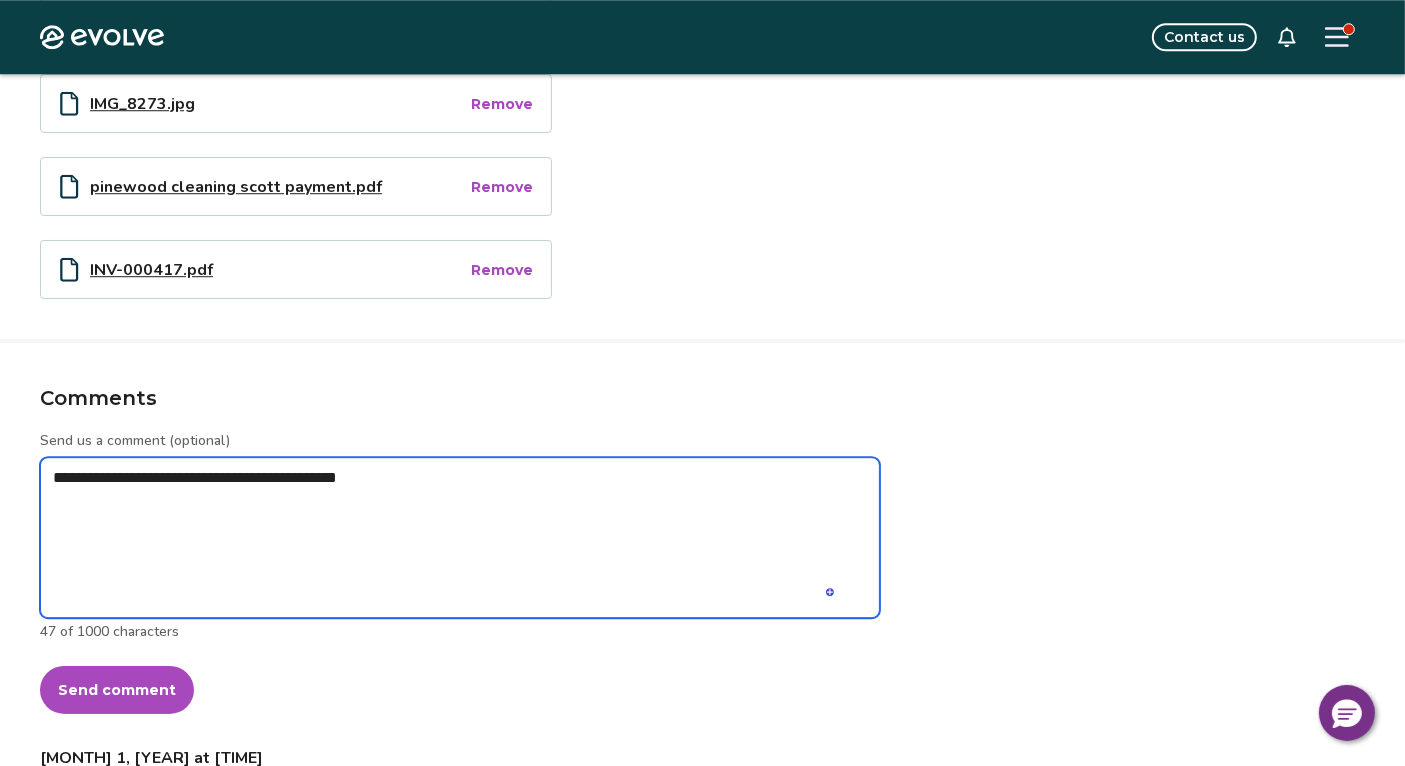 type on "*" 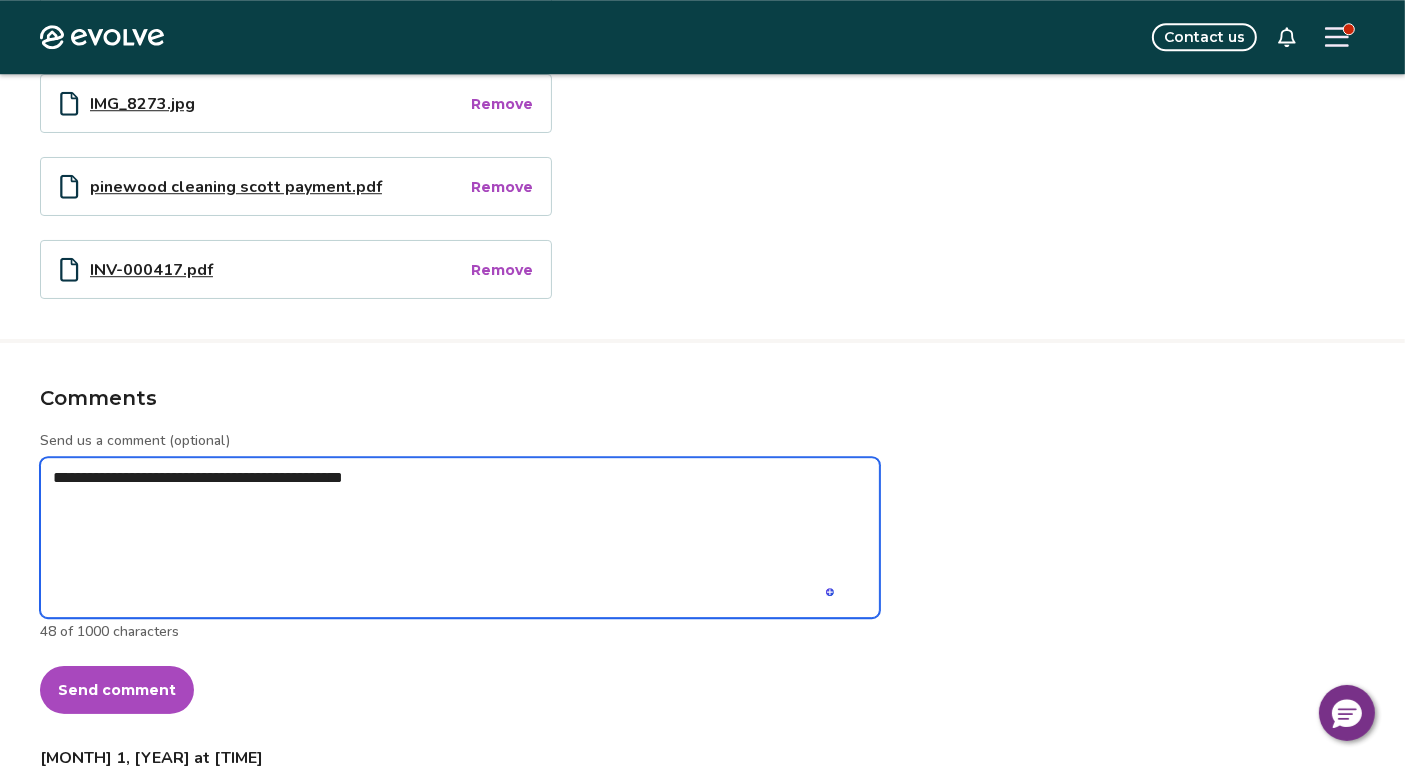 type on "*" 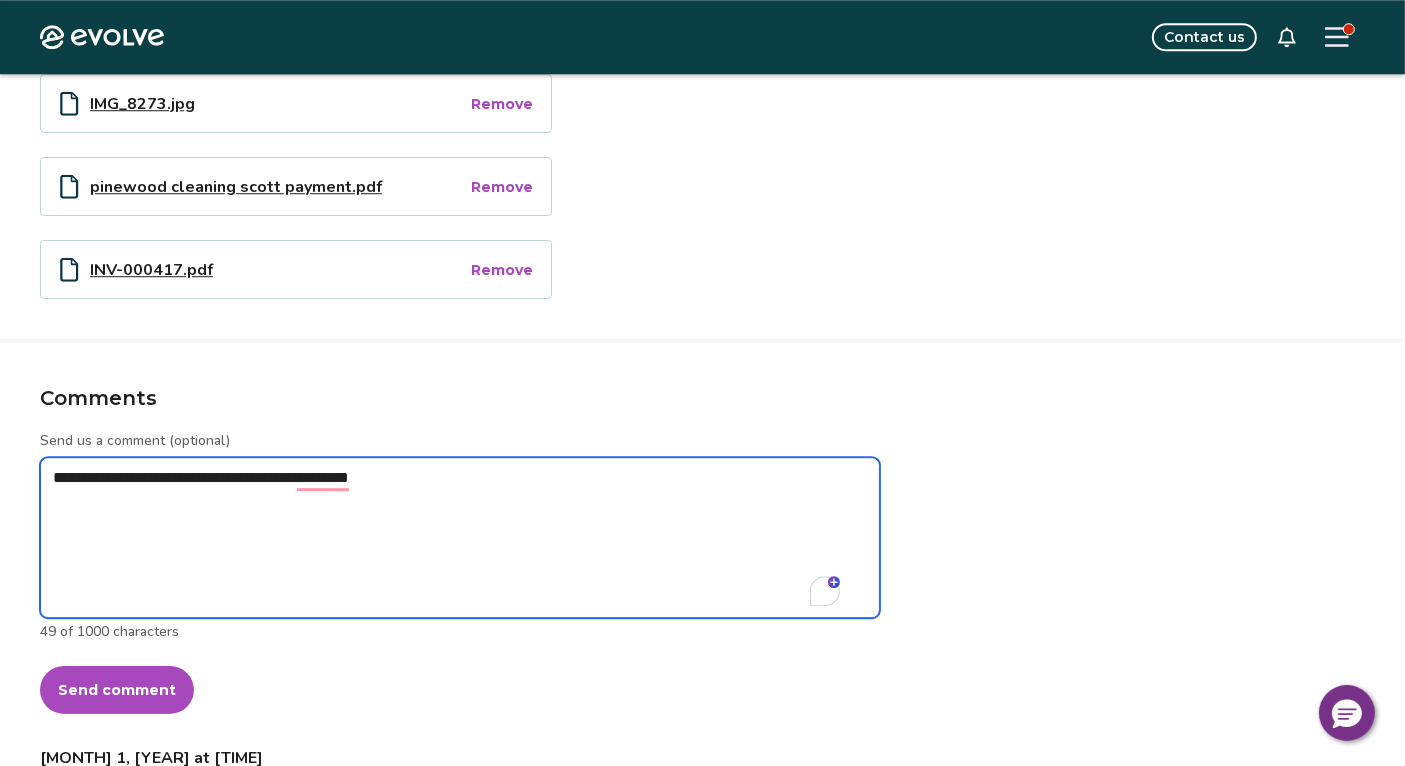 type on "**********" 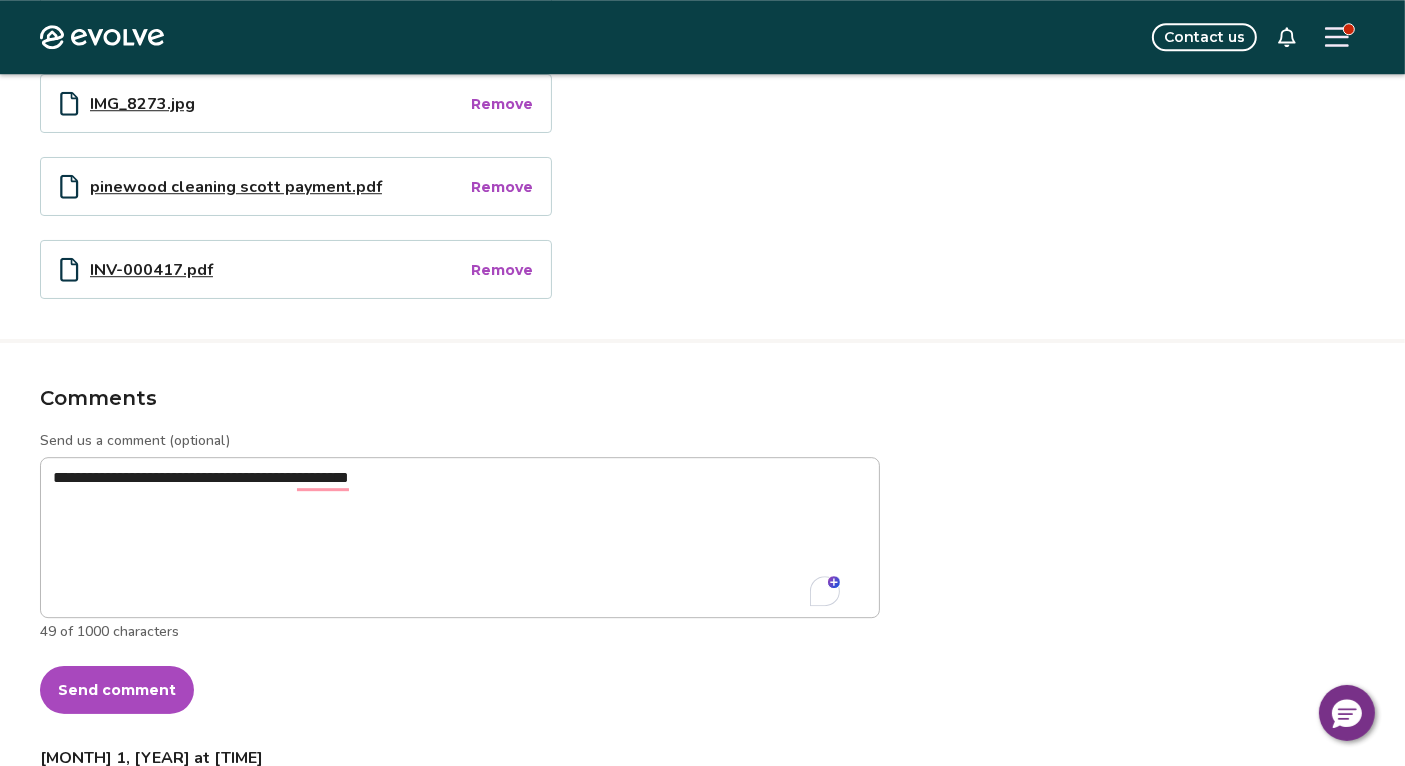 click on "Send comment" at bounding box center (117, 690) 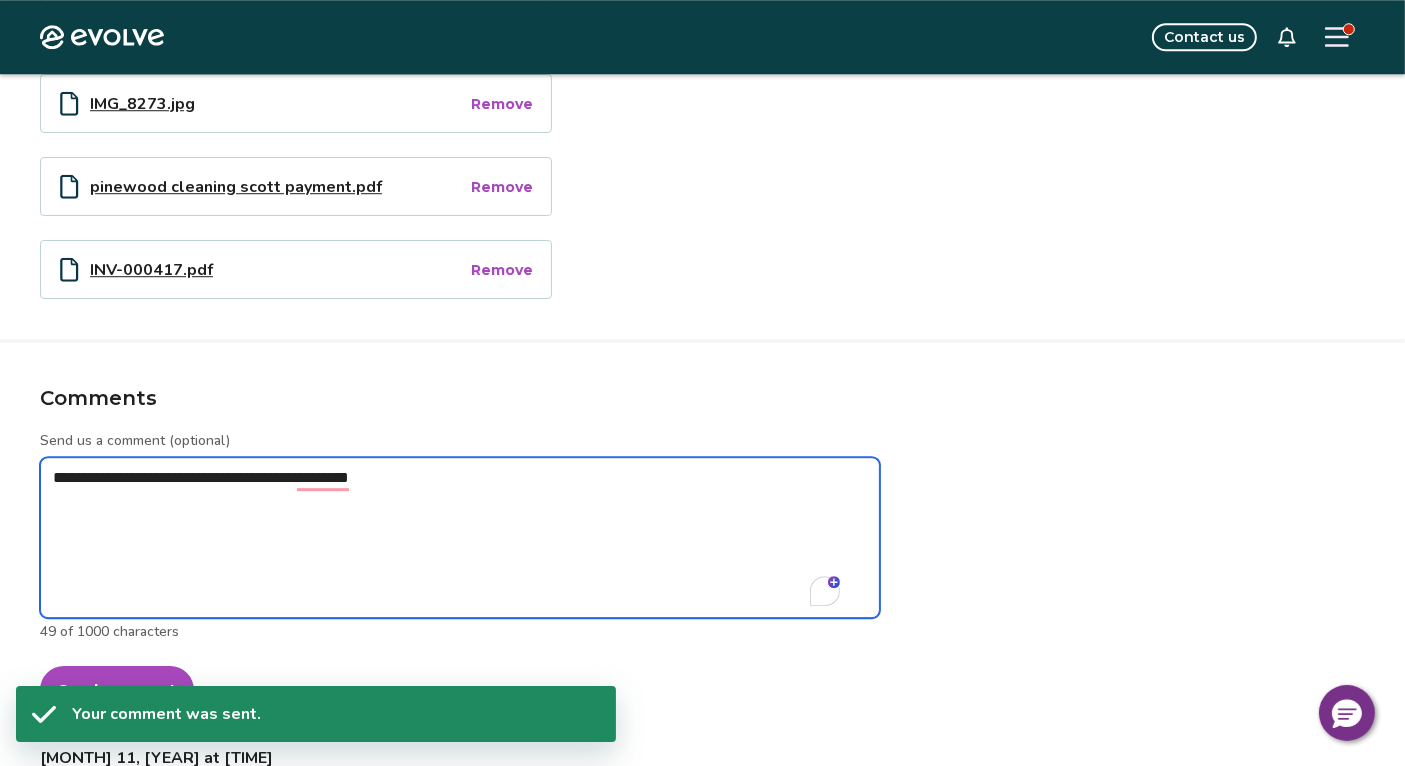 click on "**********" at bounding box center [460, 537] 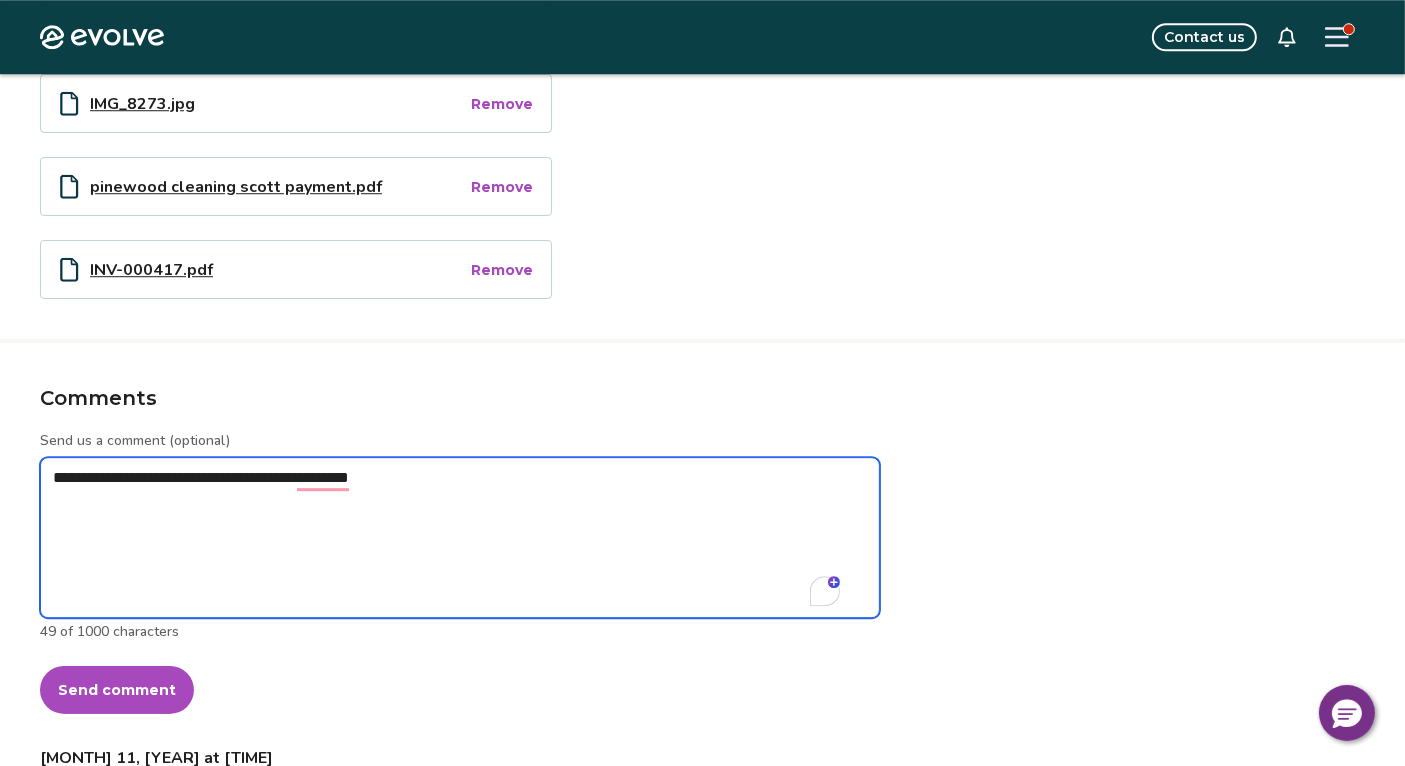 type on "*" 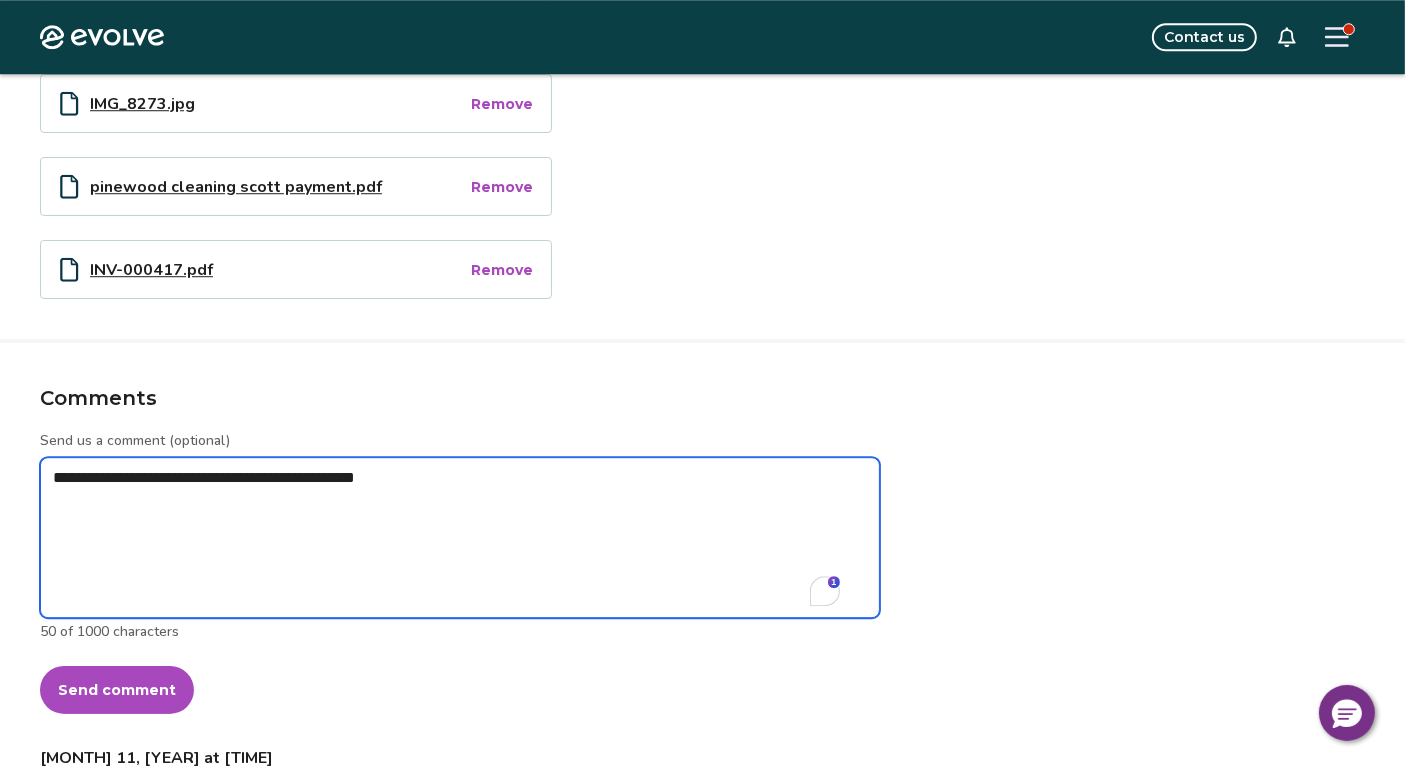 type on "**********" 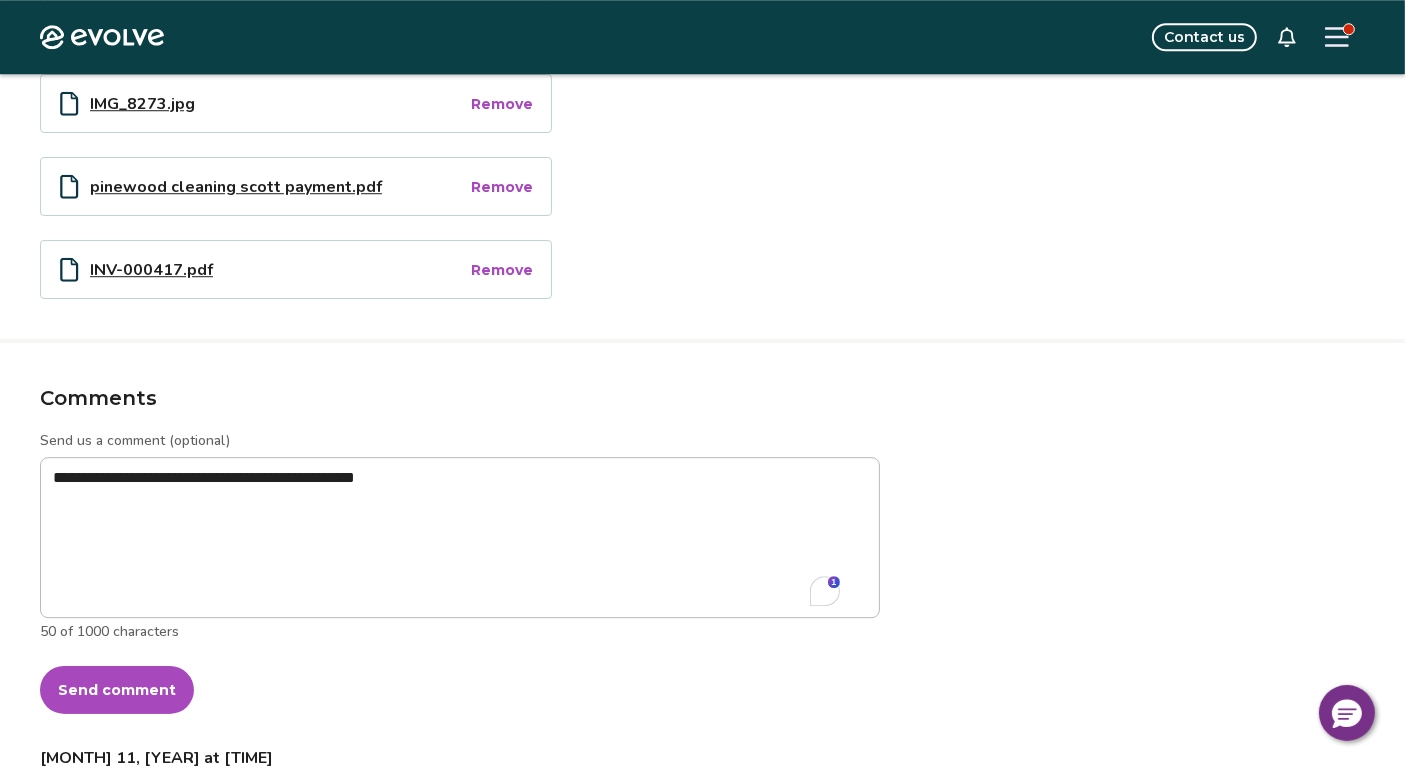 click on "Send comment" at bounding box center (117, 690) 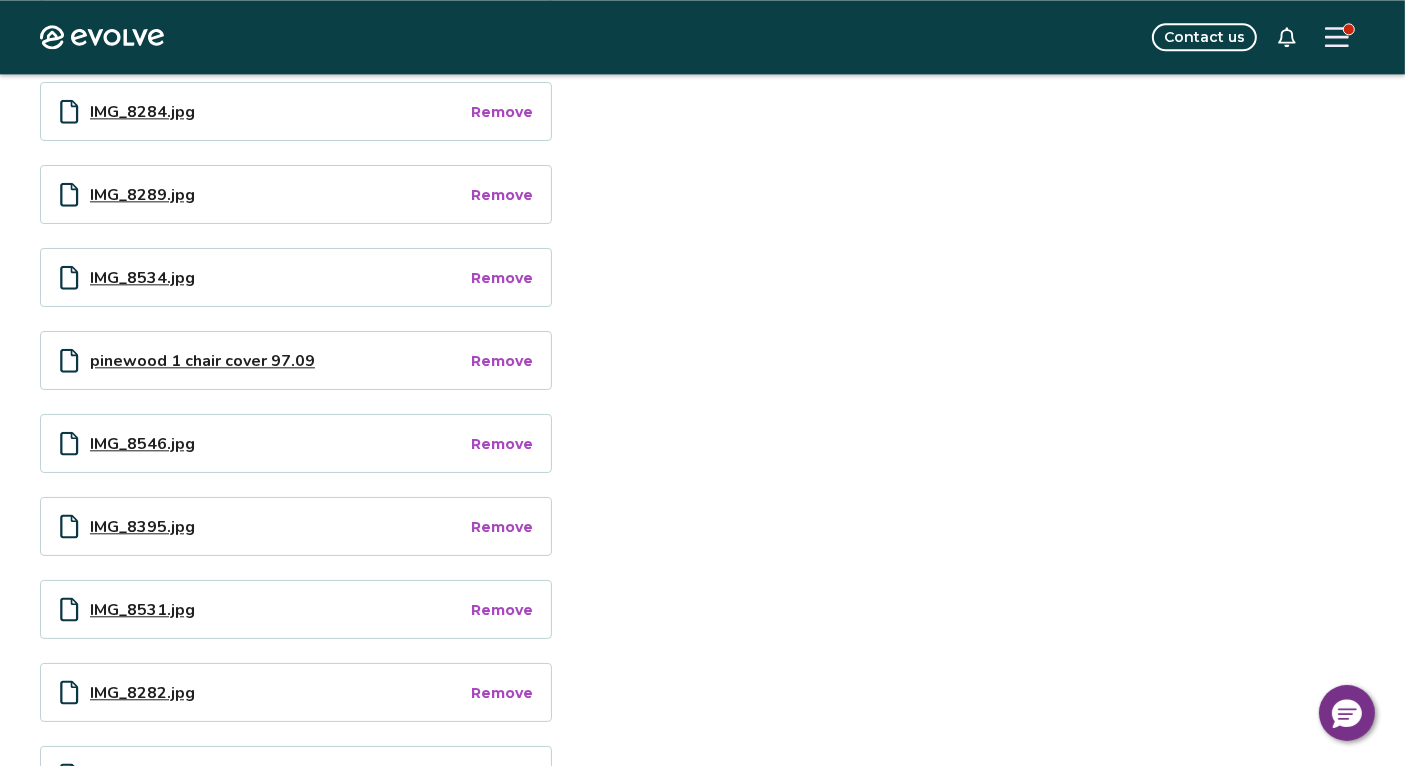 scroll, scrollTop: 6394, scrollLeft: 0, axis: vertical 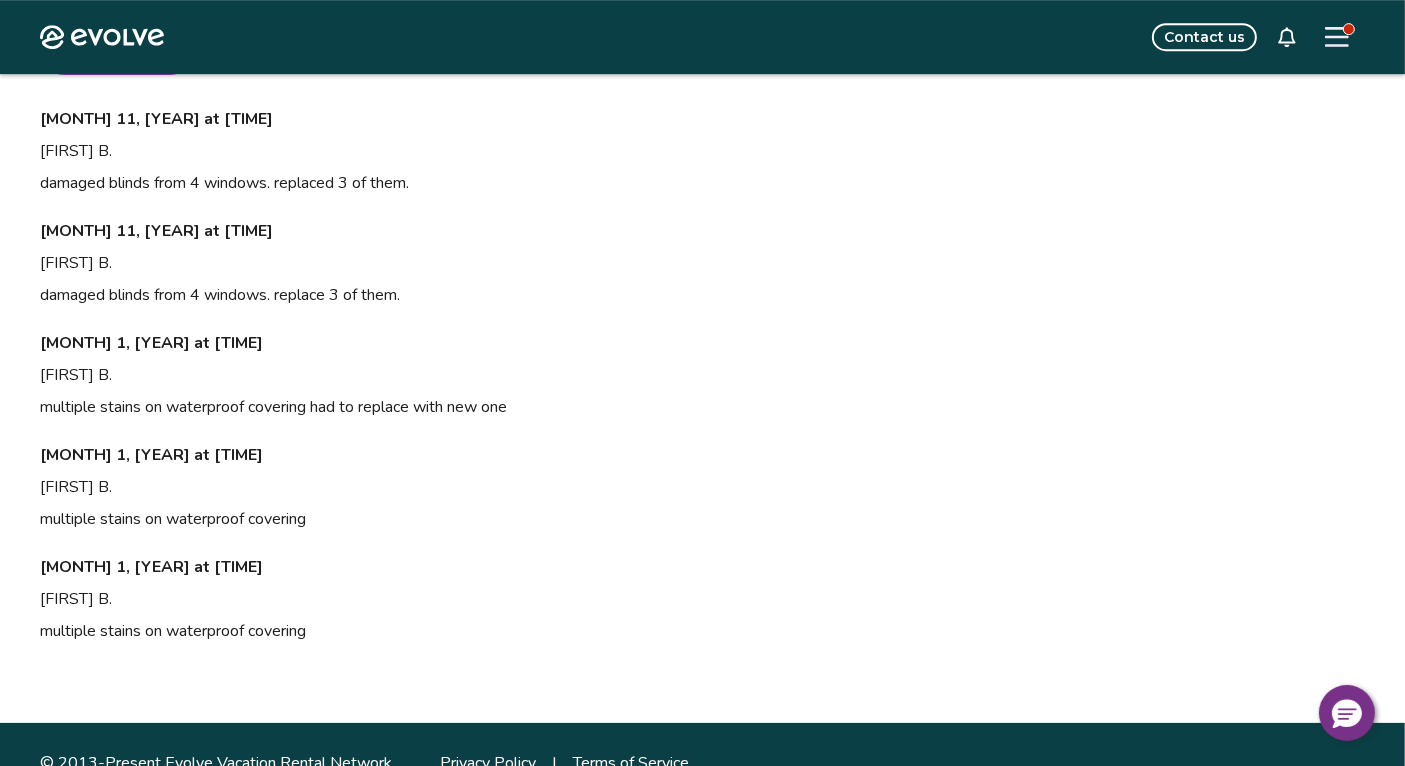 click on "Evolve" 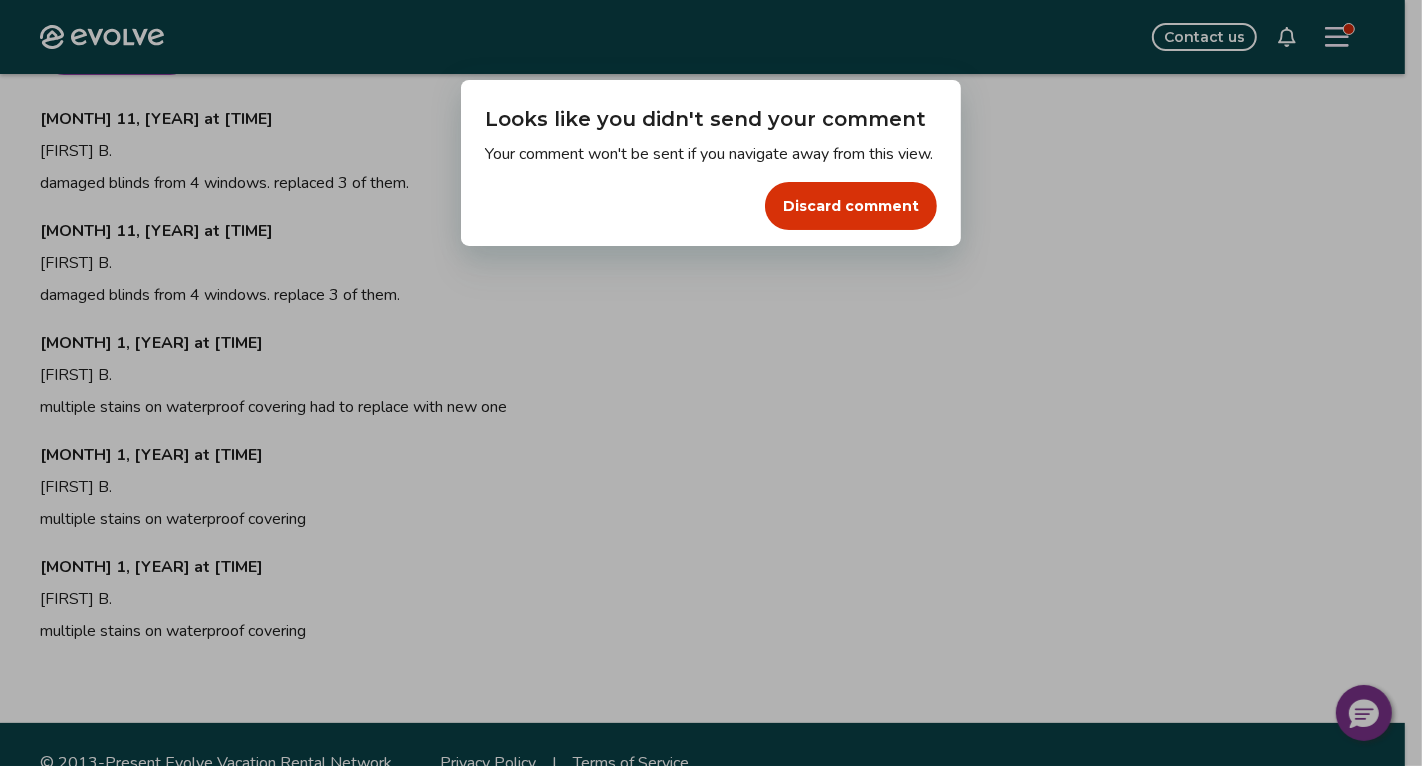 click on "Dialog Looks like you didn't send your comment Your comment won't be sent if you navigate away from this view. Discard comment" at bounding box center (711, 383) 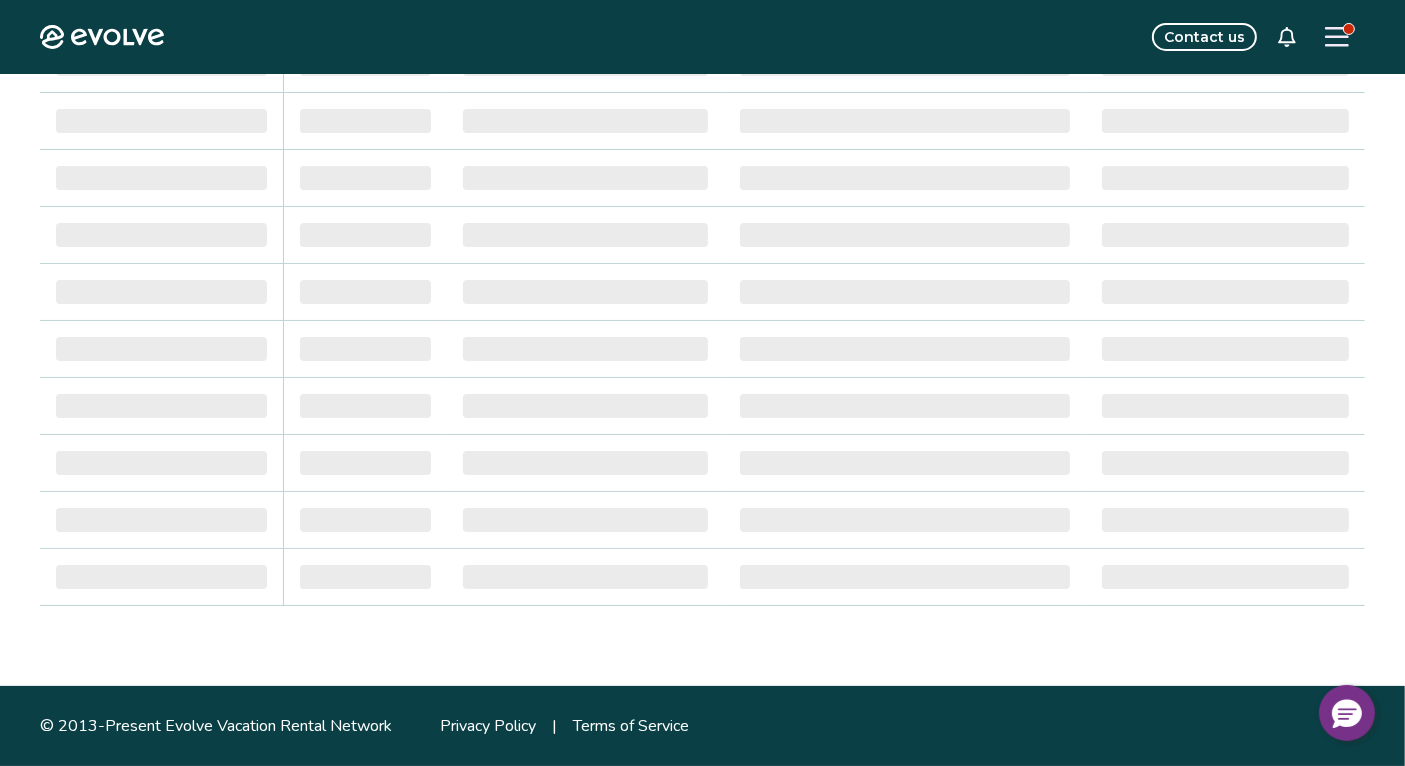scroll, scrollTop: 0, scrollLeft: 0, axis: both 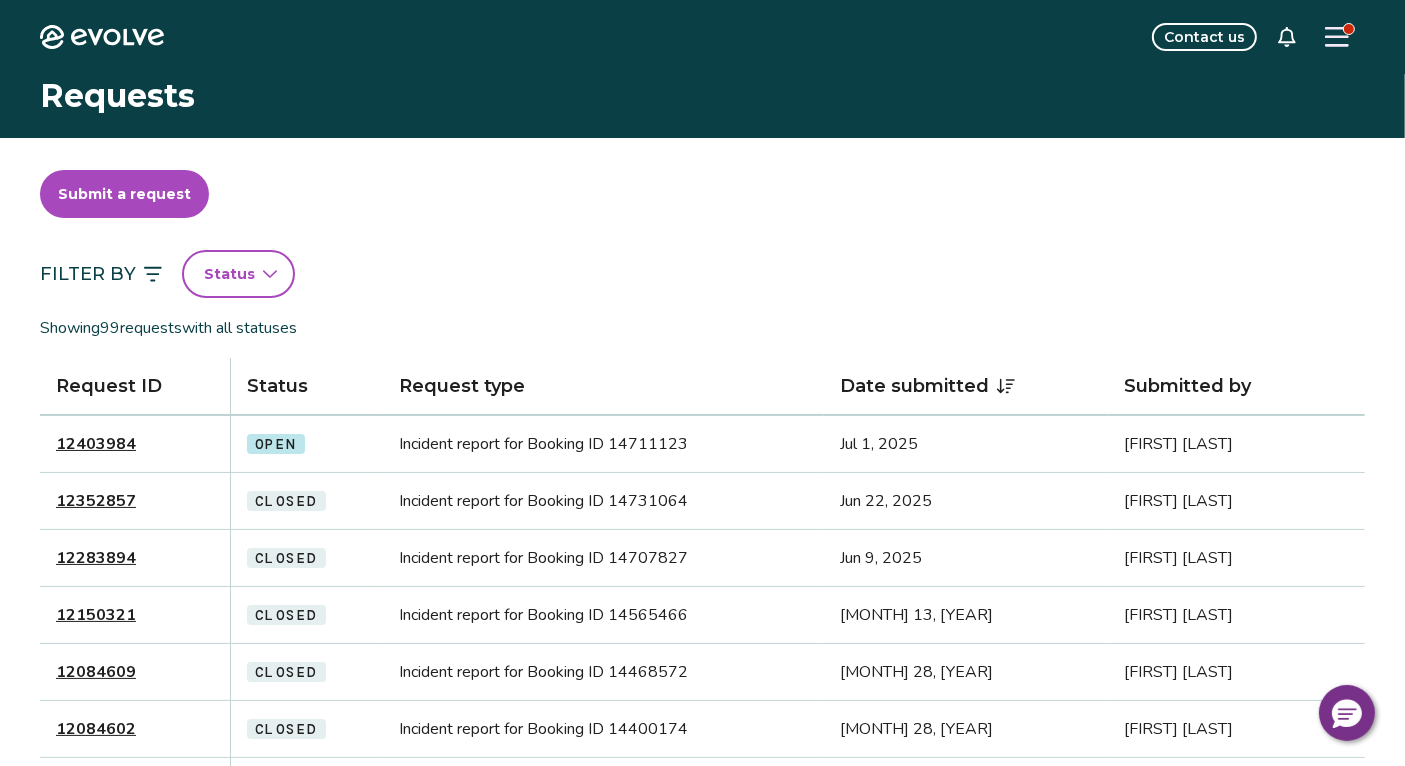 click on "12403984" at bounding box center (96, 444) 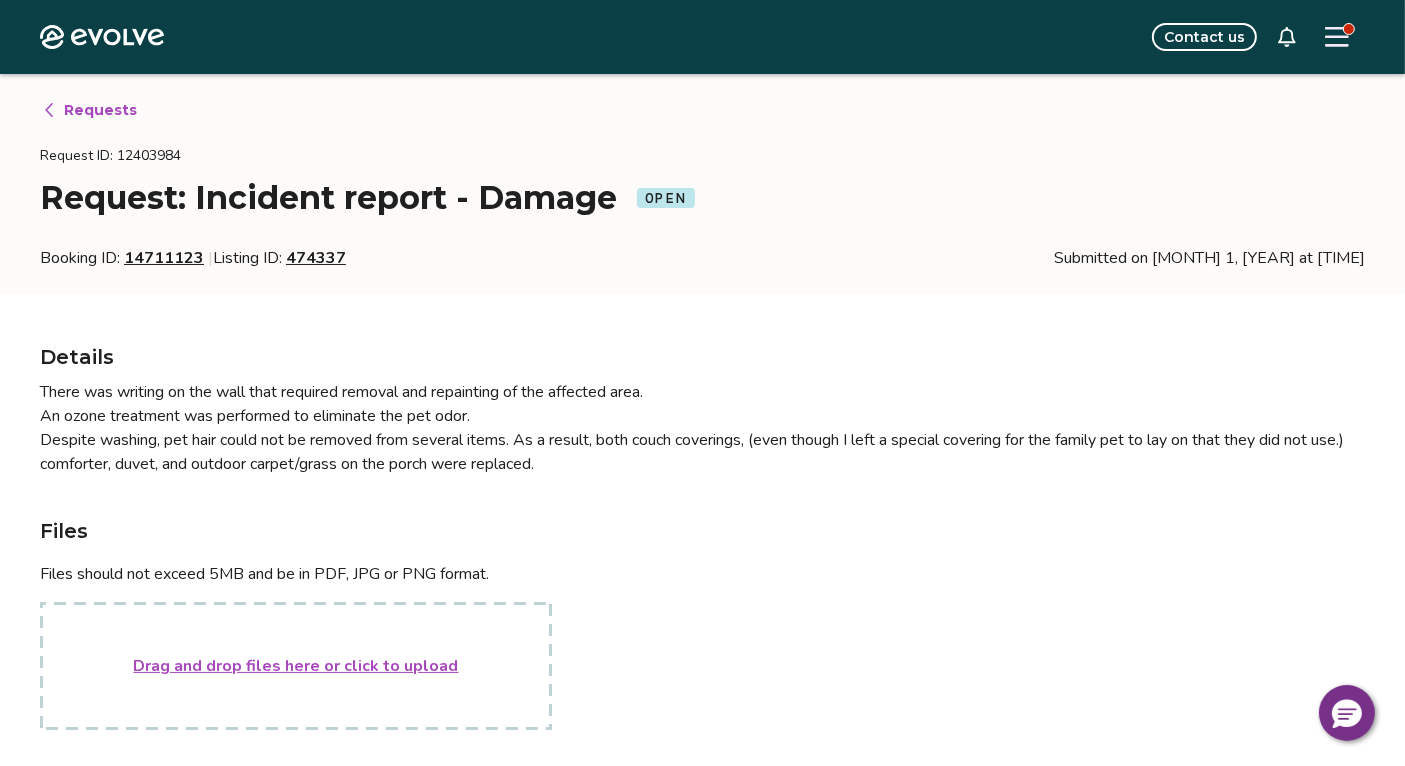 scroll, scrollTop: 5782, scrollLeft: 0, axis: vertical 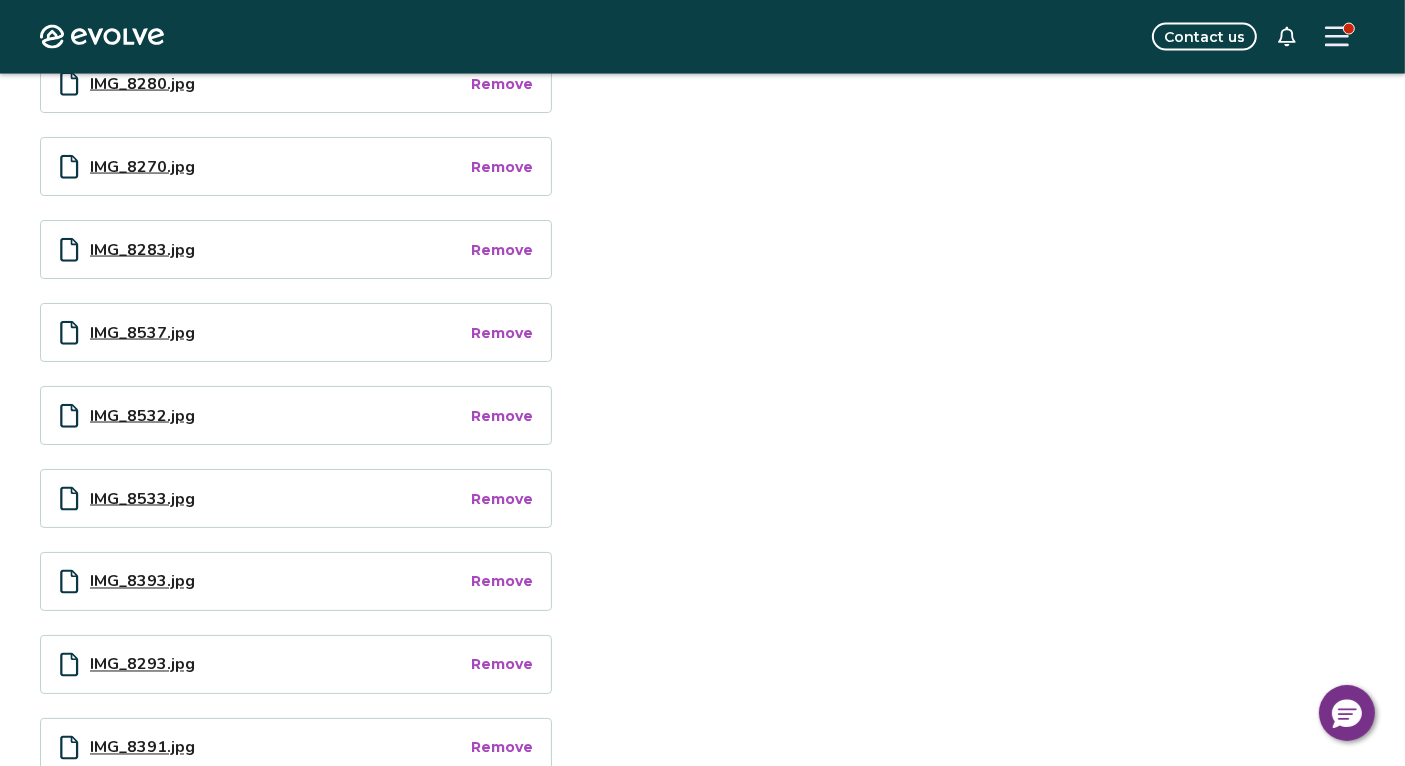click on "Files Files should not exceed 5MB and be in PDF, JPG or PNG format. Drag and drop files here or click to upload IMG_8265.jpg Remove IMG_8531.jpg Remove IMG_8279.jpg Remove IMG_8277.jpg Remove IMG_8291.jpg Remove pinewood cleaning scott payment.pdf Remove pinewood 2 duvett comforter protector.pdf Remove IMG_8530.jpg Remove IMG_8288.jpg Remove IMG_8394.jpg Remove IMG_8530.jpg Remove IMG_8276.jpg Remove pinewood 1.pdf Remove pinewood 2.pdf Remove IMG_8528.jpg Remove IMG_8528.jpg Remove IMG_8526.jpg Remove IMG_8267.jpg Remove INV-000417.pdf Remove IMG_8537.jpg Remove IMG_8527.jpg Remove IMG_8547.jpg Remove IMG_8266.jpg Remove IMG_8281.jpg Remove pinewood 1 chair covers 68.83 Remove IMG_8268.jpg Remove IMG_8285.jpg Remove pinewood chair covers 97.08 Remove IMG_8545.jpg Remove IMG_8529.jpg Remove IMG_8526.jpg Remove IMG_8280.jpg Remove IMG_8270.jpg Remove IMG_8283.jpg Remove IMG_8537.jpg Remove IMG_8532.jpg Remove IMG_8533.jpg Remove IMG_8393.jpg Remove IMG_8293.jpg Remove IMG_8391.jpg Remove IMG_8290.jpg Remove" at bounding box center [702, -83] 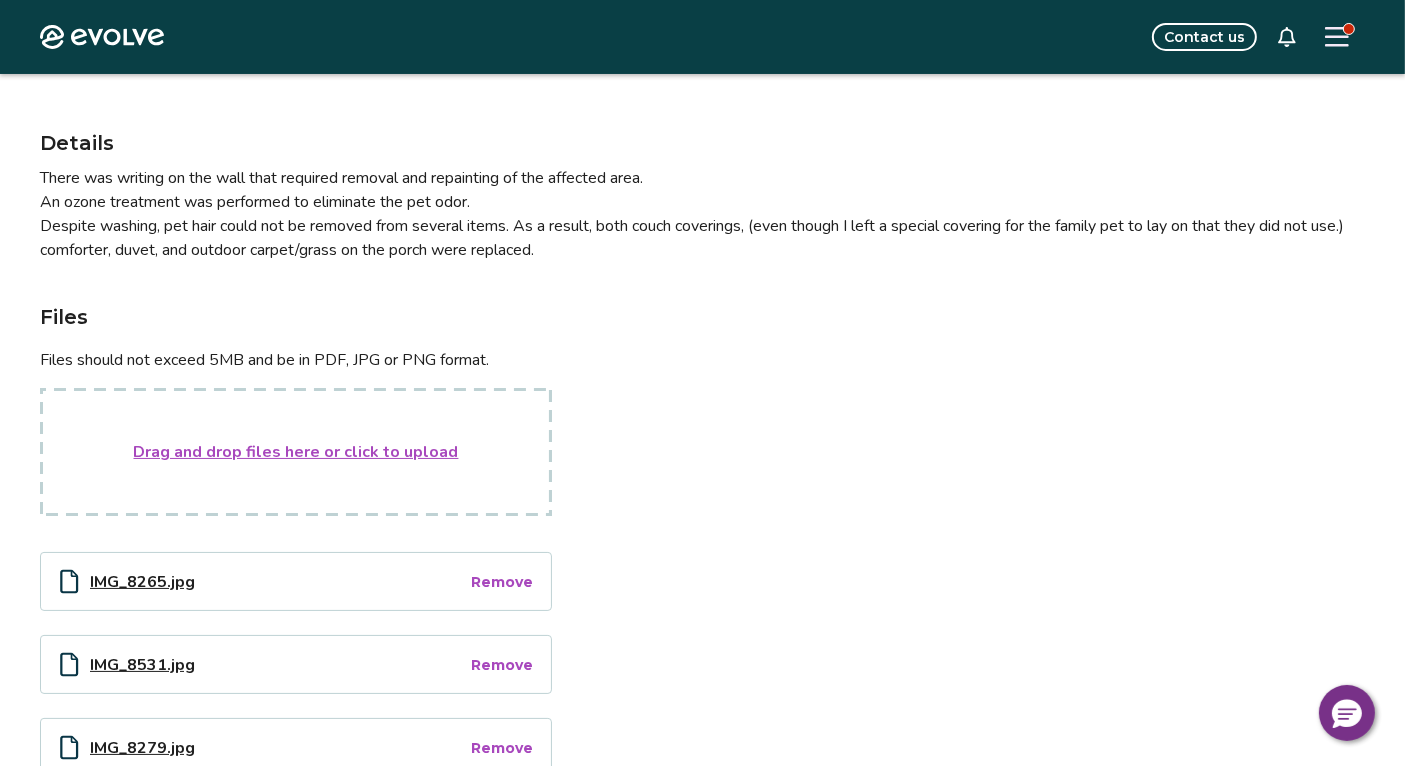scroll, scrollTop: 228, scrollLeft: 0, axis: vertical 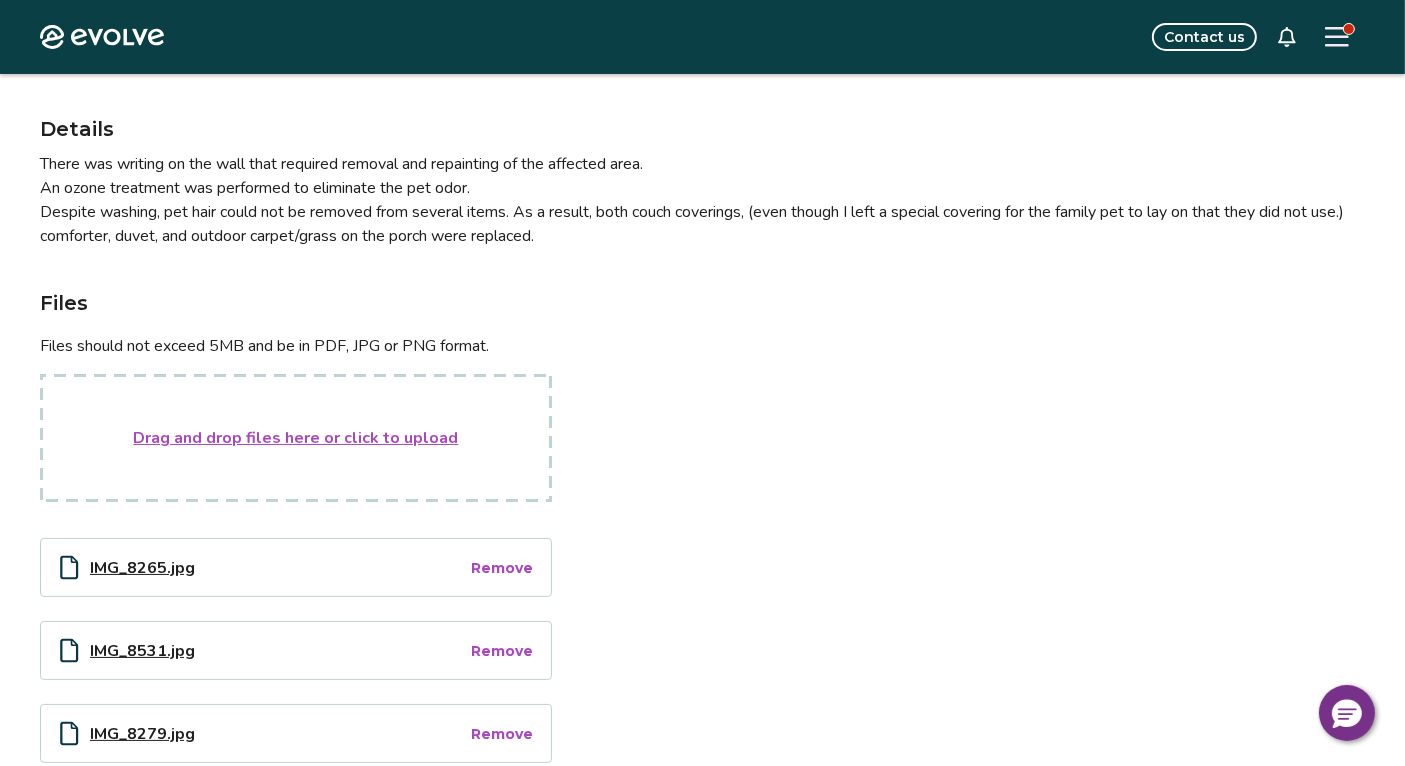 click on "Drag and drop files here or click to upload" at bounding box center (296, 438) 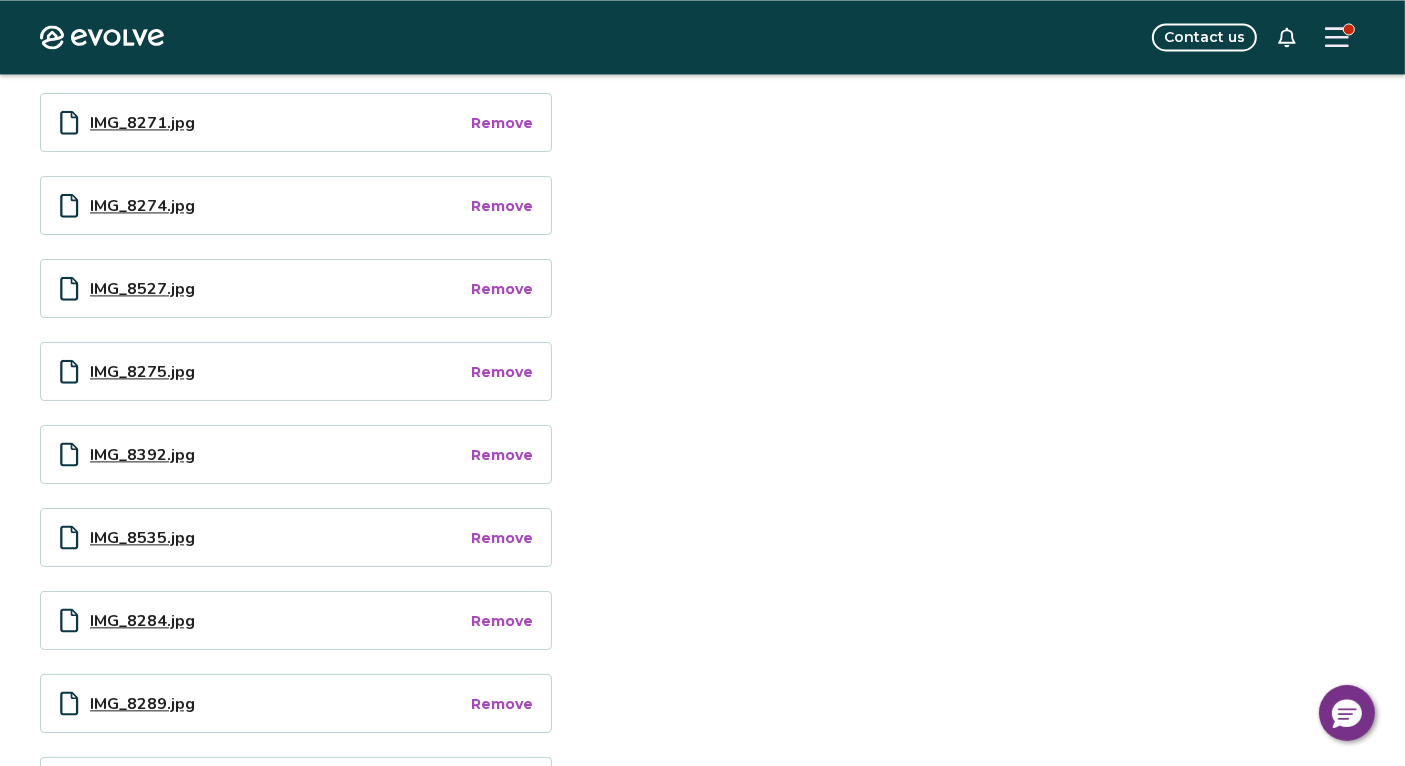 scroll, scrollTop: 4465, scrollLeft: 0, axis: vertical 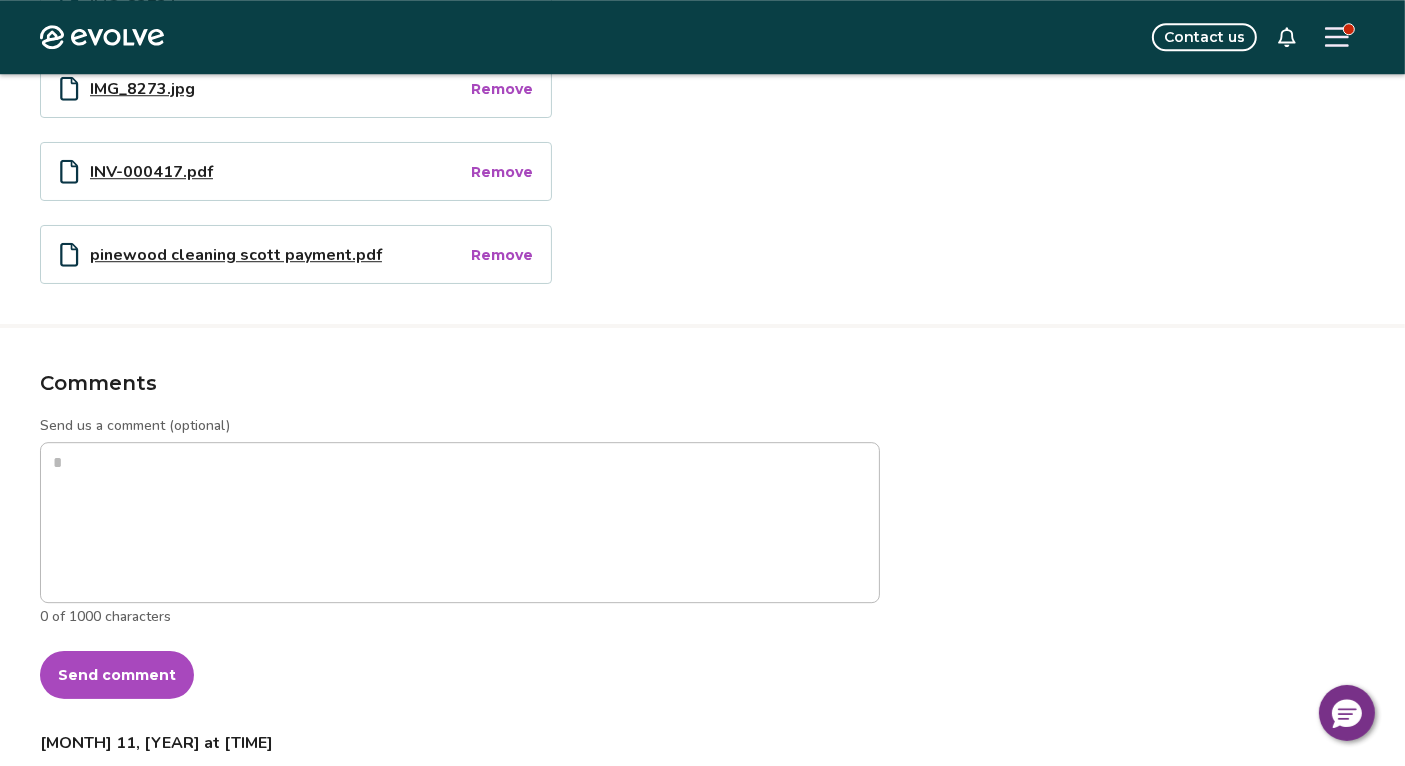 click on "Send comment" at bounding box center (117, 675) 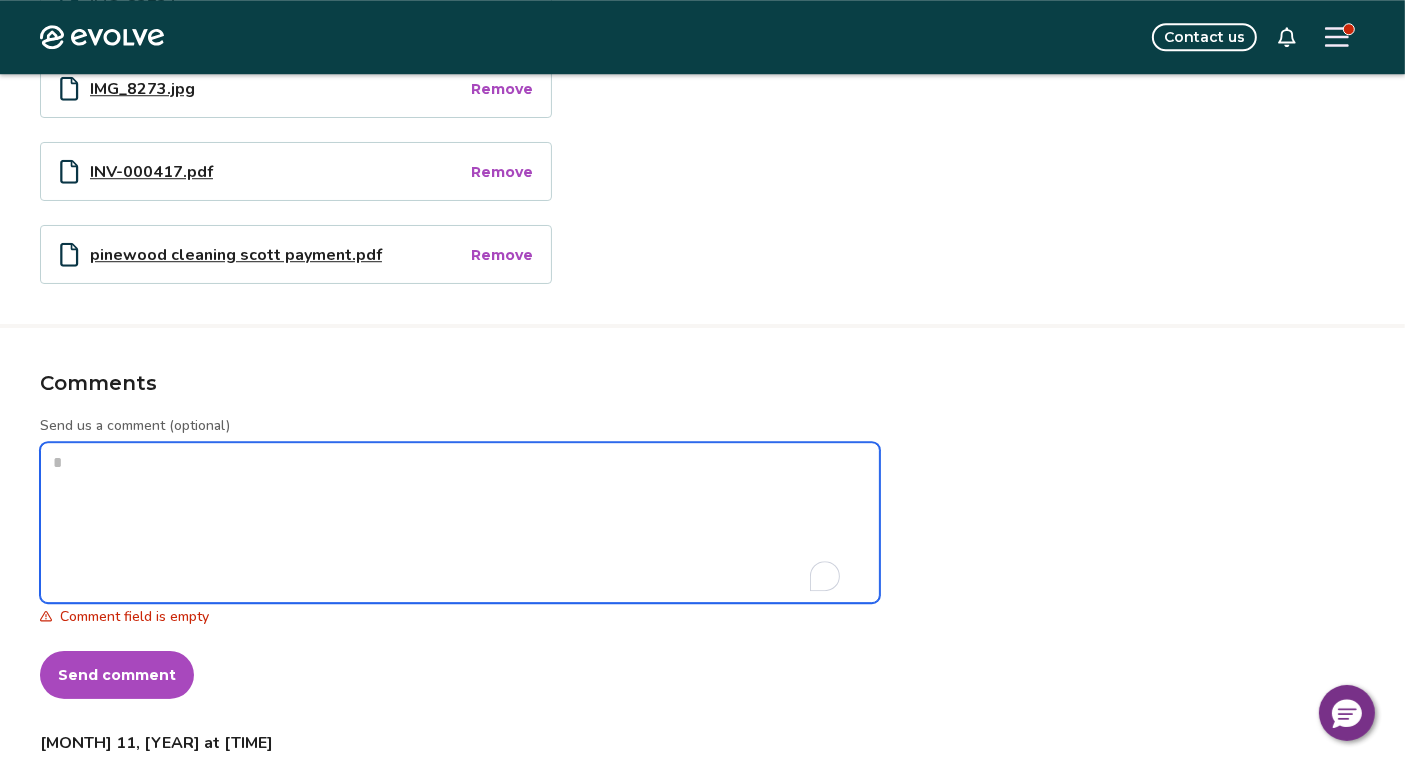 type on "*" 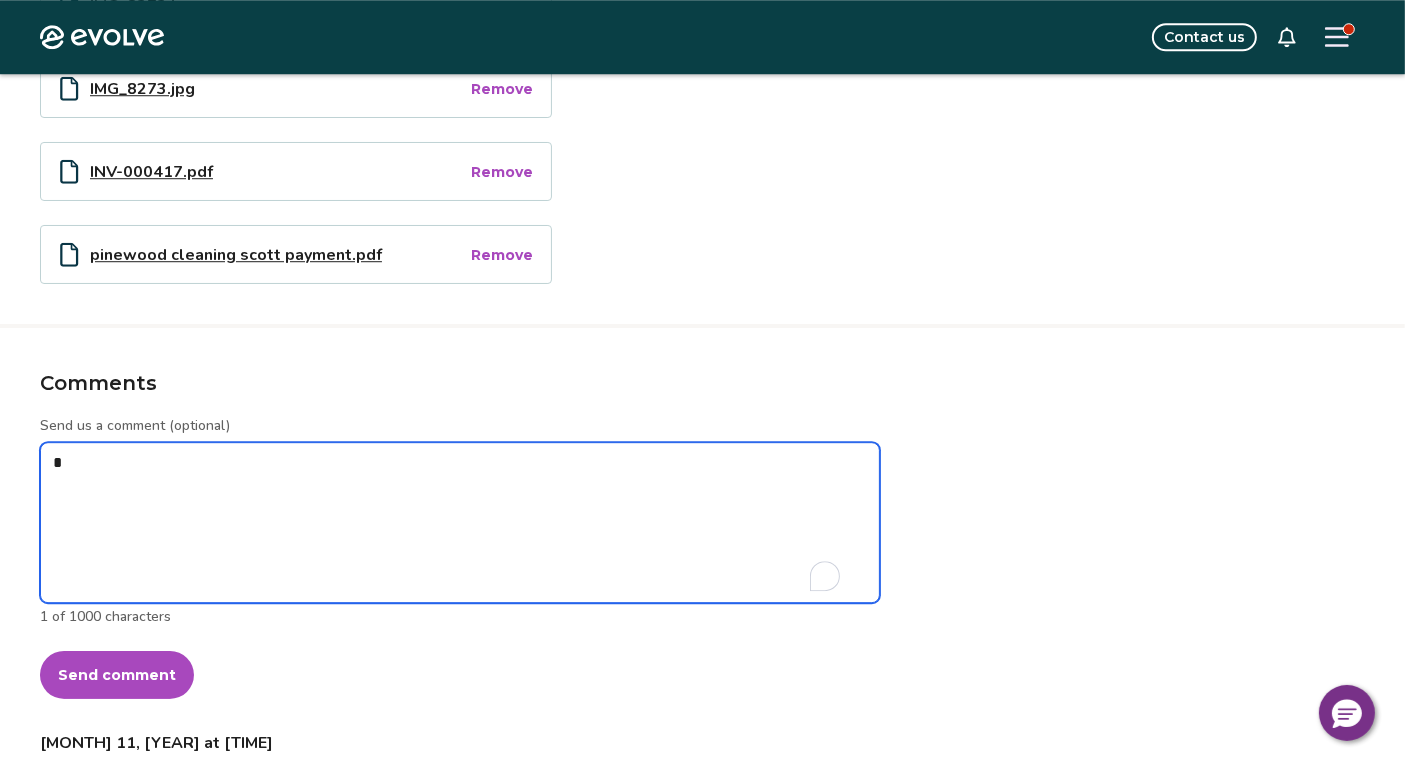 type on "*" 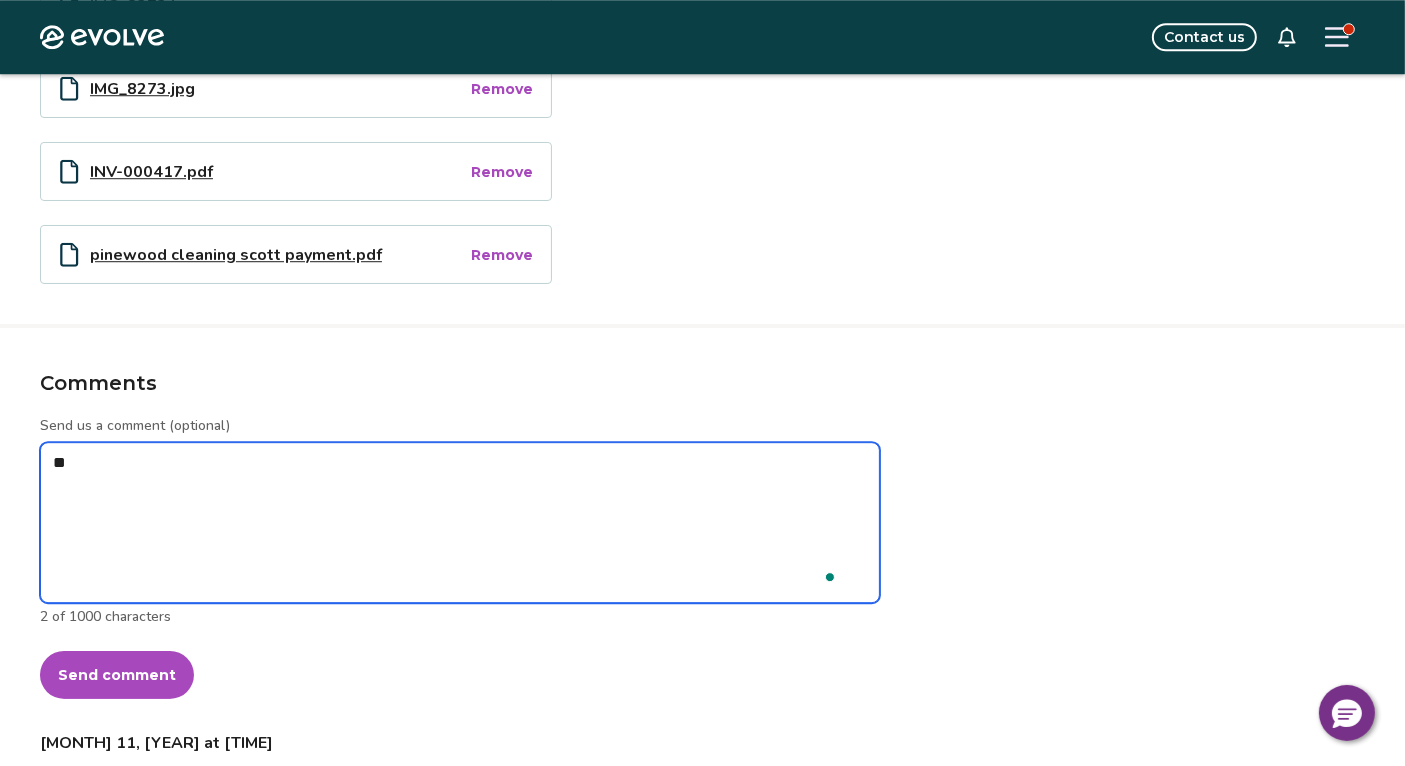 type on "*" 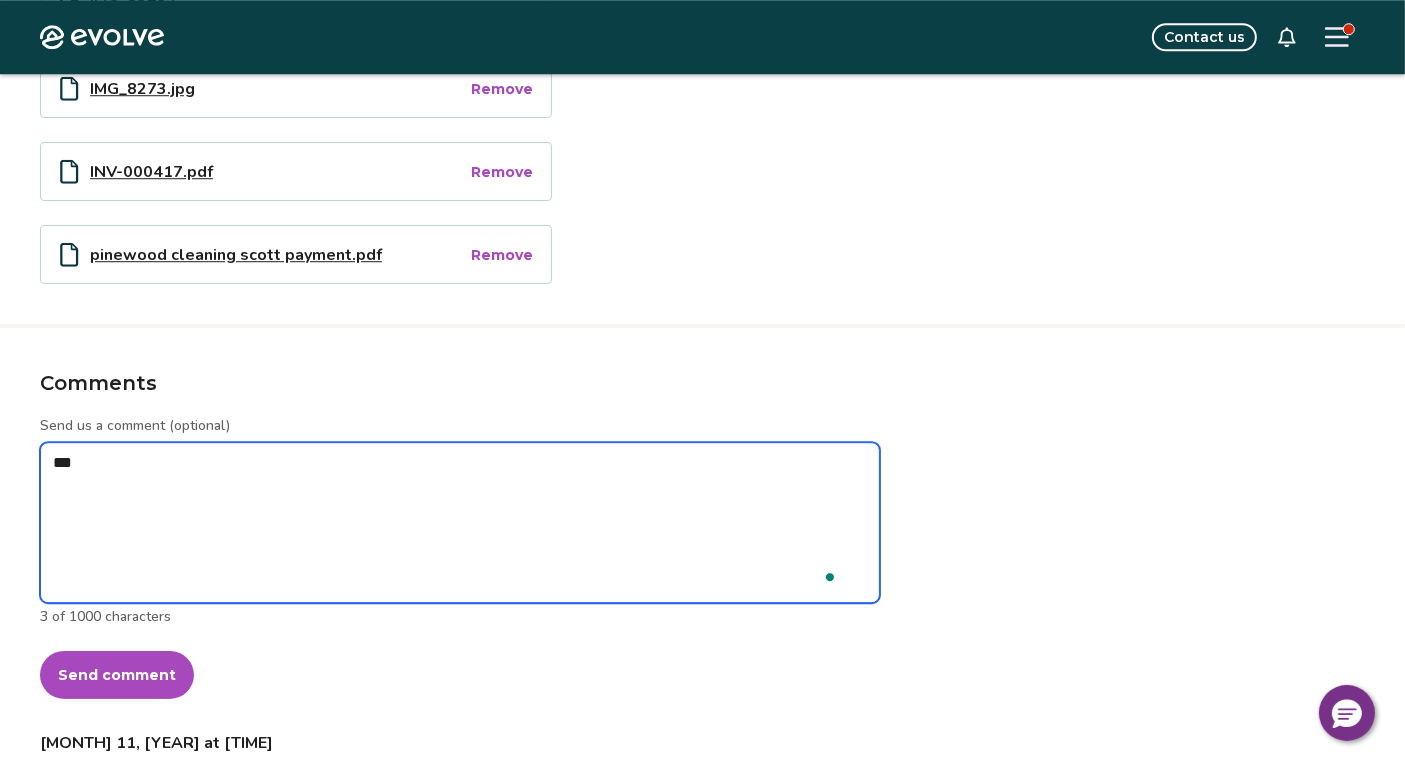 type on "*" 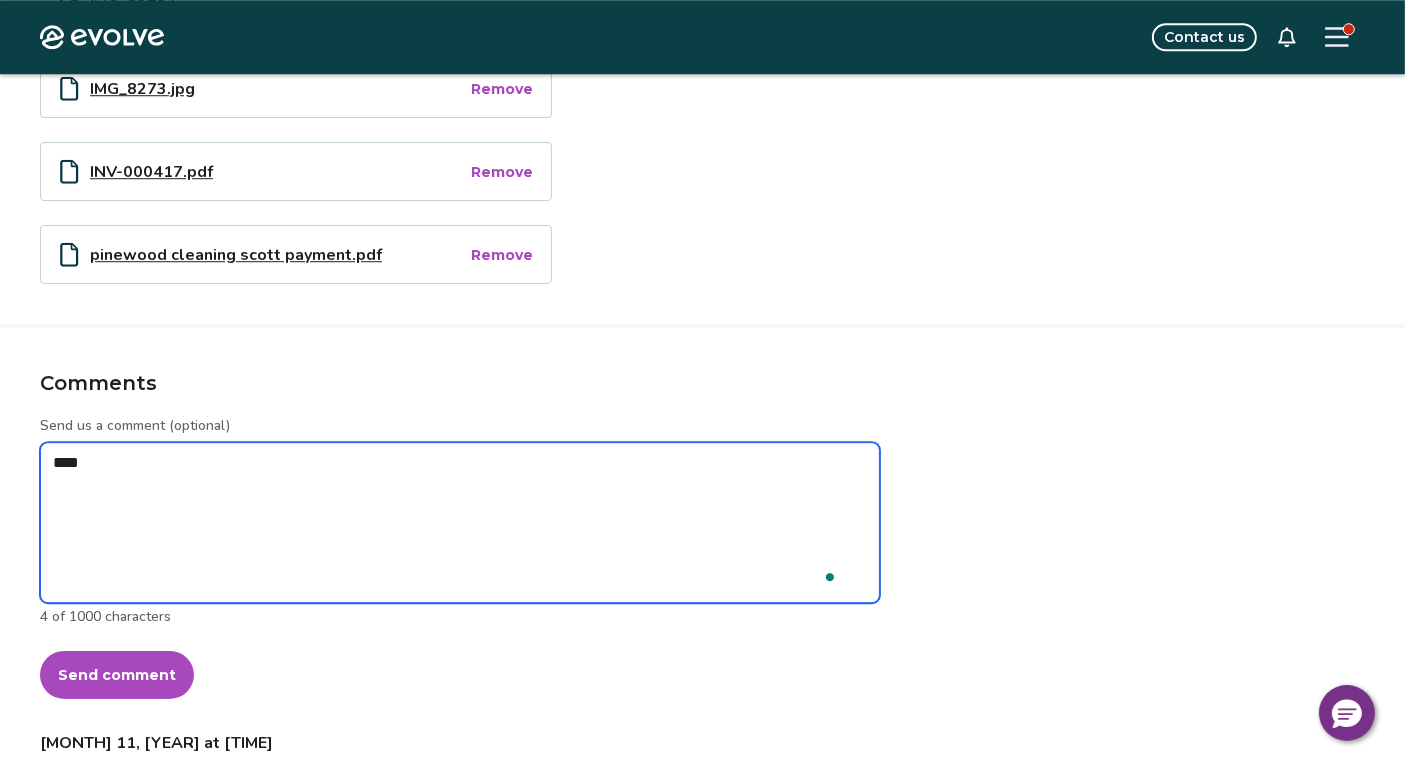 type on "*" 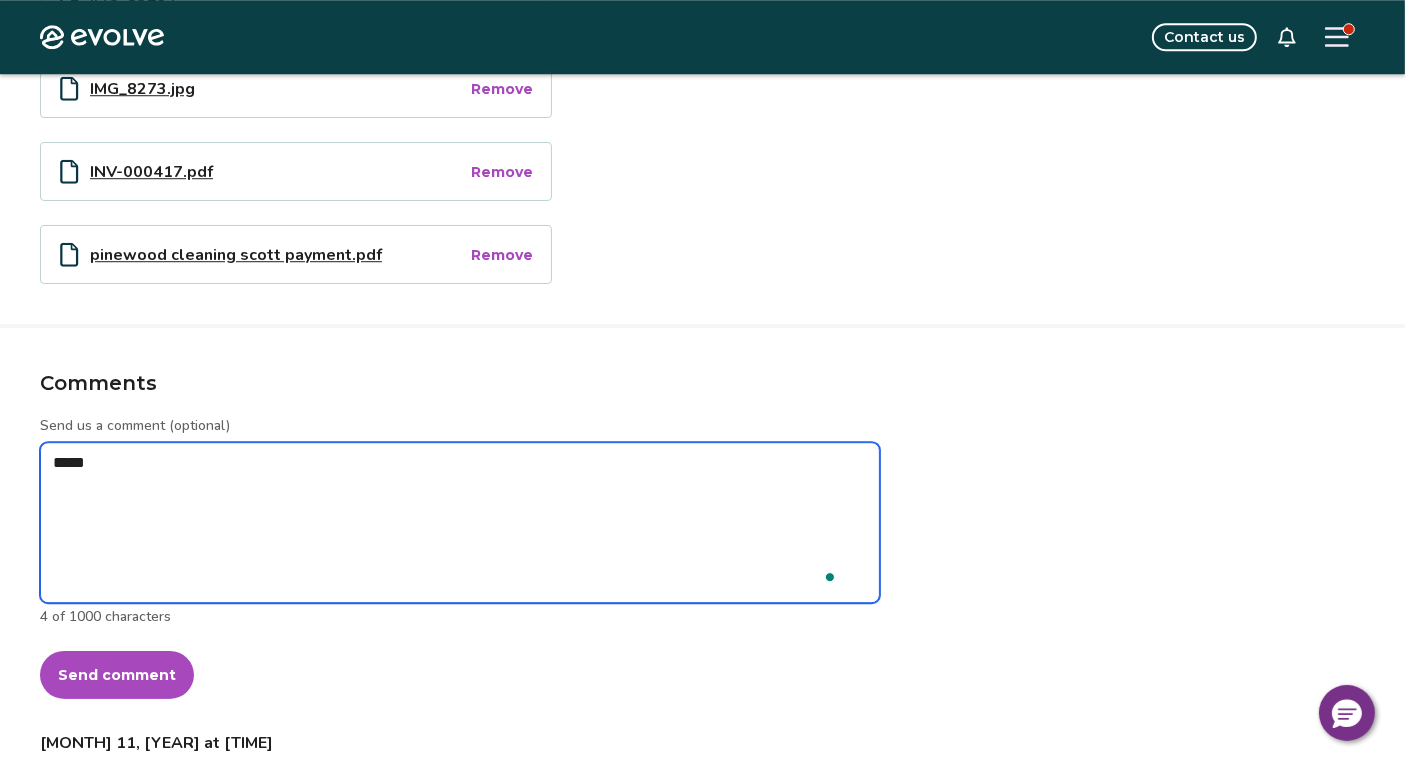 type on "*" 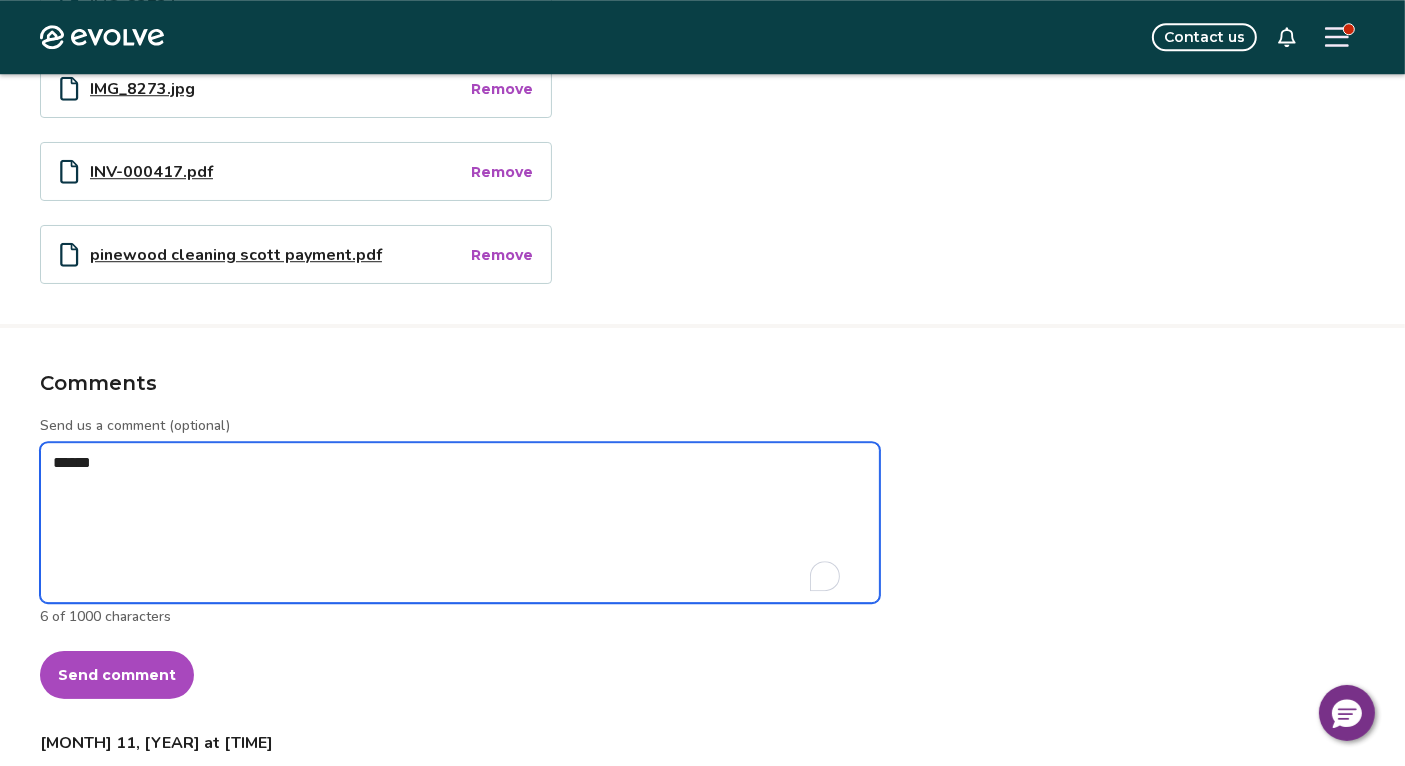 type on "******" 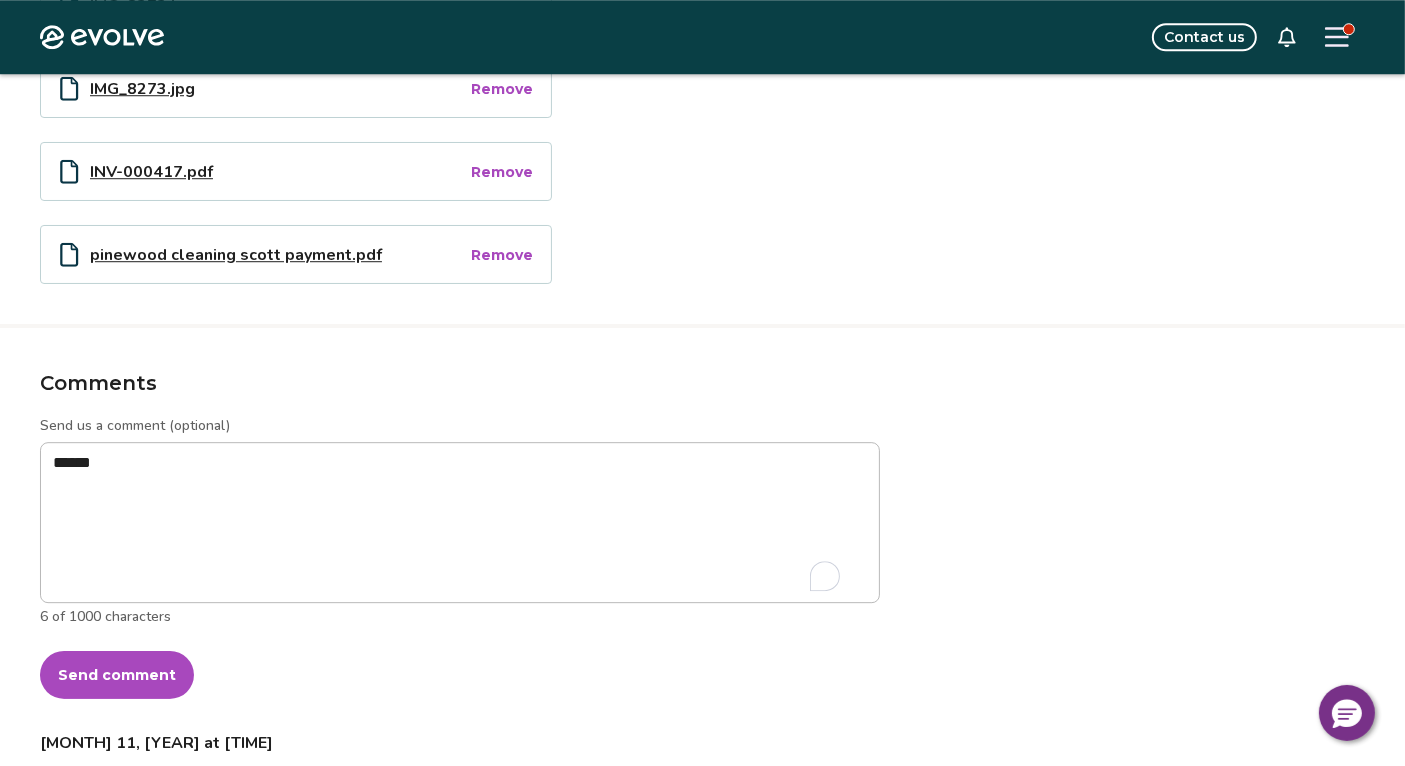click on "Send comment" at bounding box center (117, 675) 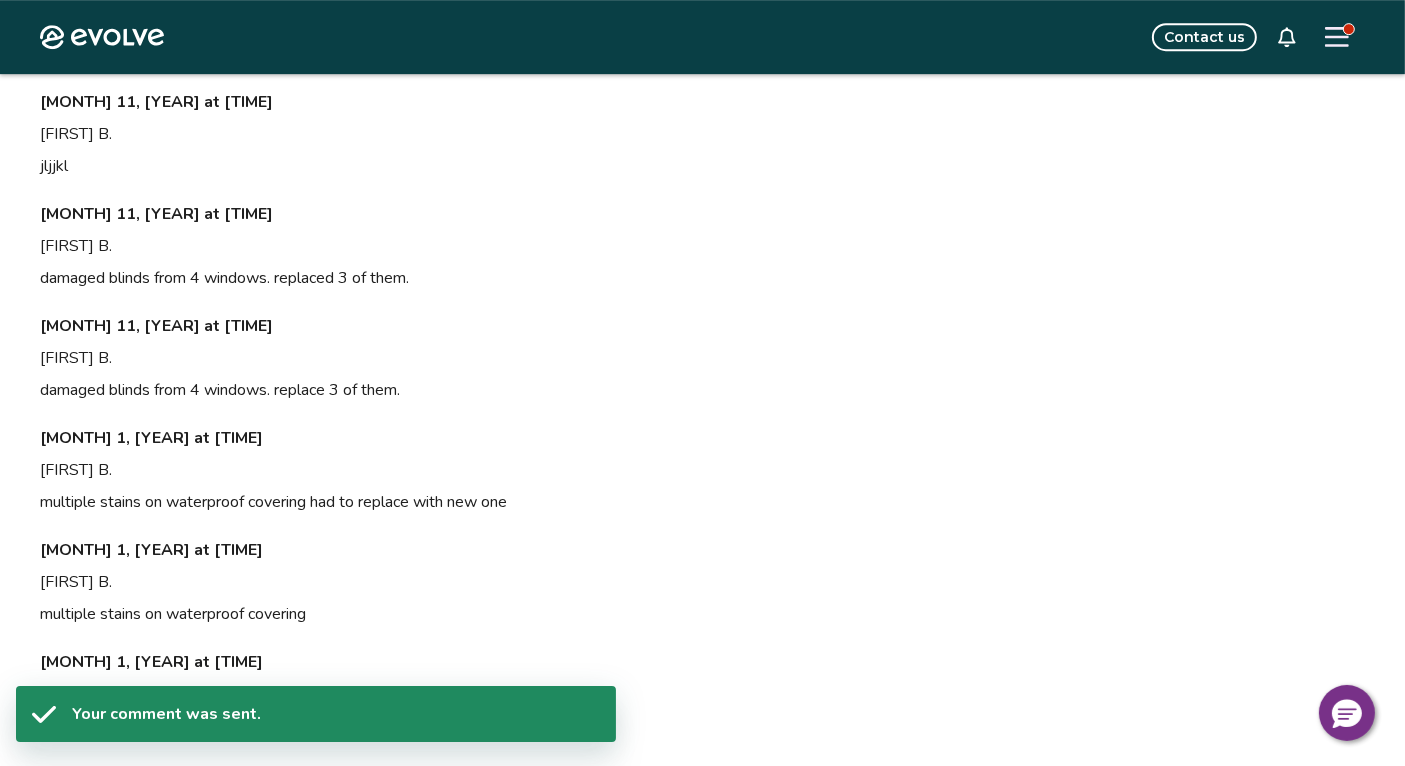 scroll, scrollTop: 6505, scrollLeft: 0, axis: vertical 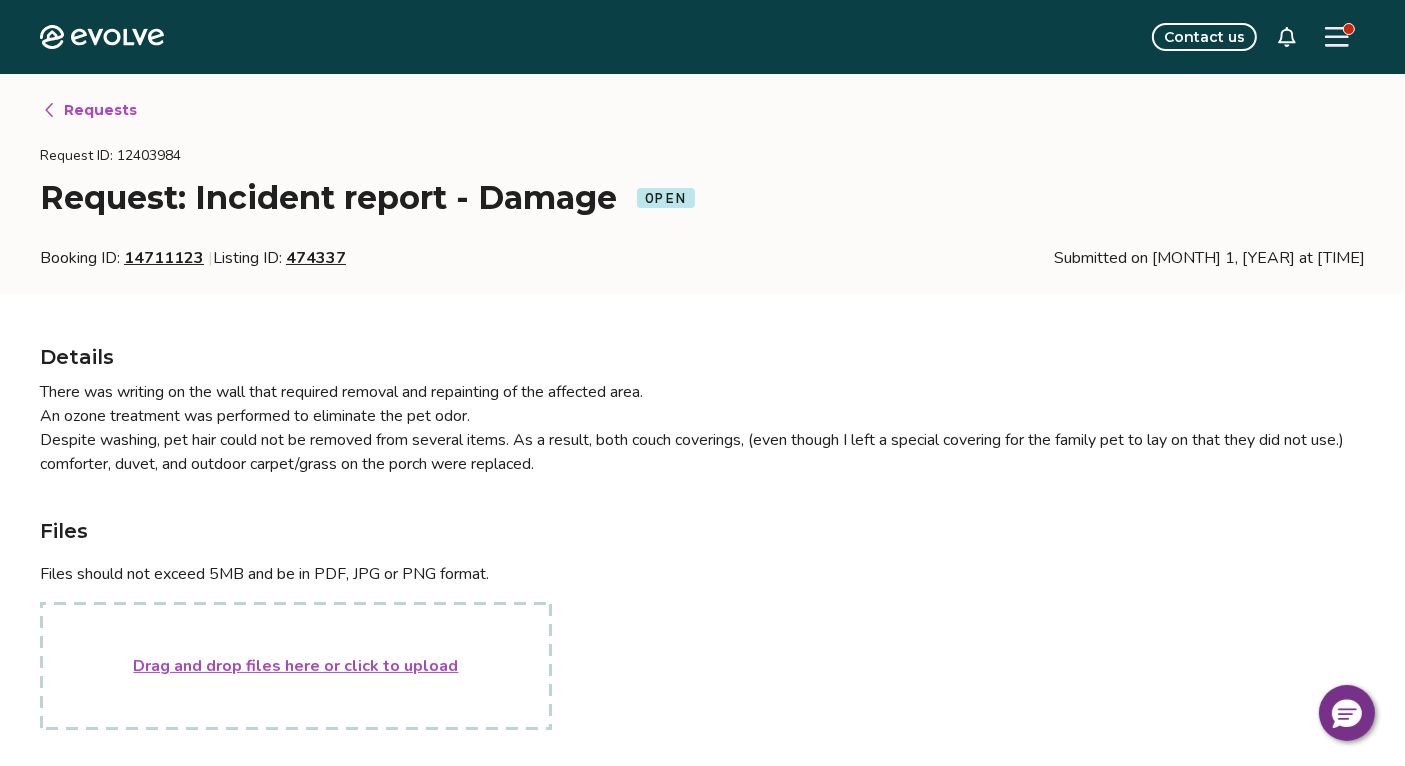 click on "Open" at bounding box center [666, 198] 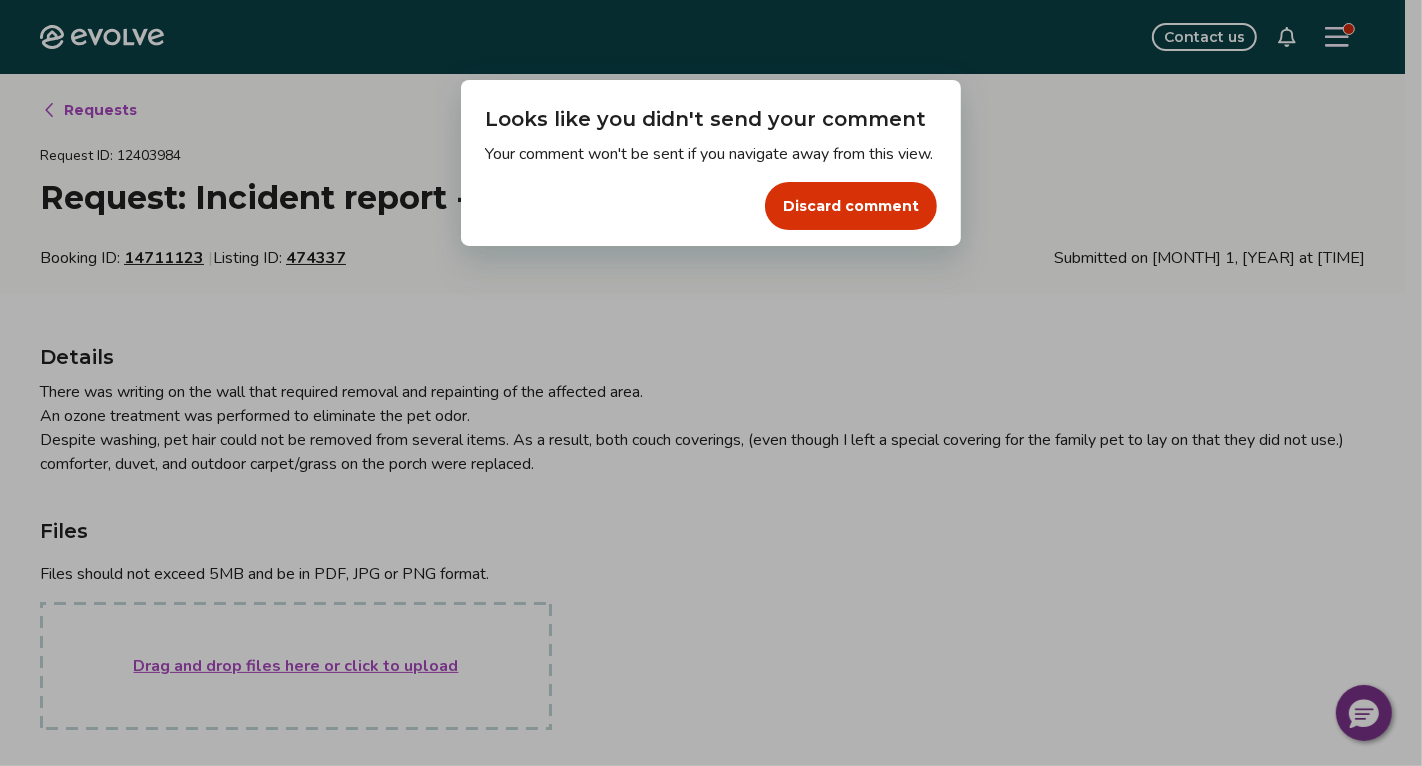 click on "Dialog Looks like you didn't send your comment Your comment won't be sent if you navigate away from this view. Discard comment" at bounding box center [711, 383] 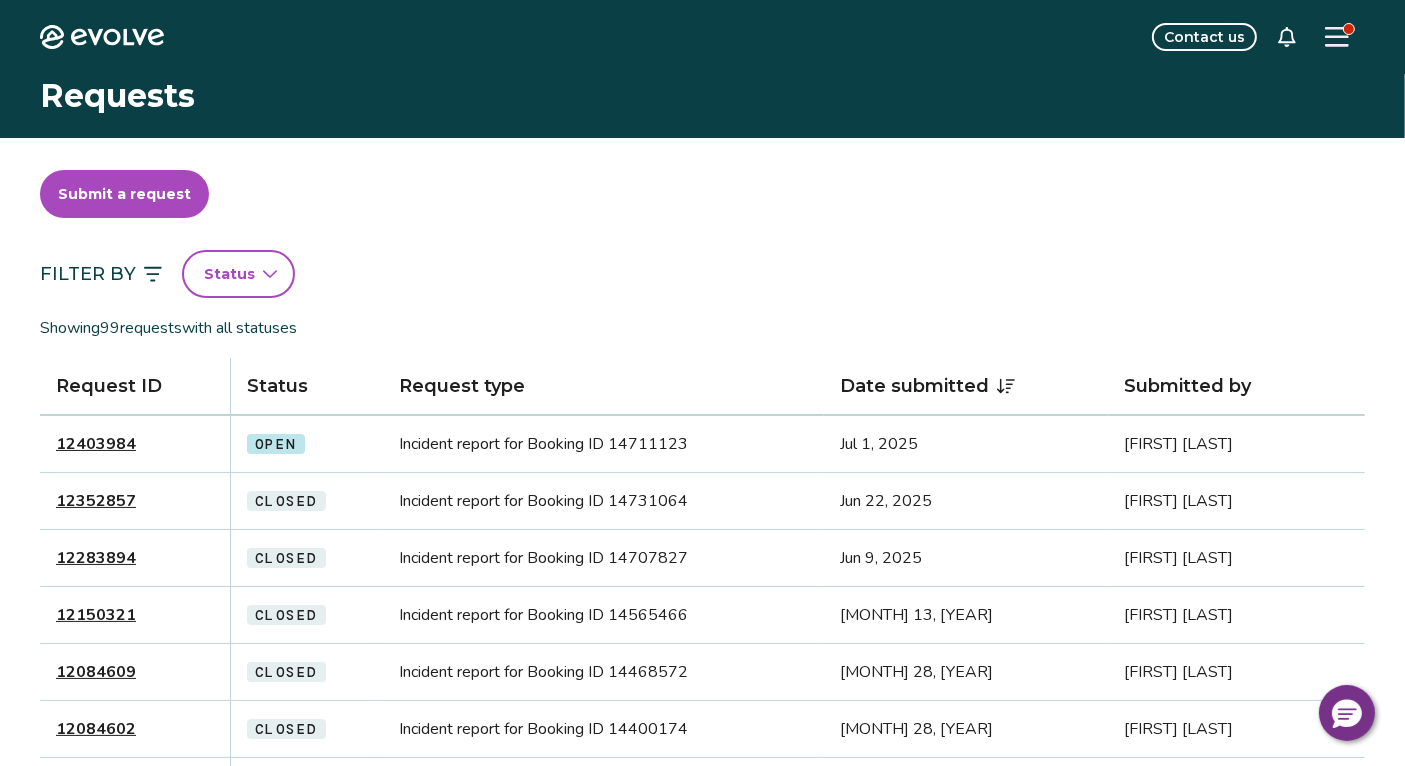 click on "12403984" at bounding box center (96, 444) 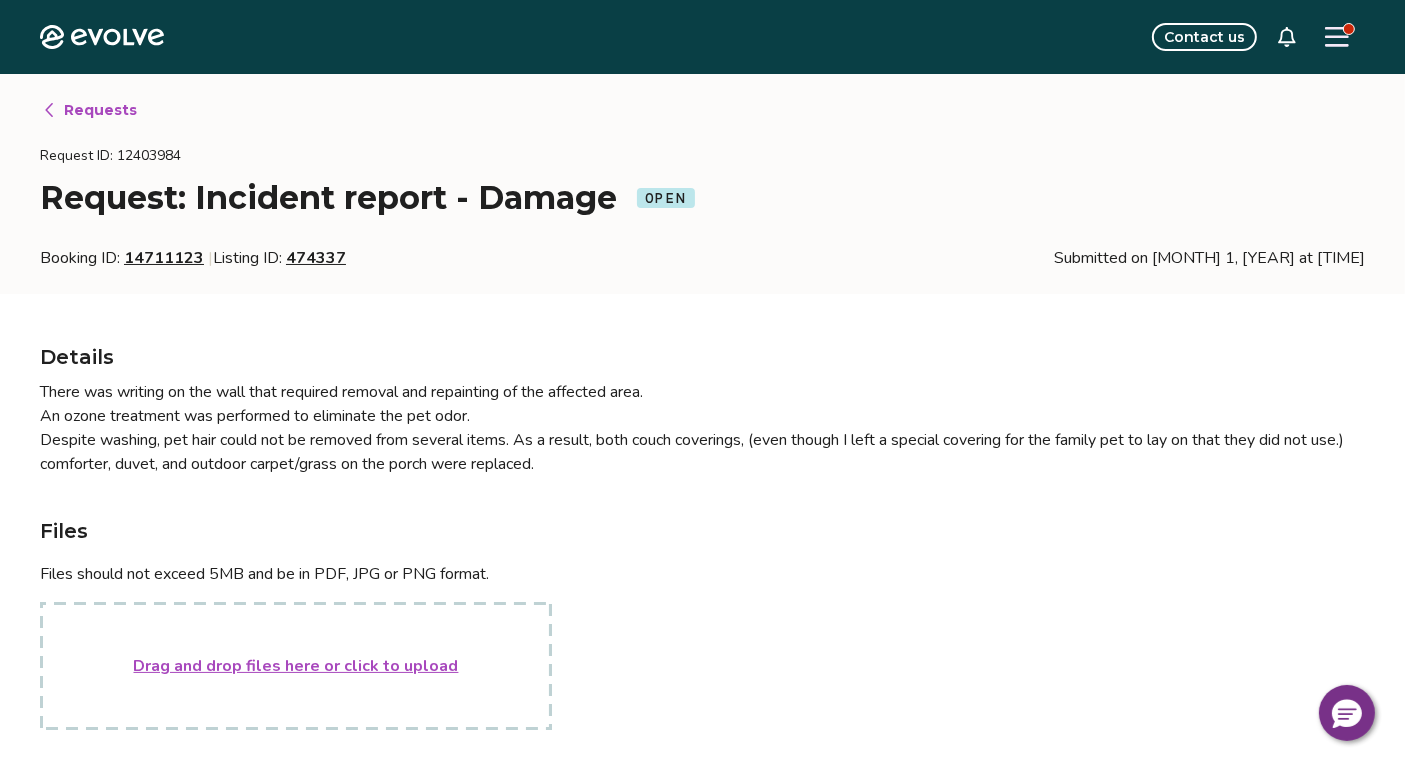 click on "There was writing on the wall that required removal and repainting of the affected area.
An ozone treatment was performed to eliminate the pet odor.
Despite washing, pet hair could not be removed from several items. As a result, both couch coverings, (even though I left a special covering for the family pet to lay on that they did not use.) comforter, duvet, and outdoor carpet/grass on the porch were replaced." at bounding box center (702, 428) 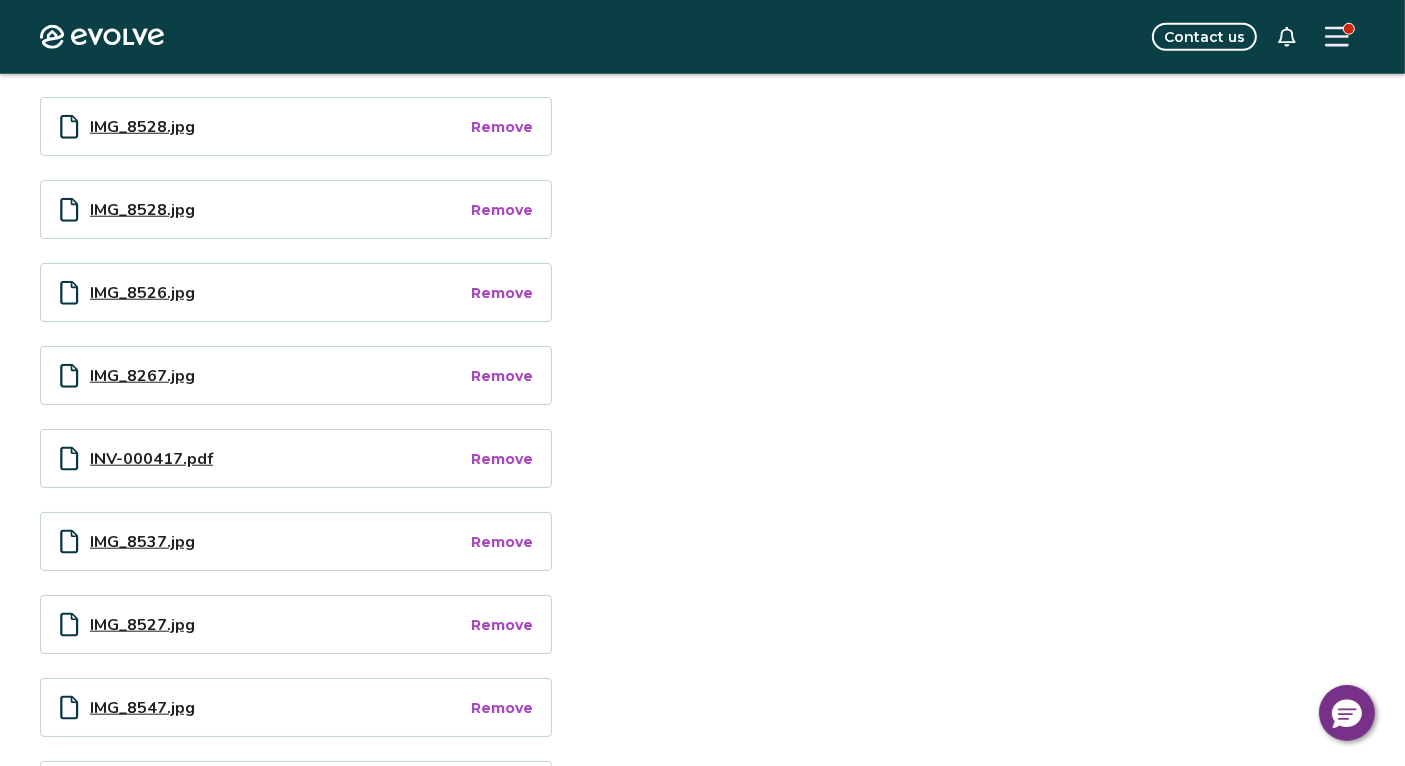 scroll, scrollTop: 1839, scrollLeft: 0, axis: vertical 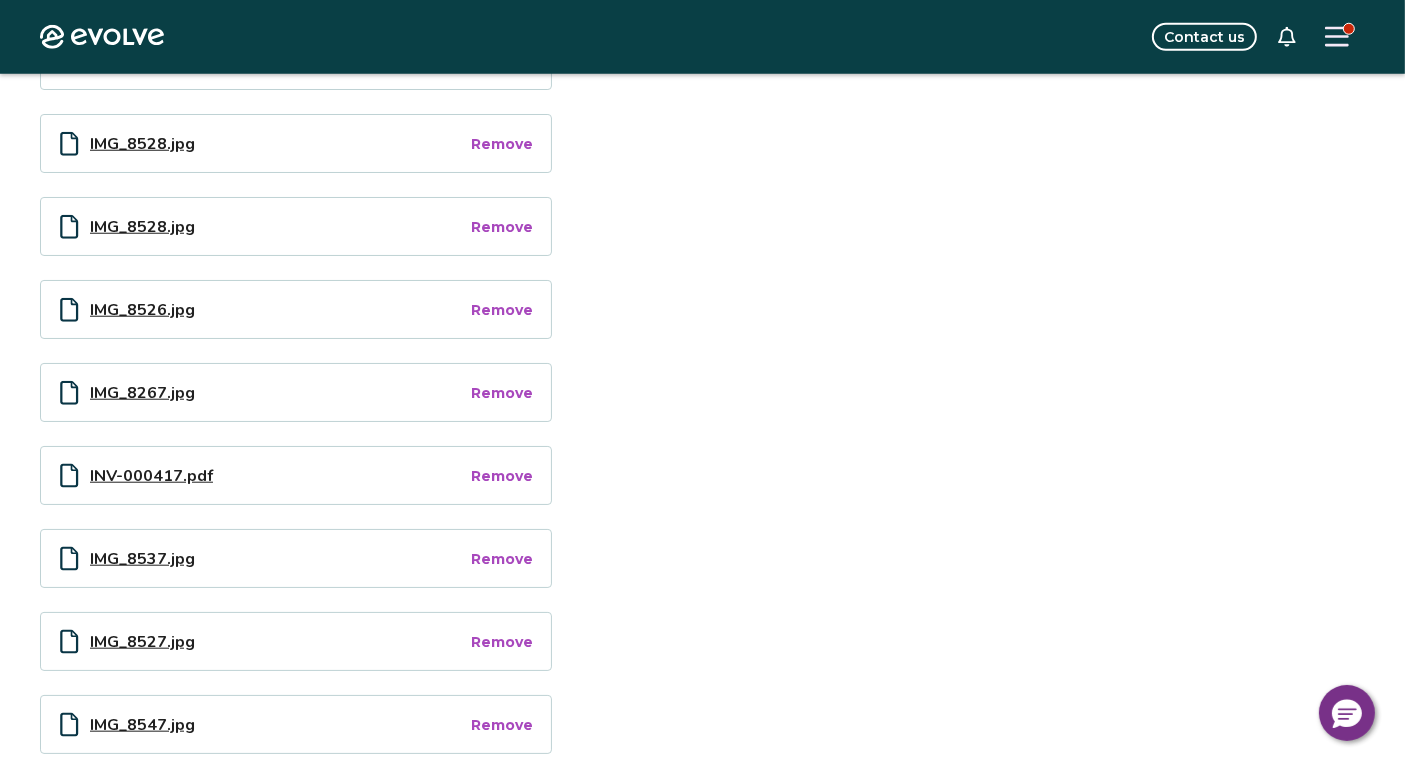click on "IMG_8528.jpg" at bounding box center [279, 226] 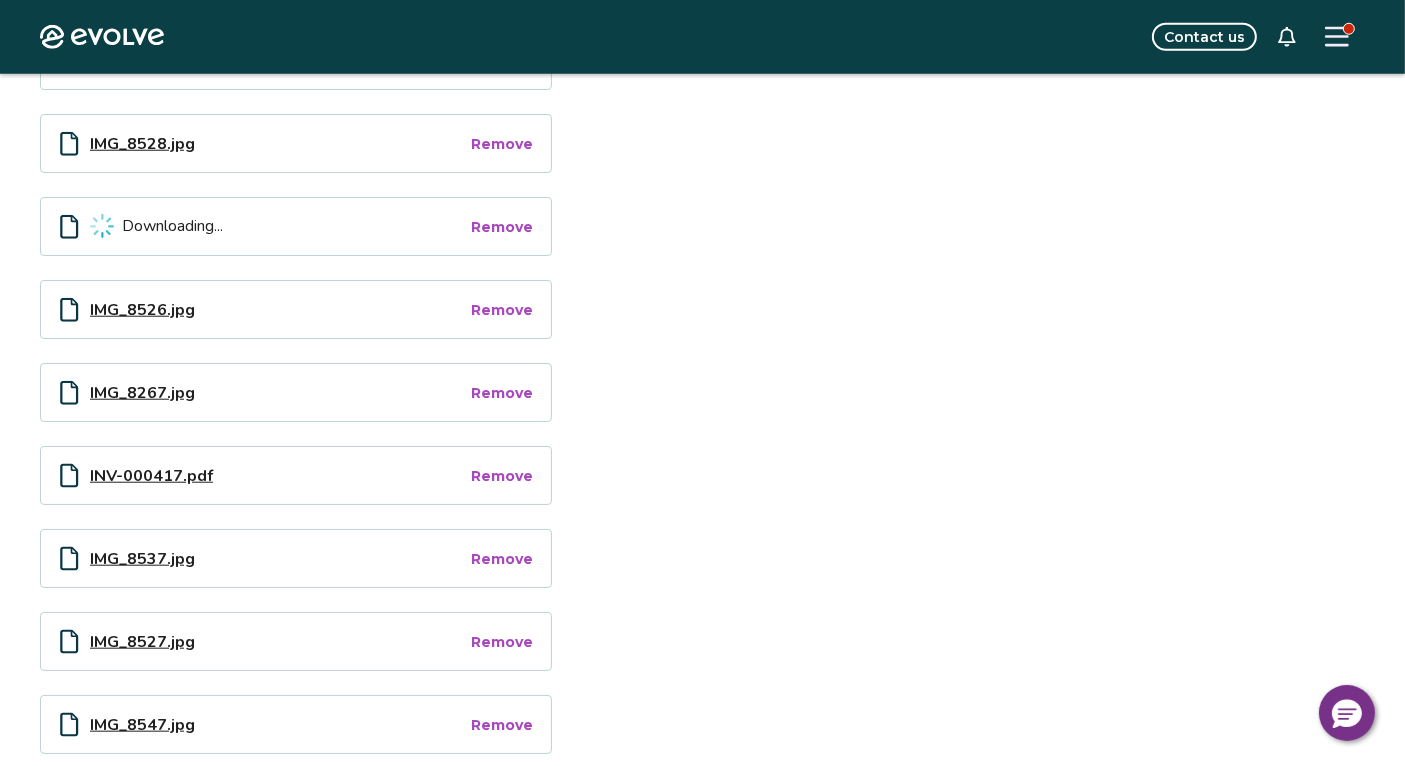 click on "Downloading..." at bounding box center [172, 226] 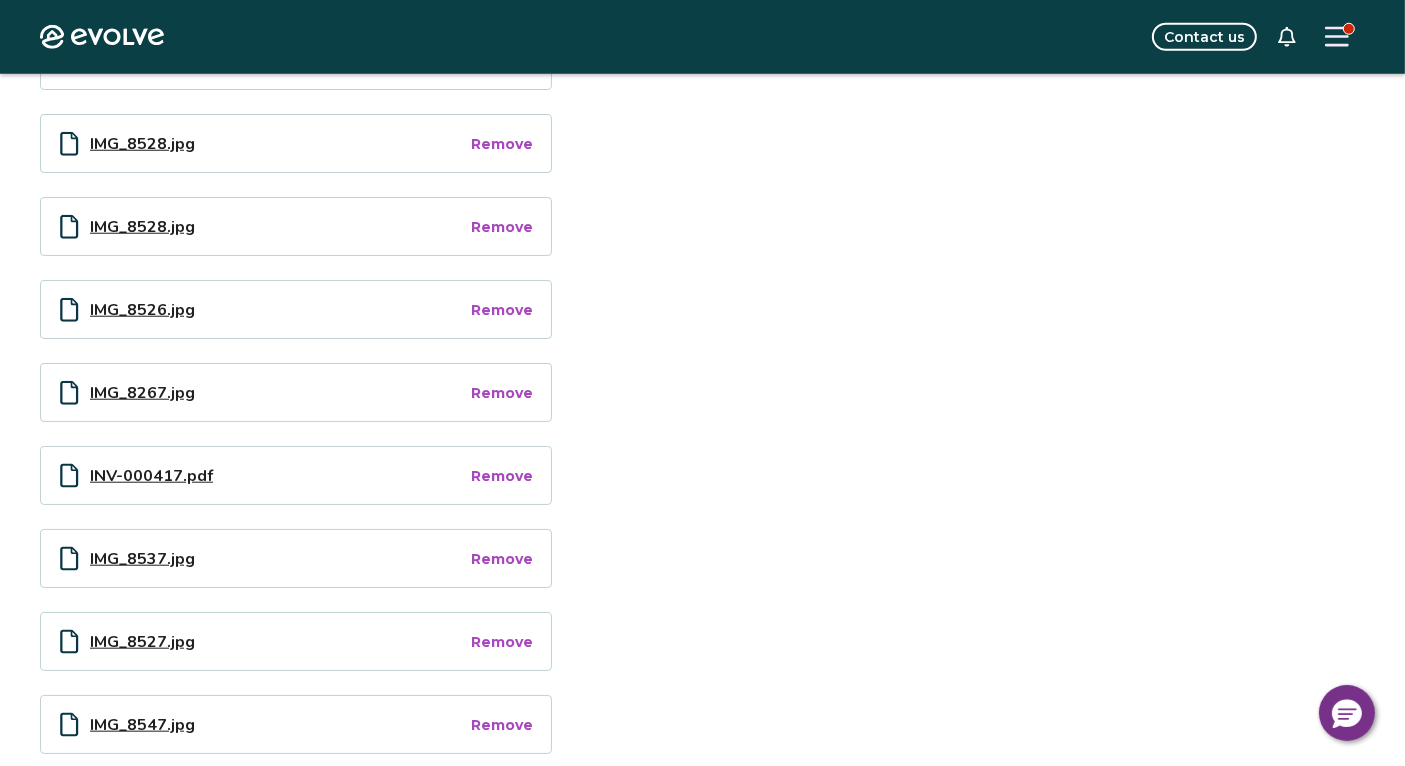 click on "IMG_8528.jpg" at bounding box center (279, 143) 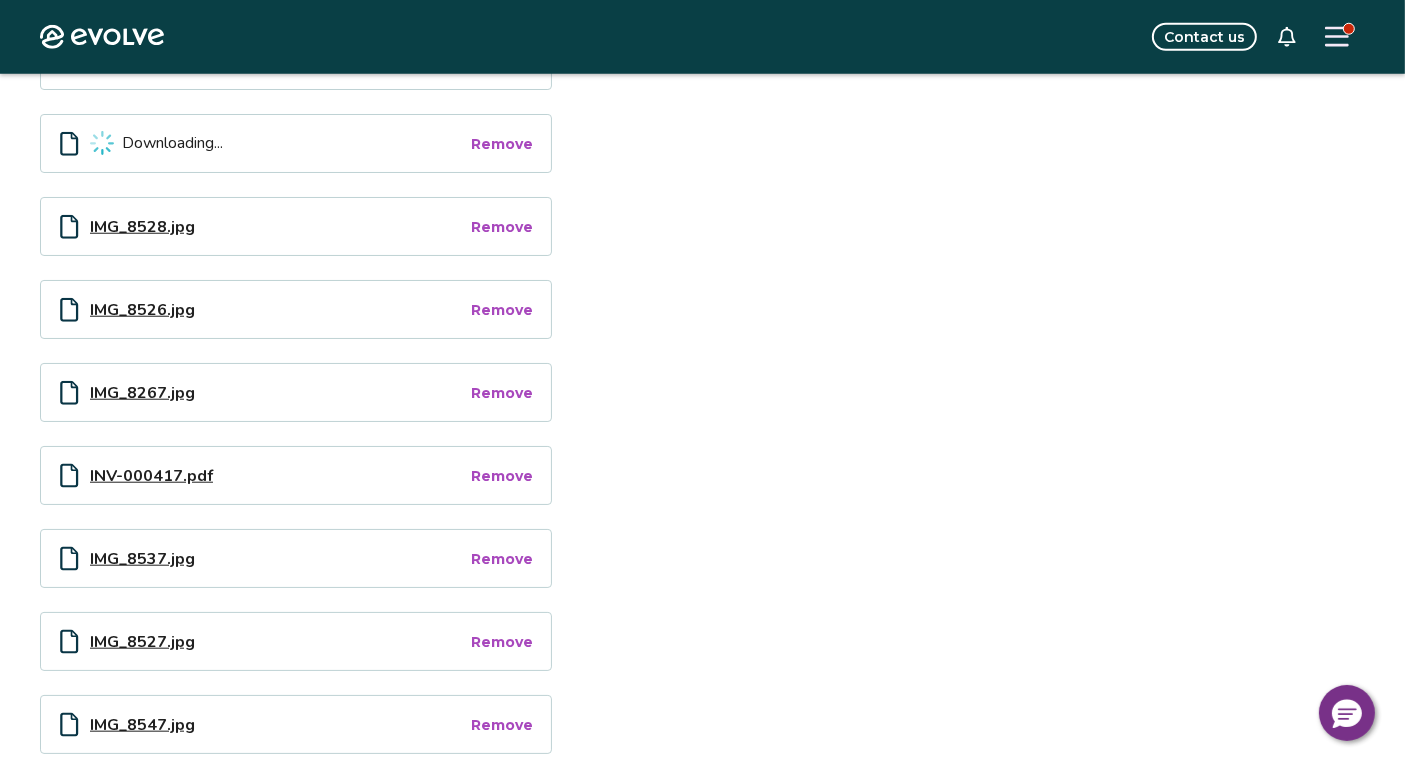 click on "Downloading..." at bounding box center [172, 143] 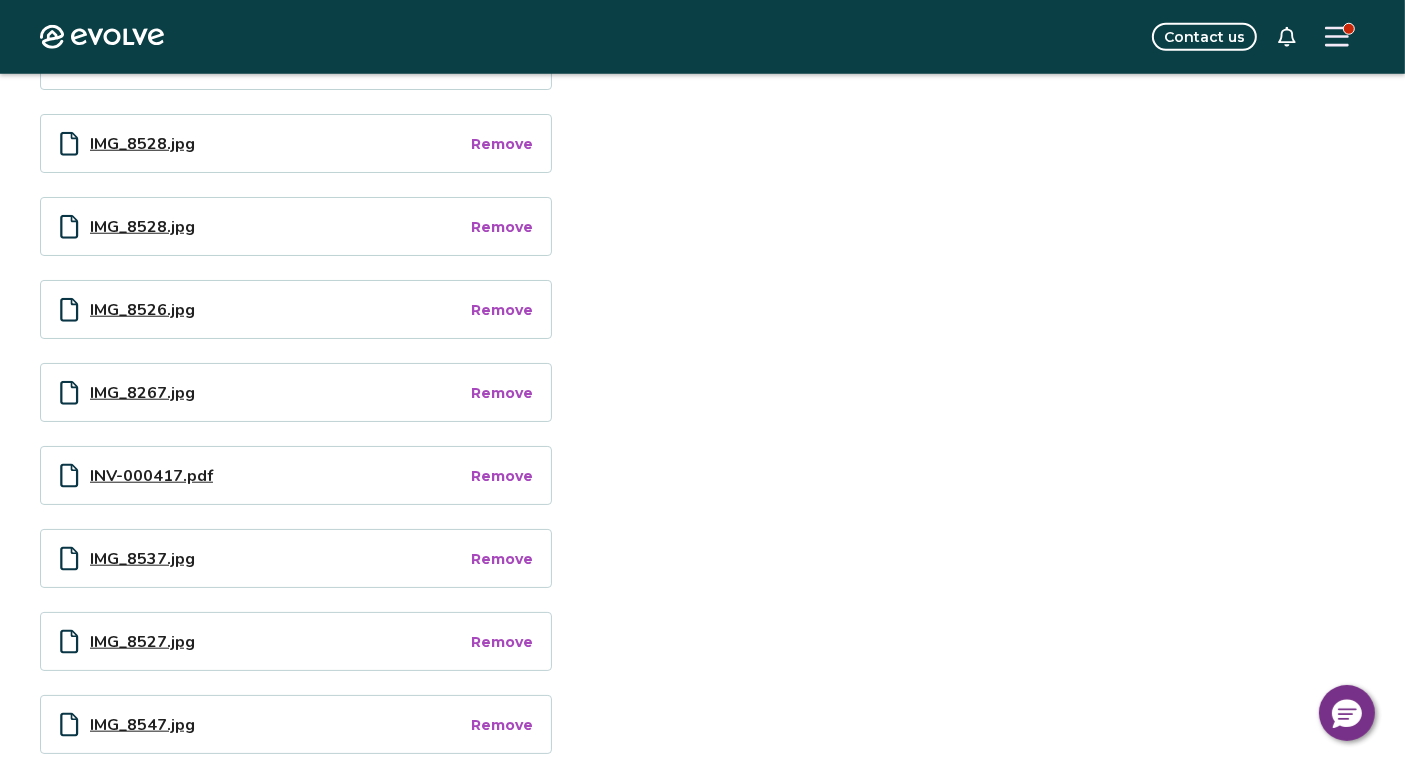 click on "Remove" at bounding box center (502, 144) 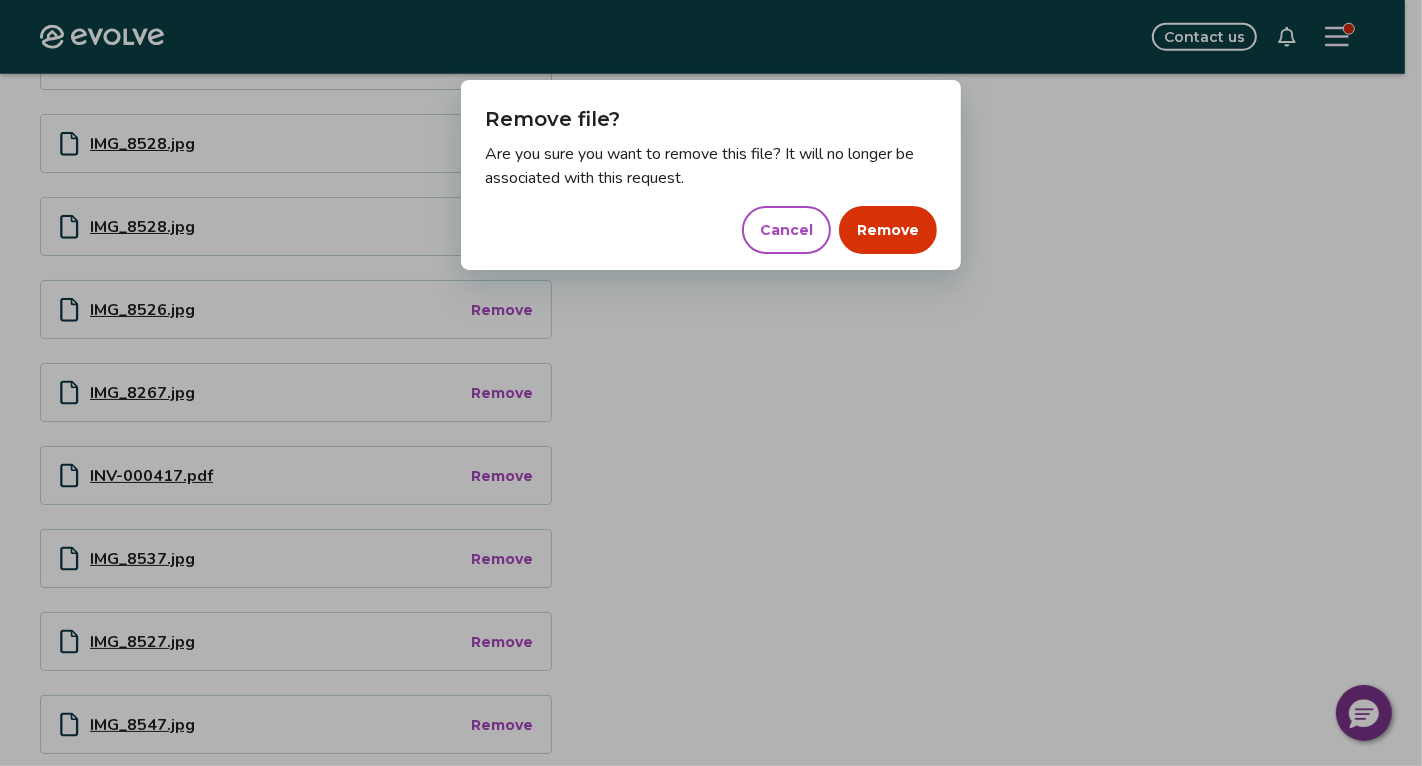 click on "Remove" at bounding box center (888, 230) 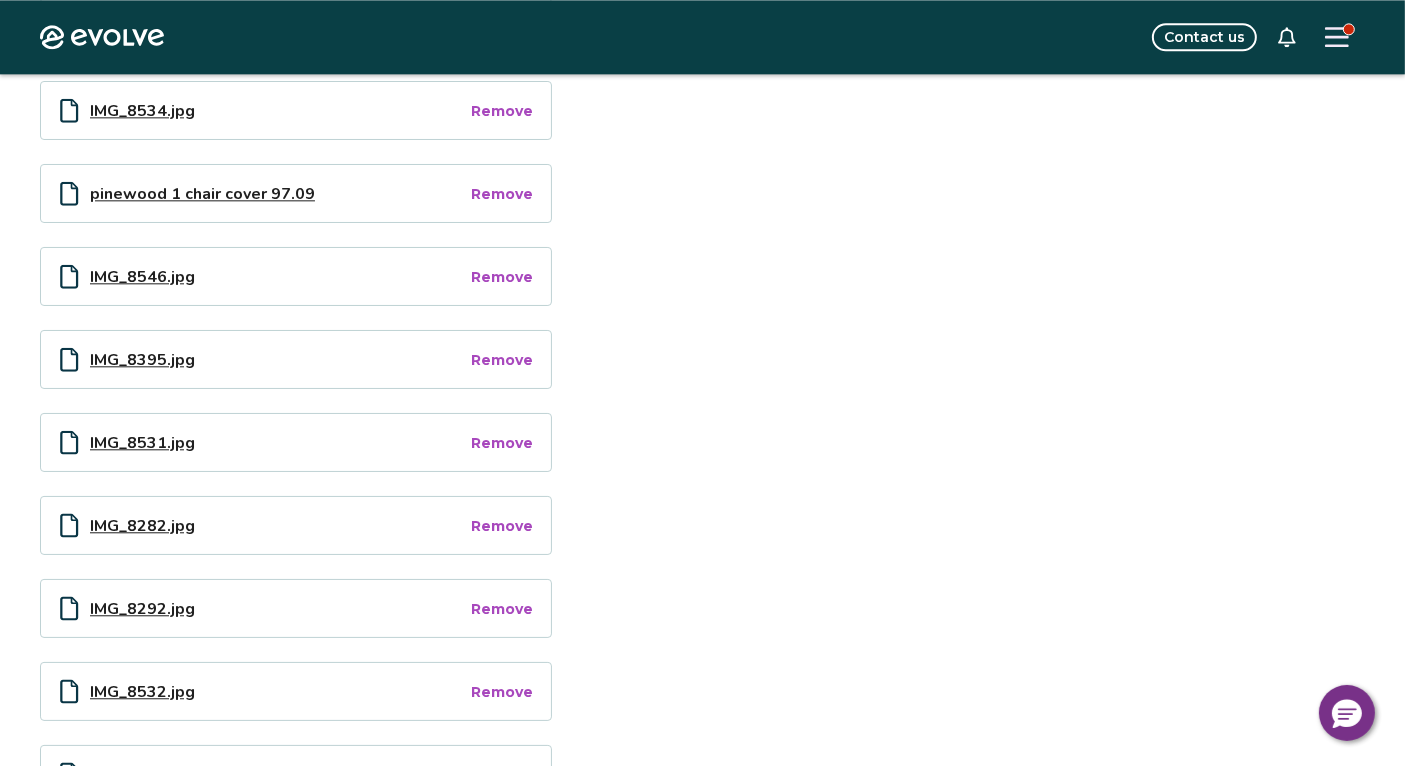 scroll, scrollTop: 4864, scrollLeft: 0, axis: vertical 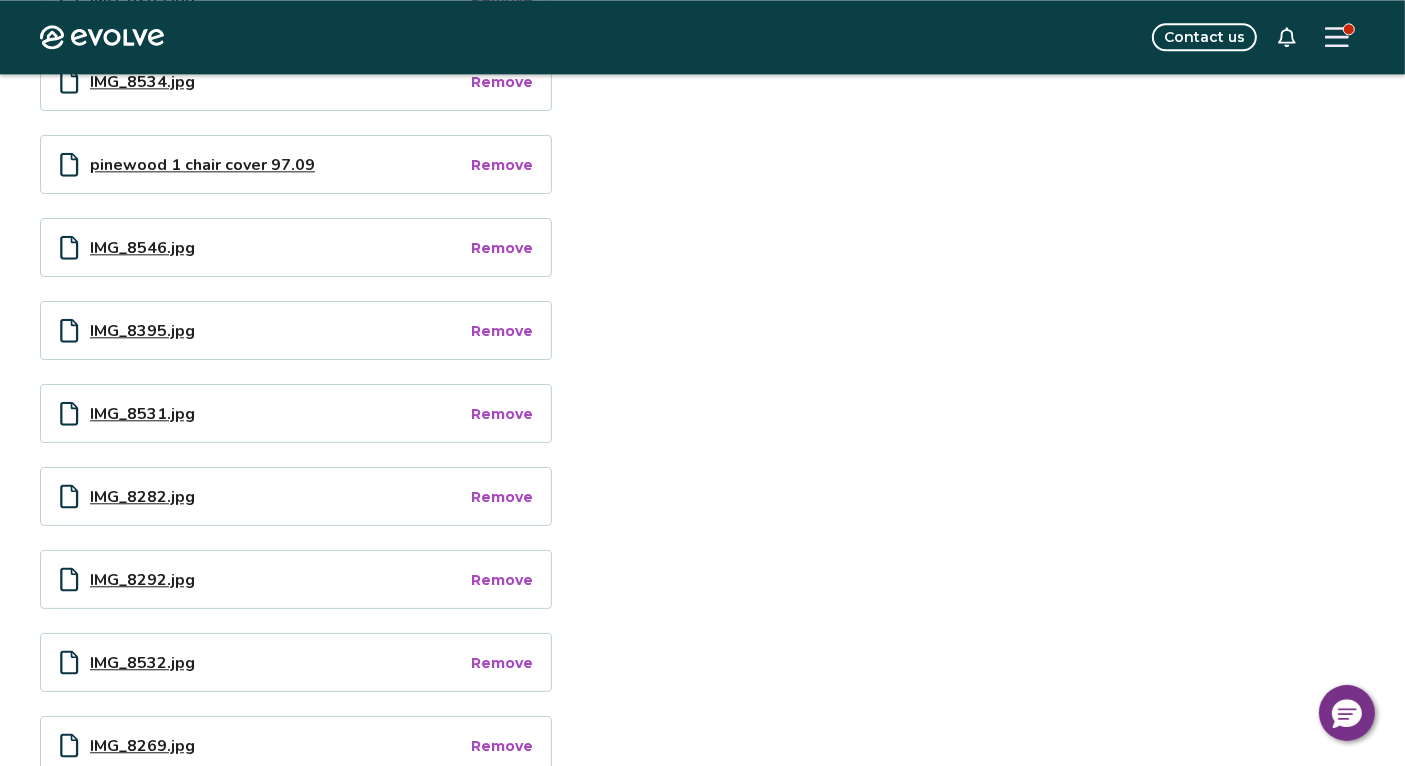 click on "Remove" at bounding box center (502, 580) 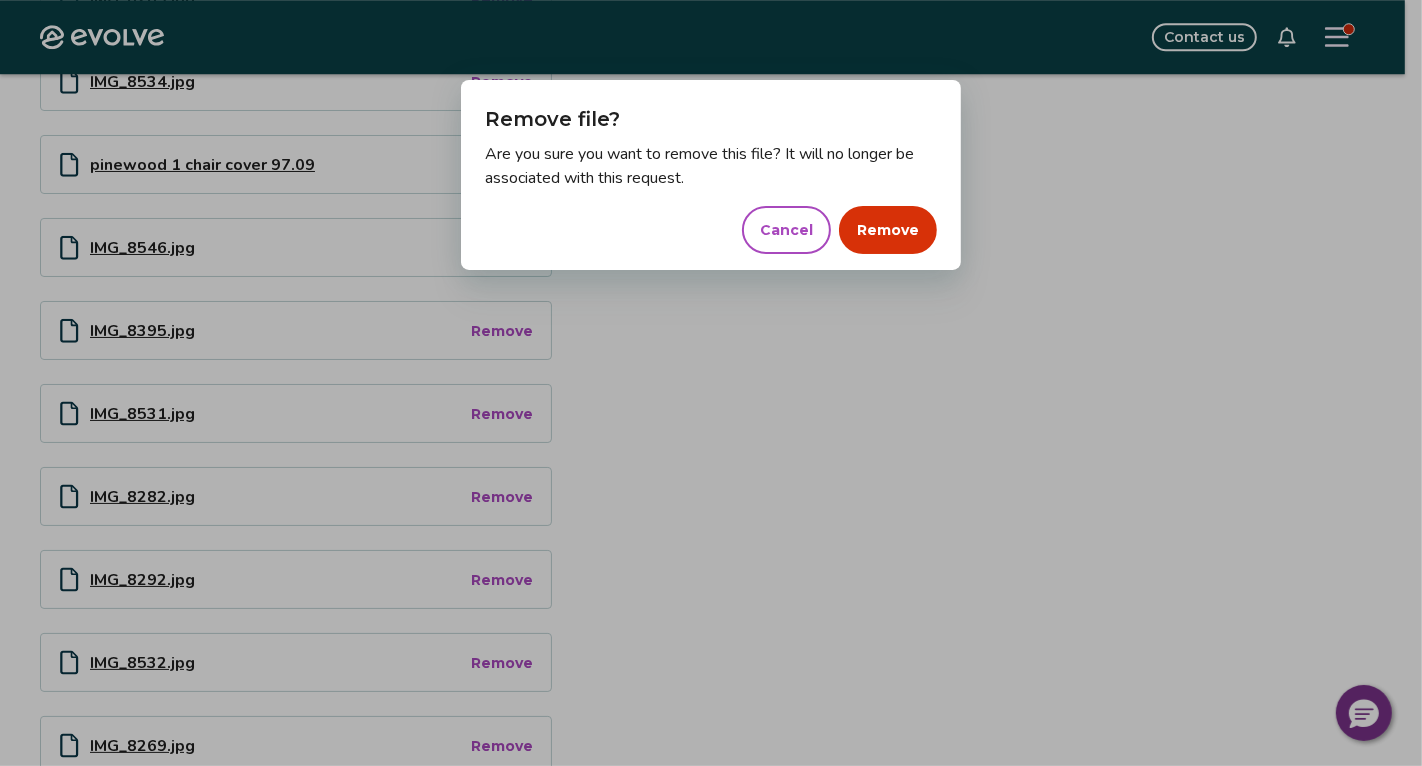 click on "Remove" at bounding box center [888, 230] 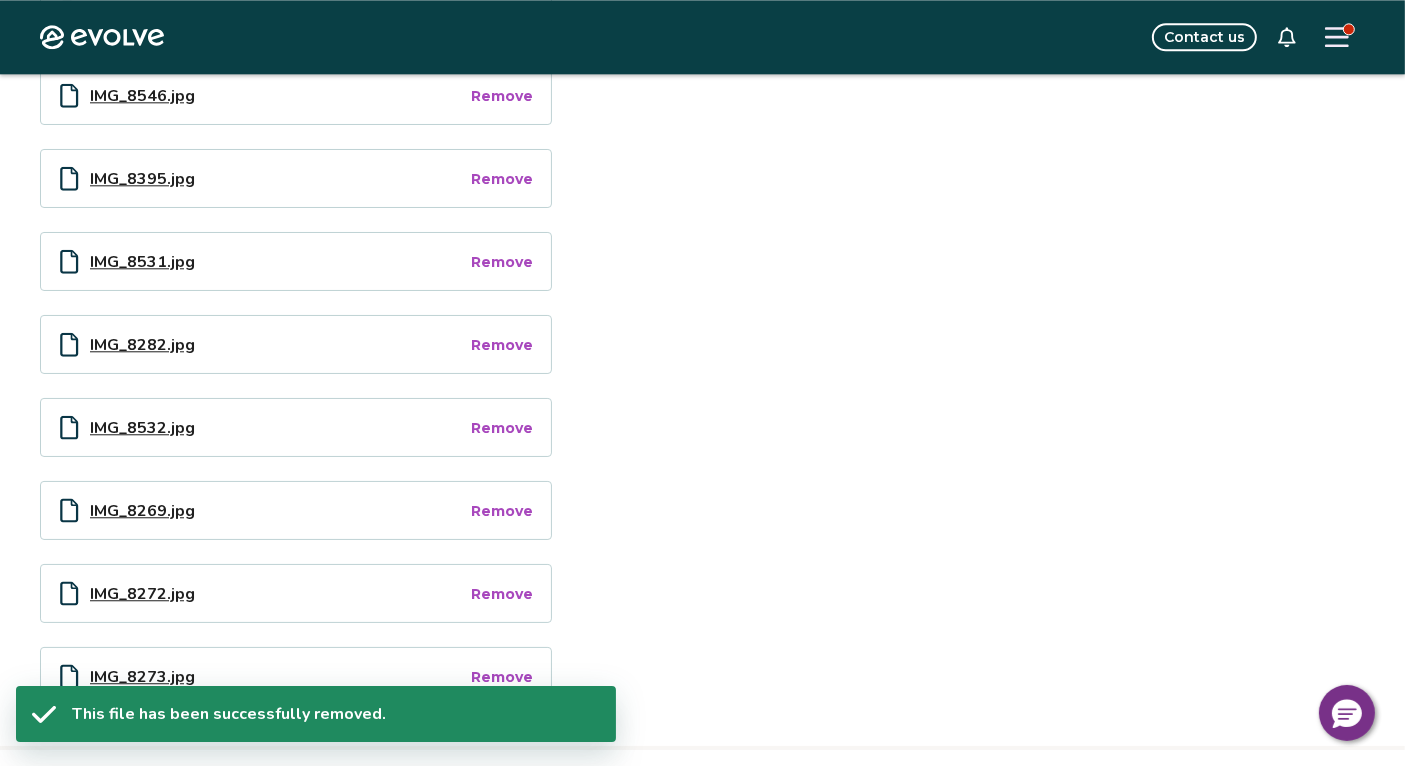 type on "*" 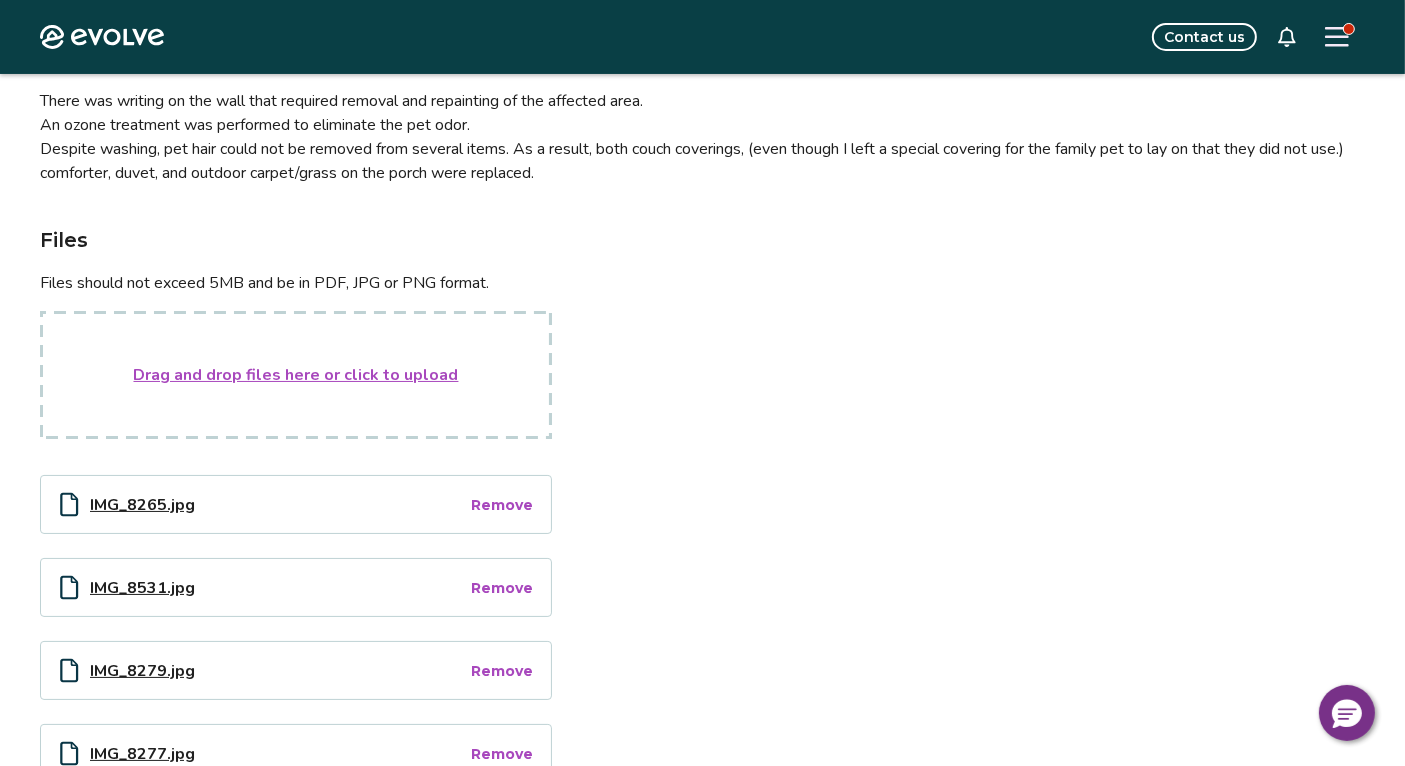 scroll, scrollTop: 0, scrollLeft: 0, axis: both 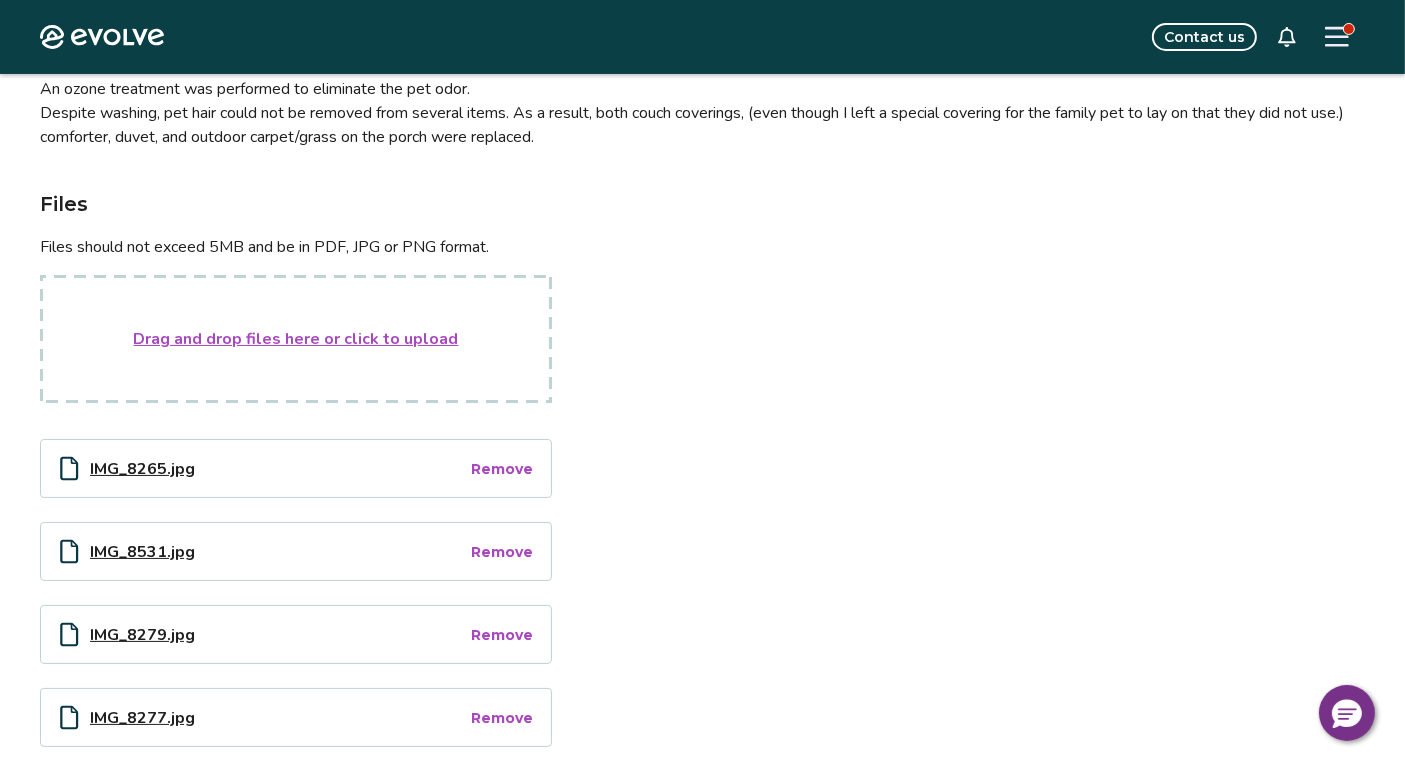 click on "Drag and drop files here or click to upload" at bounding box center (296, 339) 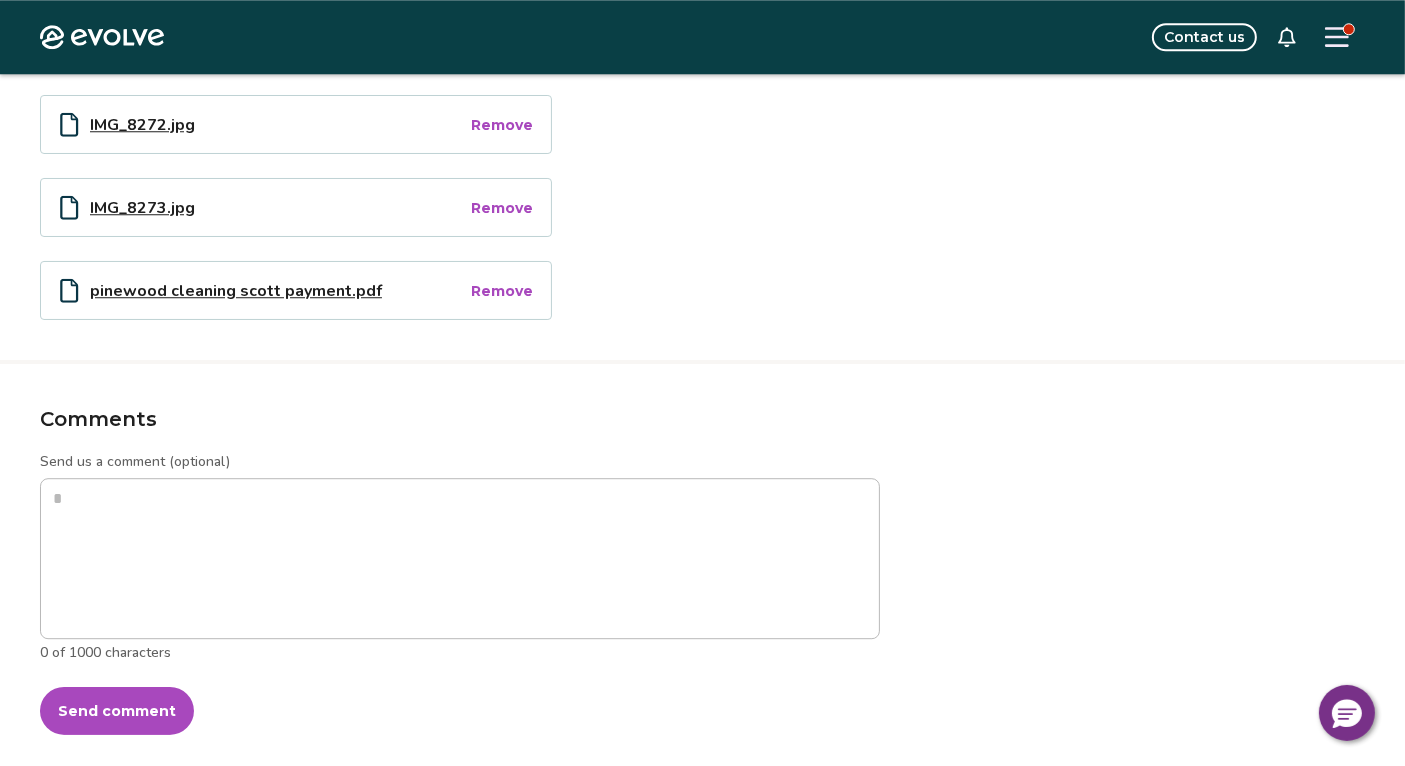 scroll, scrollTop: 5399, scrollLeft: 0, axis: vertical 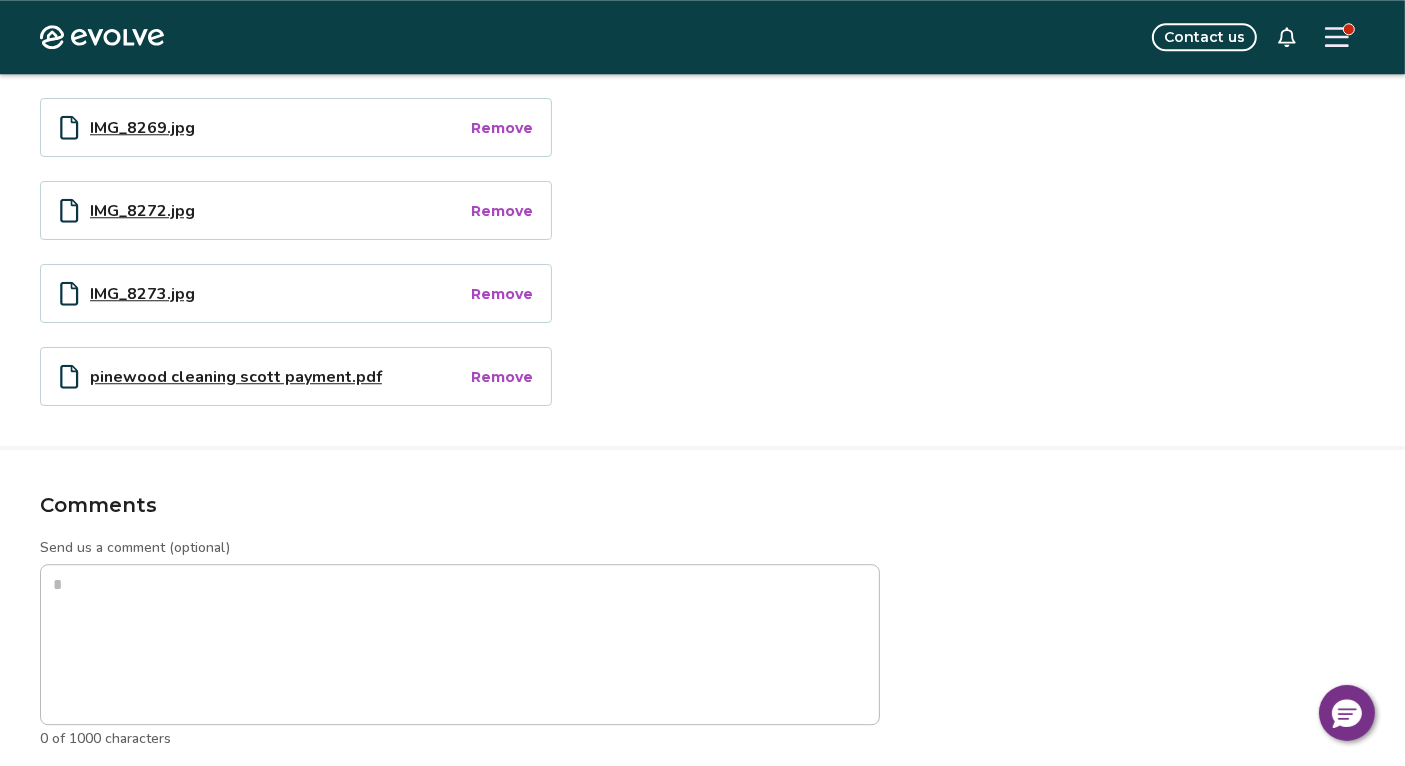 click on "Remove" at bounding box center (502, 377) 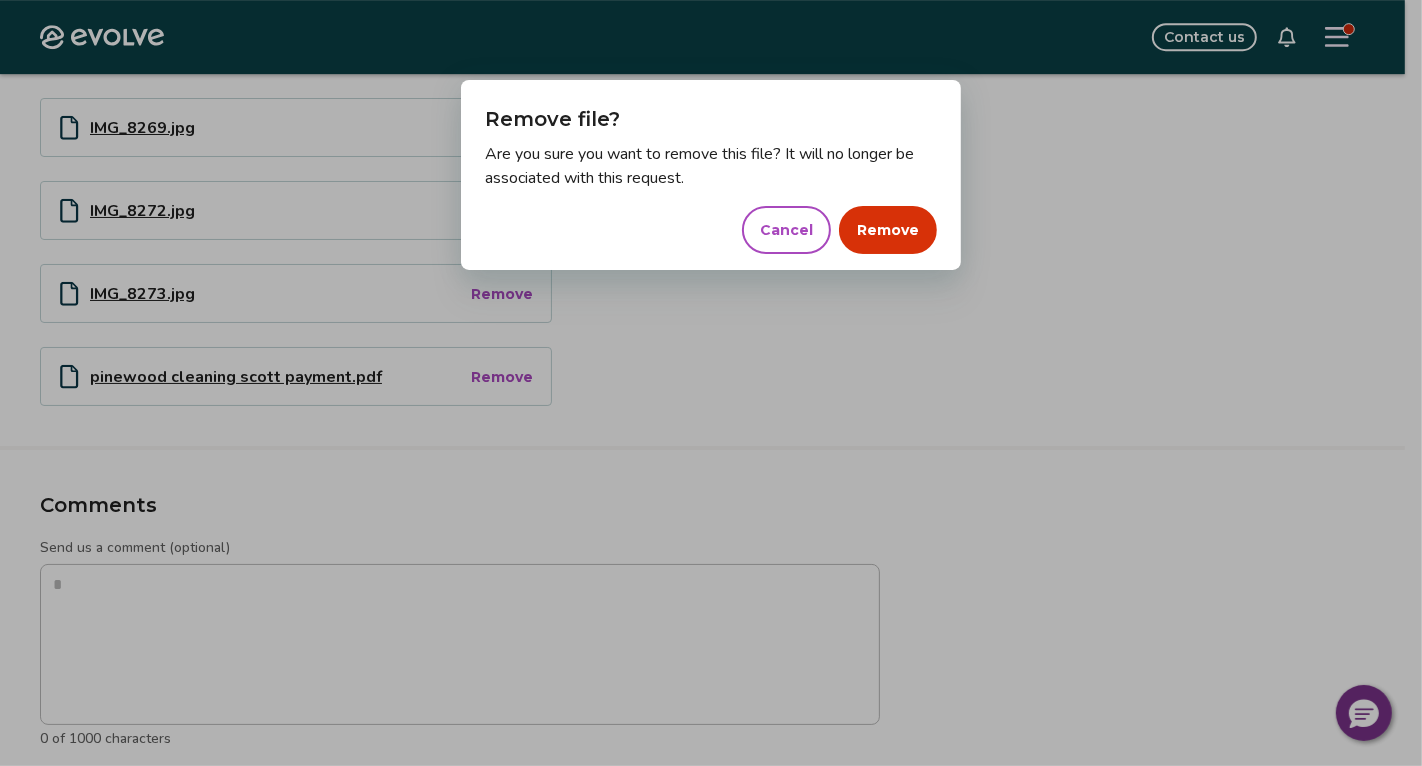 click on "Remove" at bounding box center (888, 230) 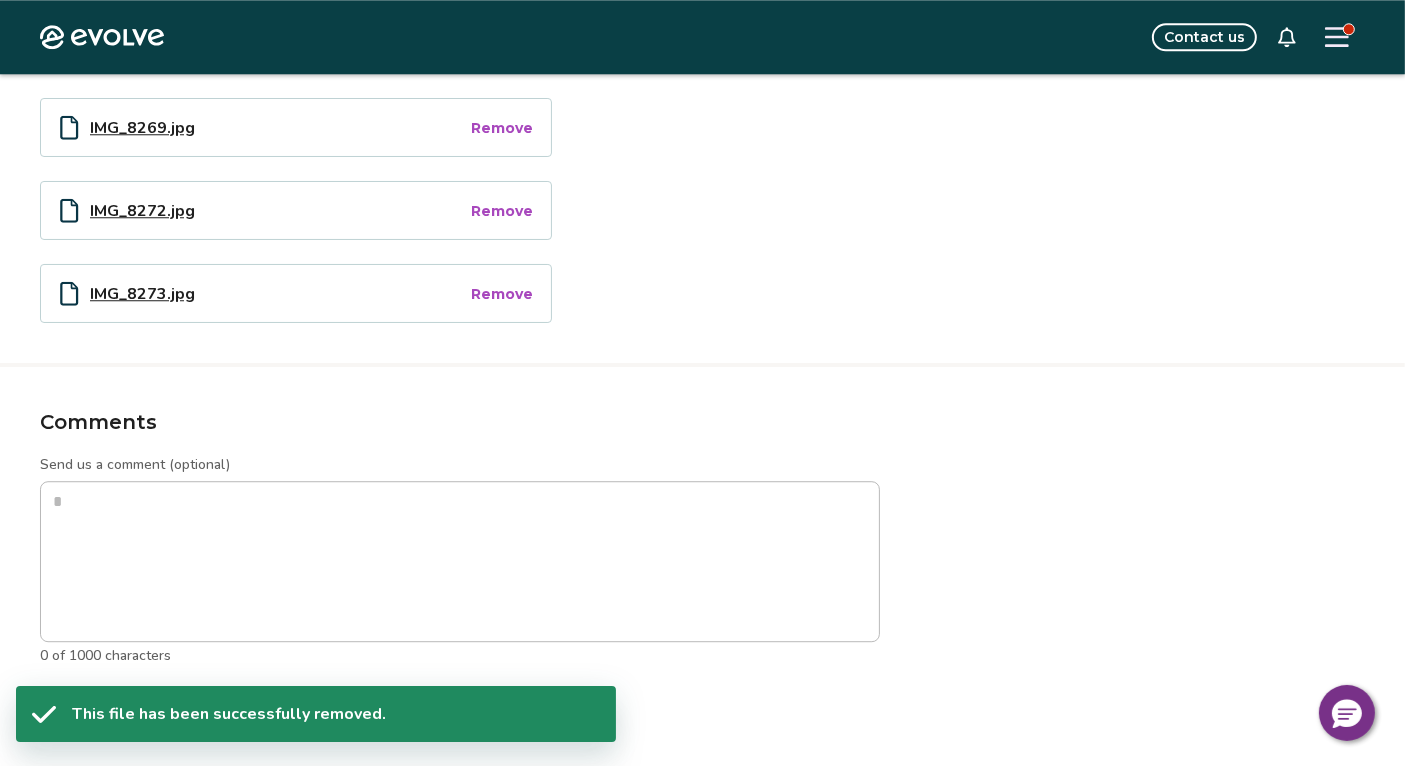 type on "*" 